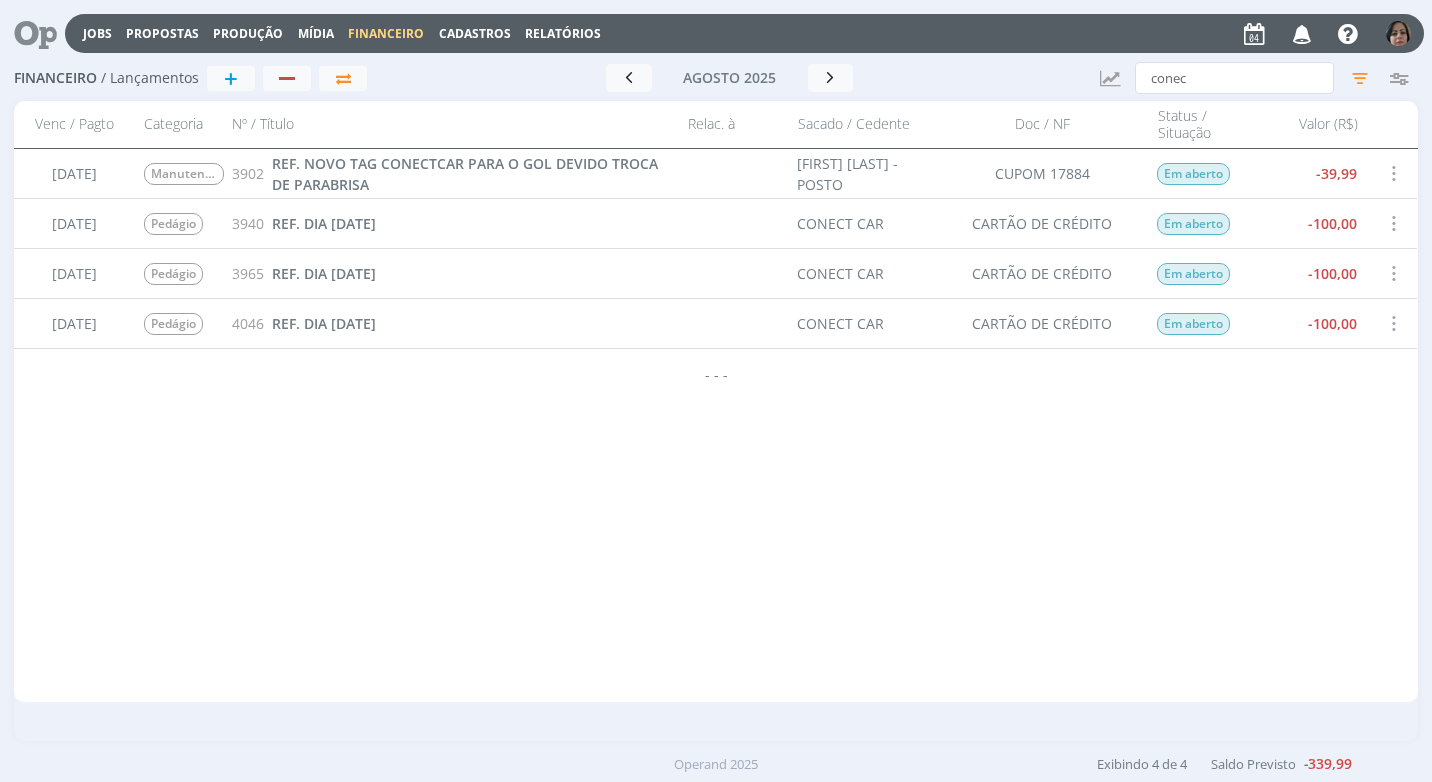 scroll, scrollTop: 0, scrollLeft: 0, axis: both 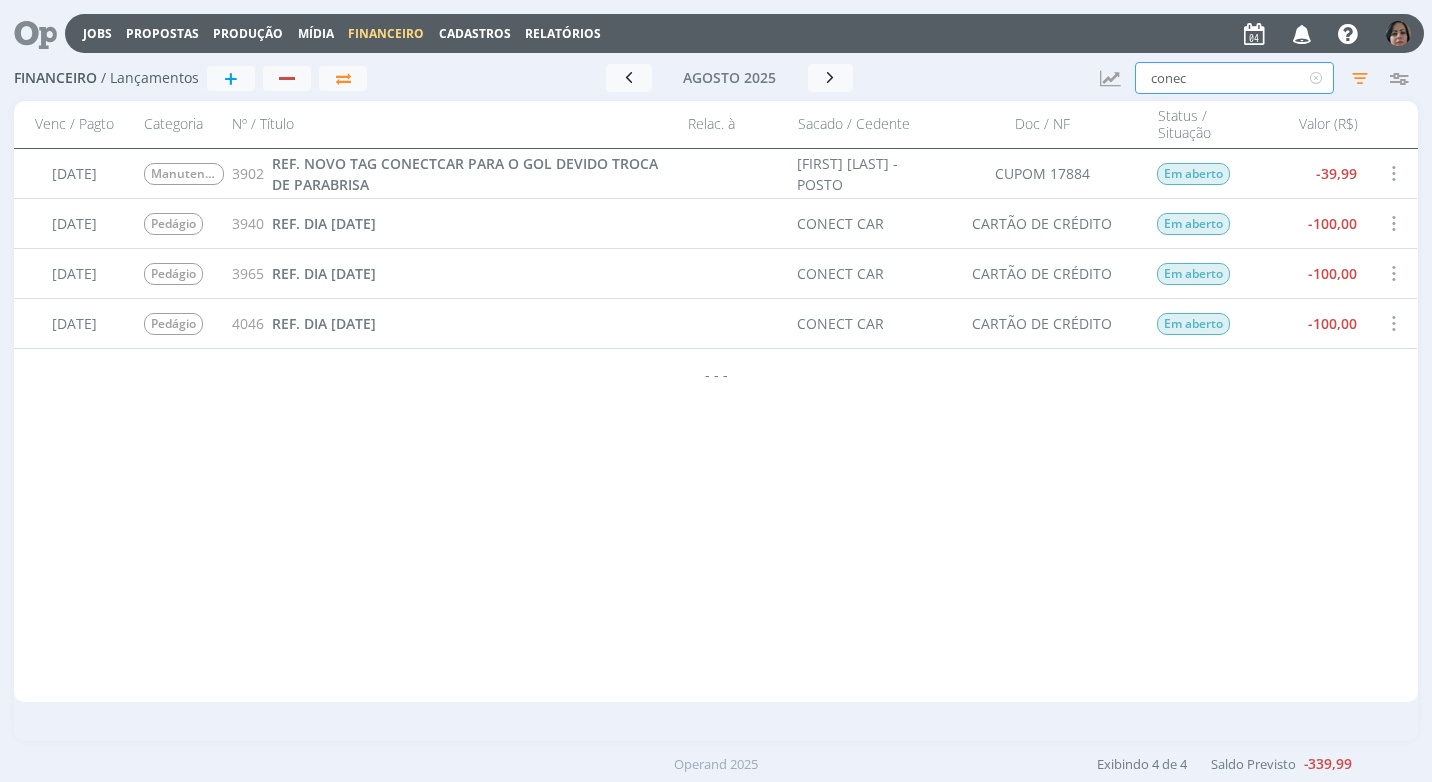 click on "conec" at bounding box center (1234, 78) 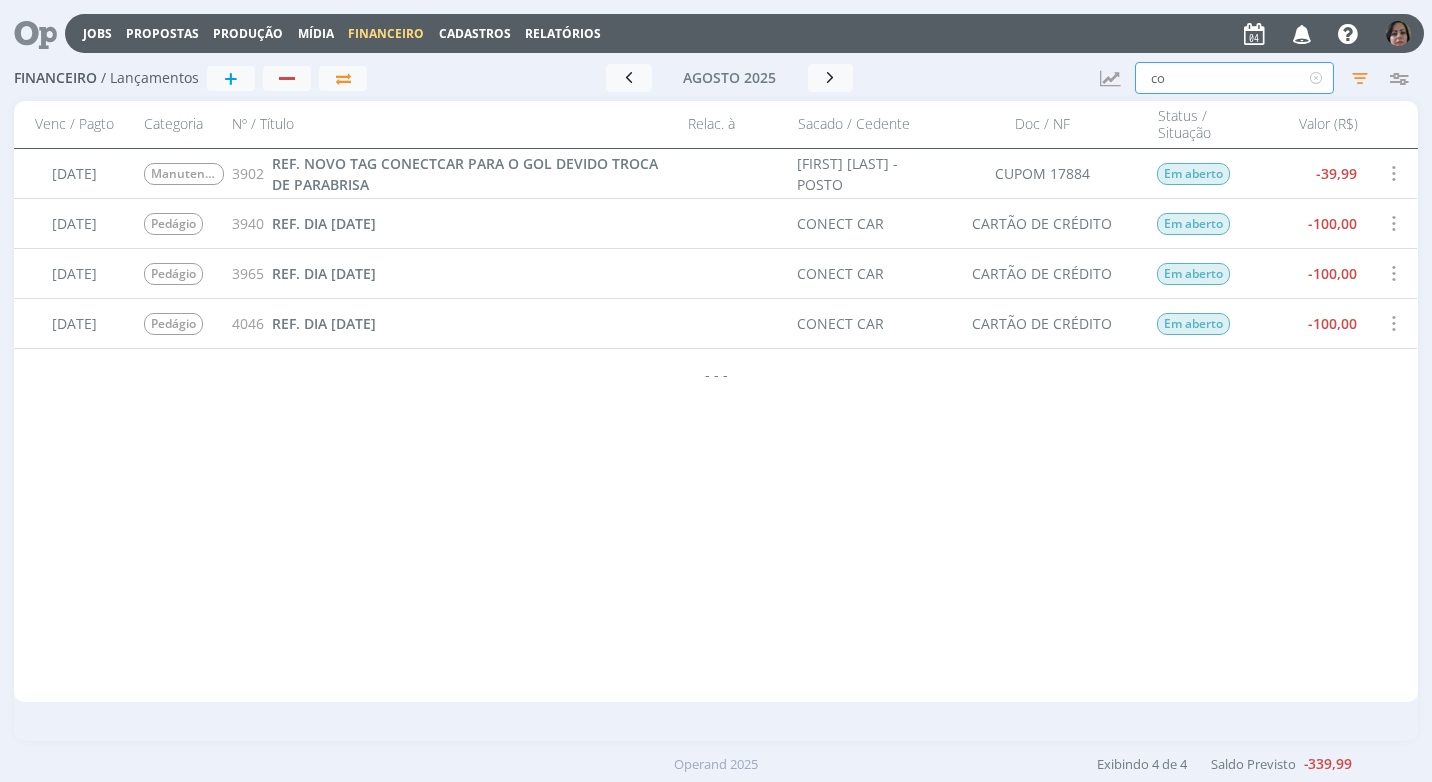 type on "c" 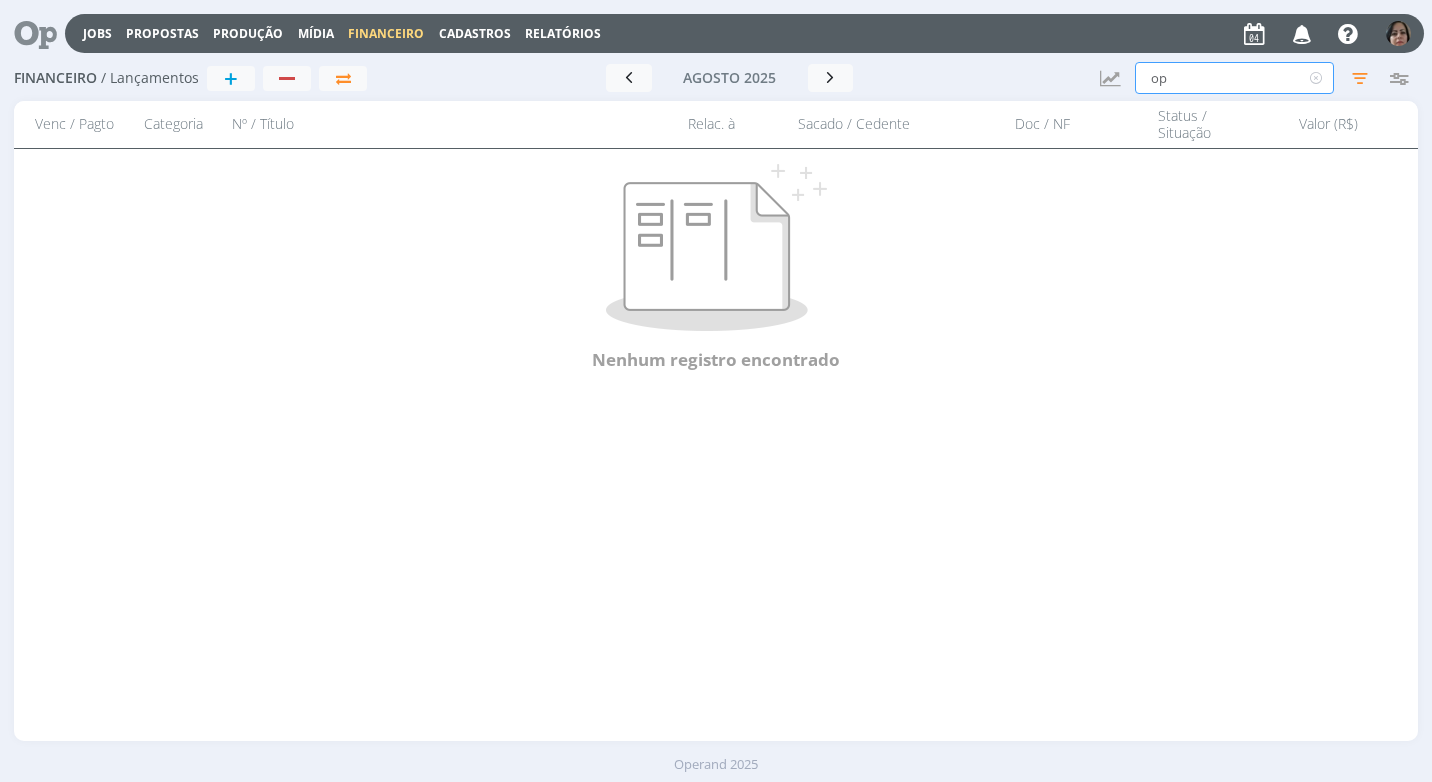 type on "o" 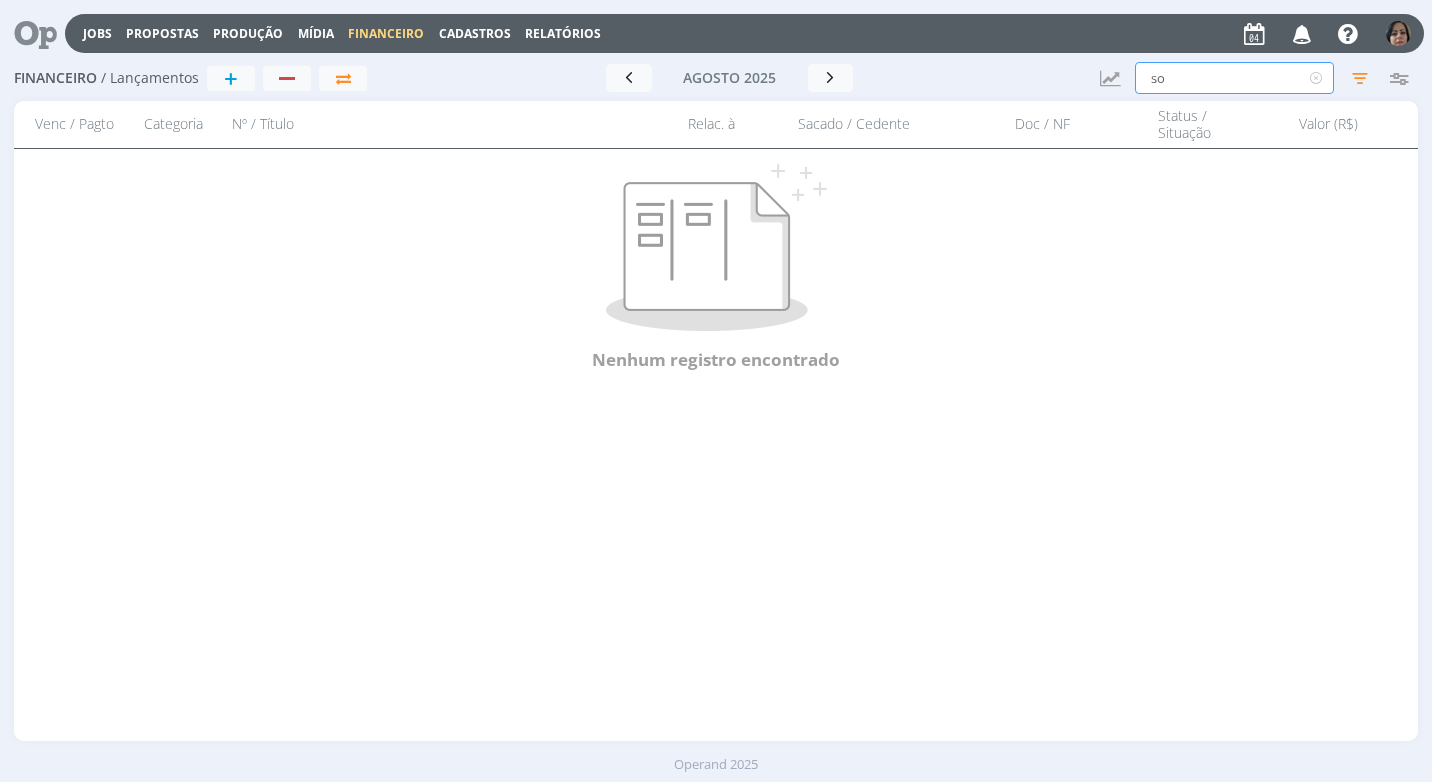 type on "s" 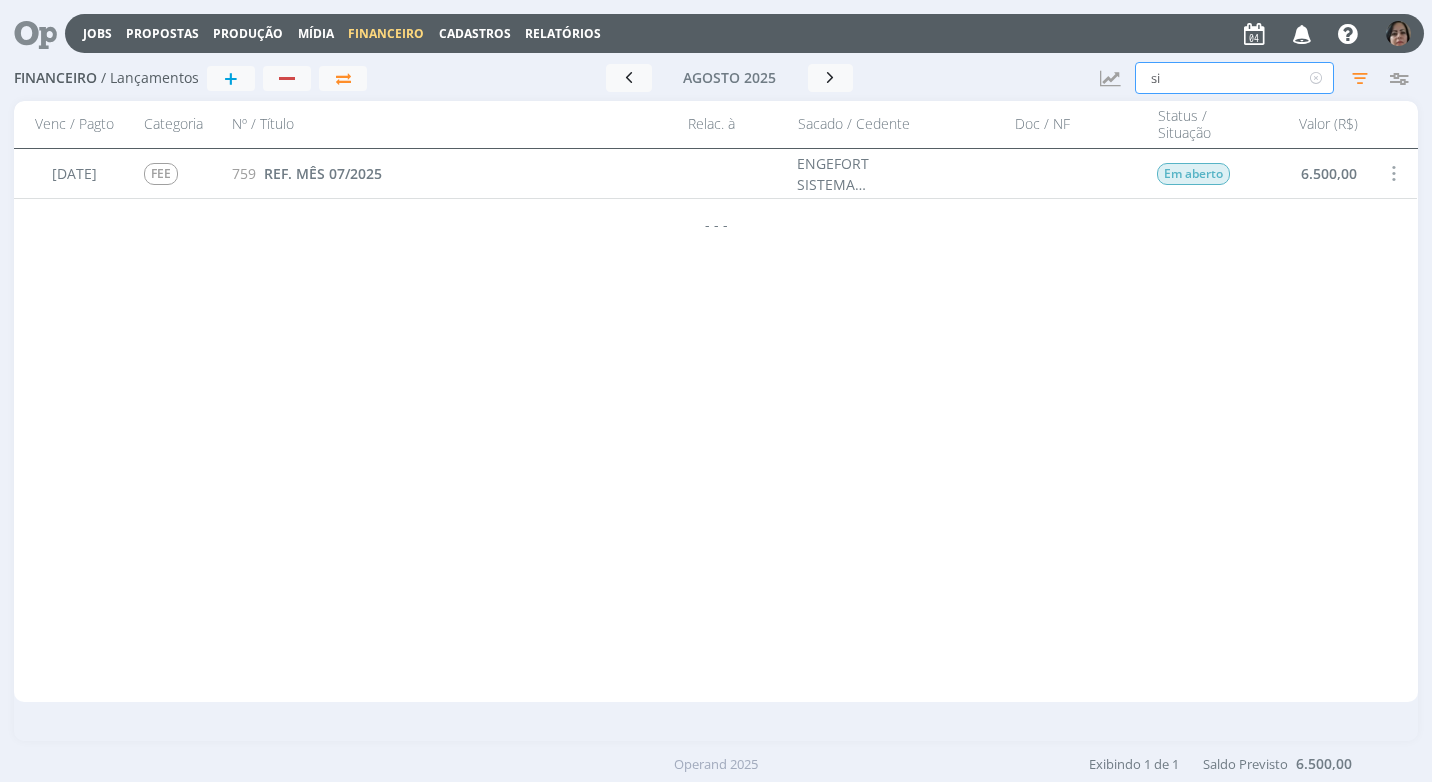 type on "s" 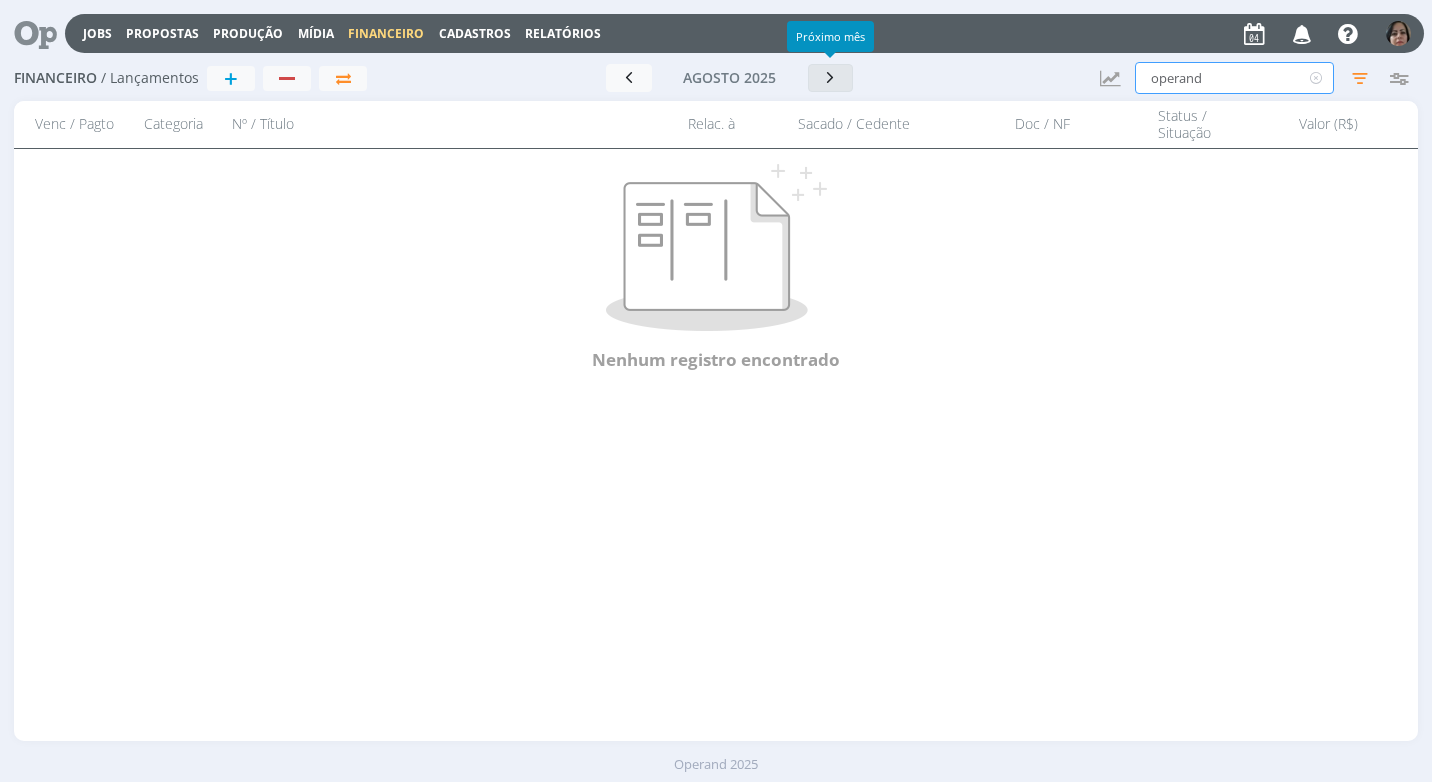 type on "operand" 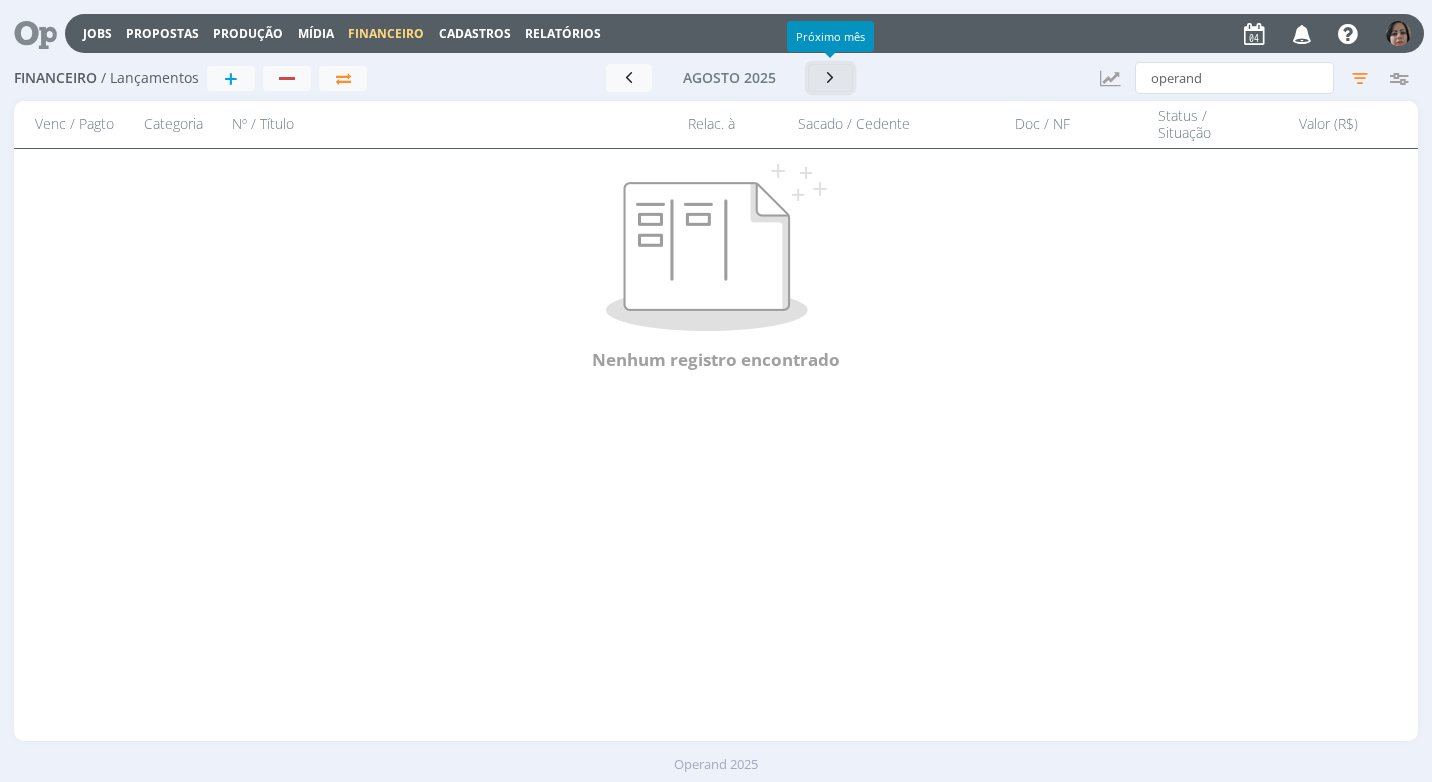 click at bounding box center (831, 77) 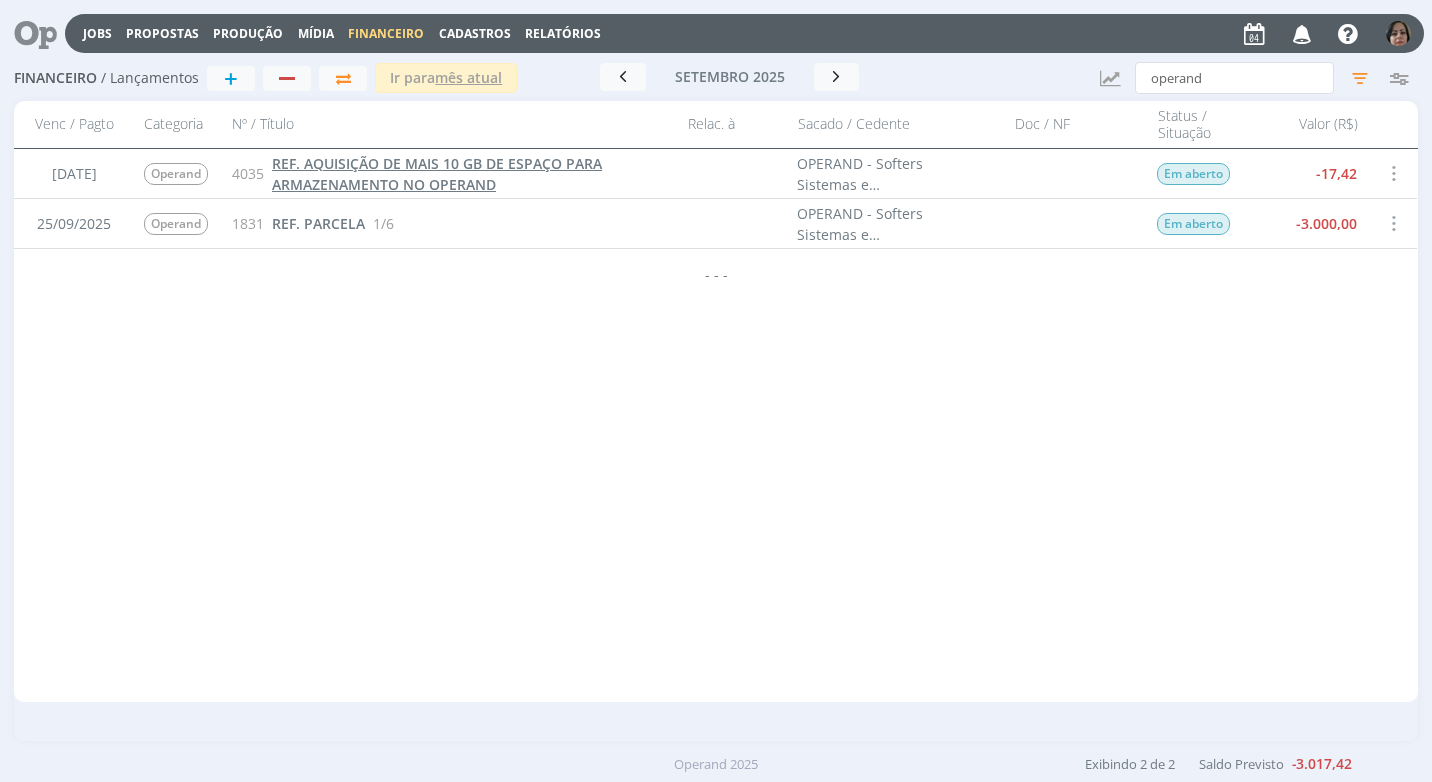 click on "REF. AQUISIÇÃO DE MAIS 10 GB DE ESPAÇO PARA ARMAZENAMENTO NO OPERAND" at bounding box center [437, 174] 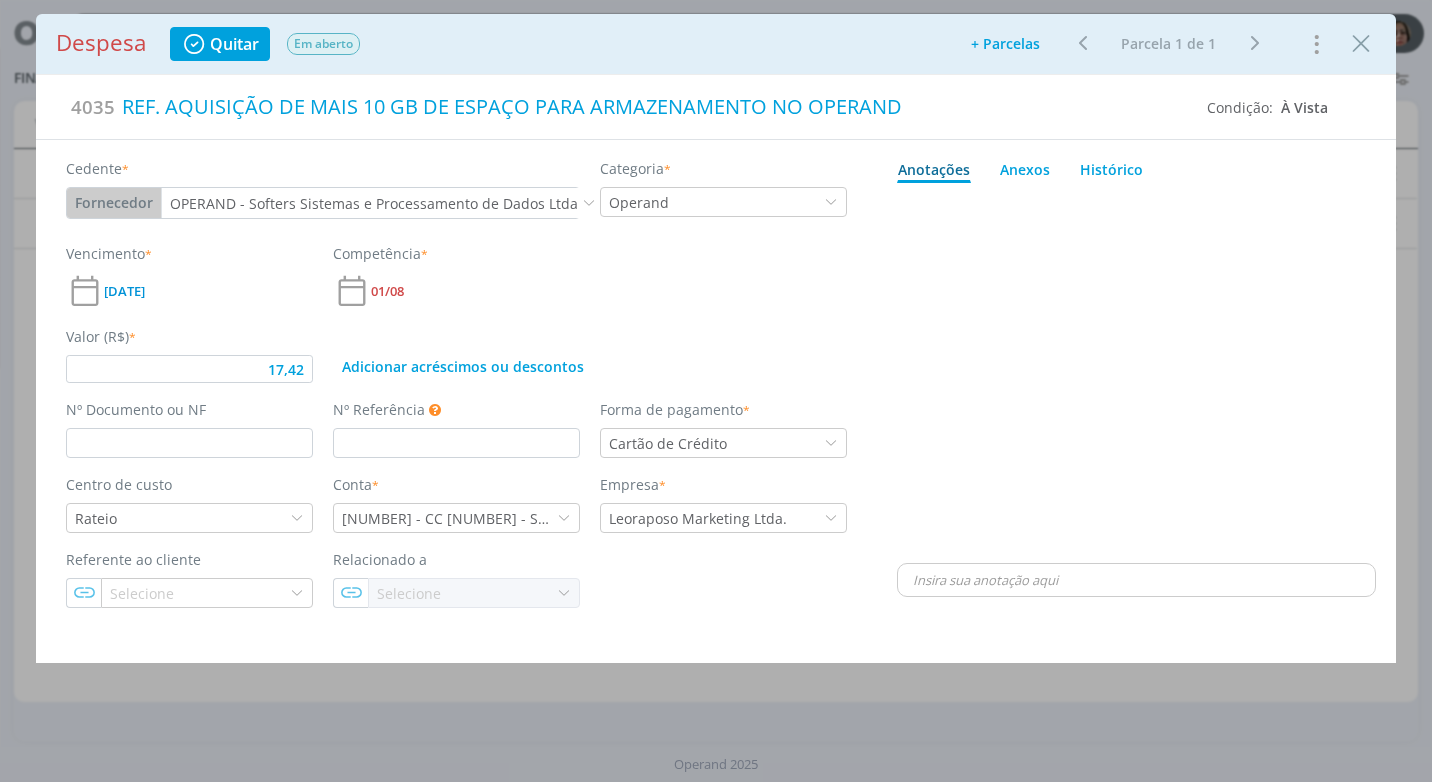 type on "17,42" 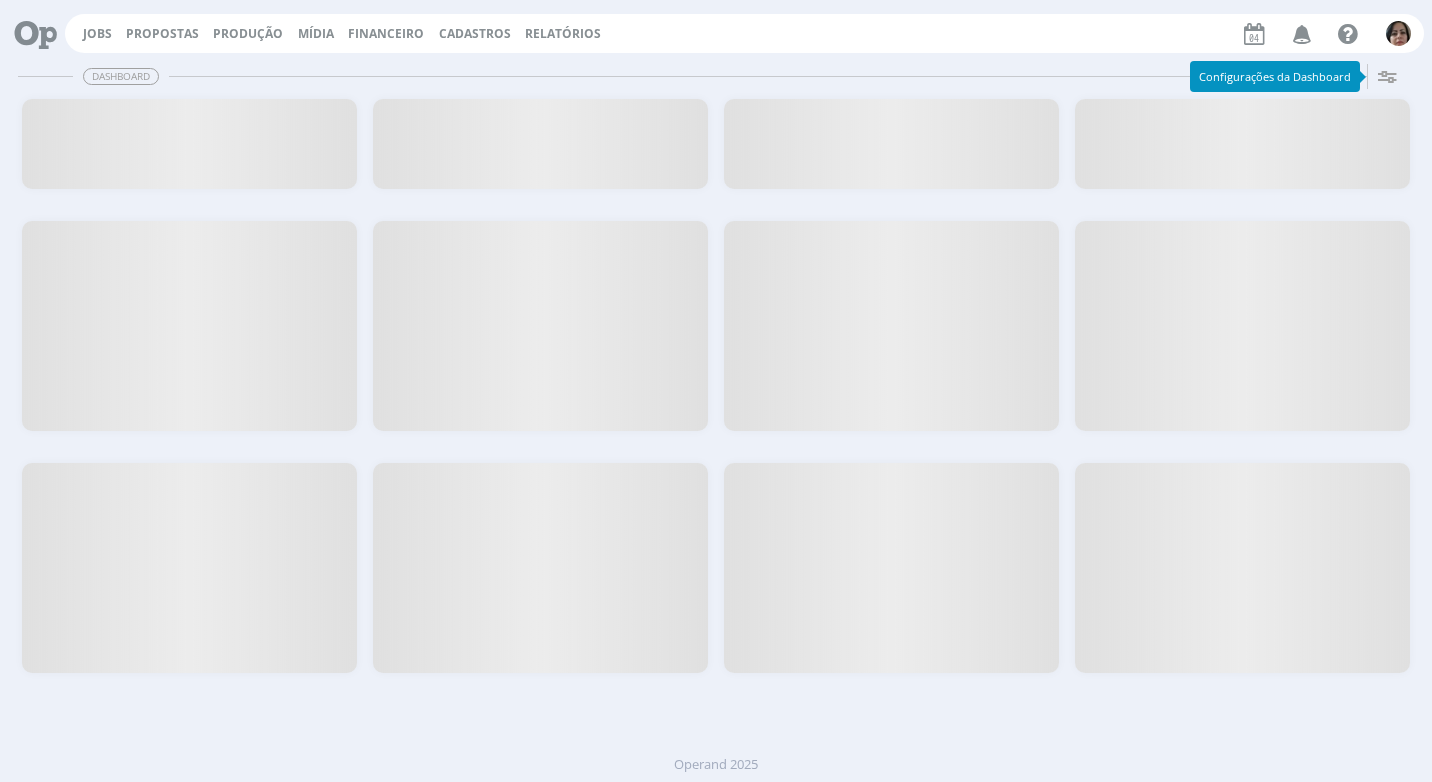 scroll, scrollTop: 0, scrollLeft: 0, axis: both 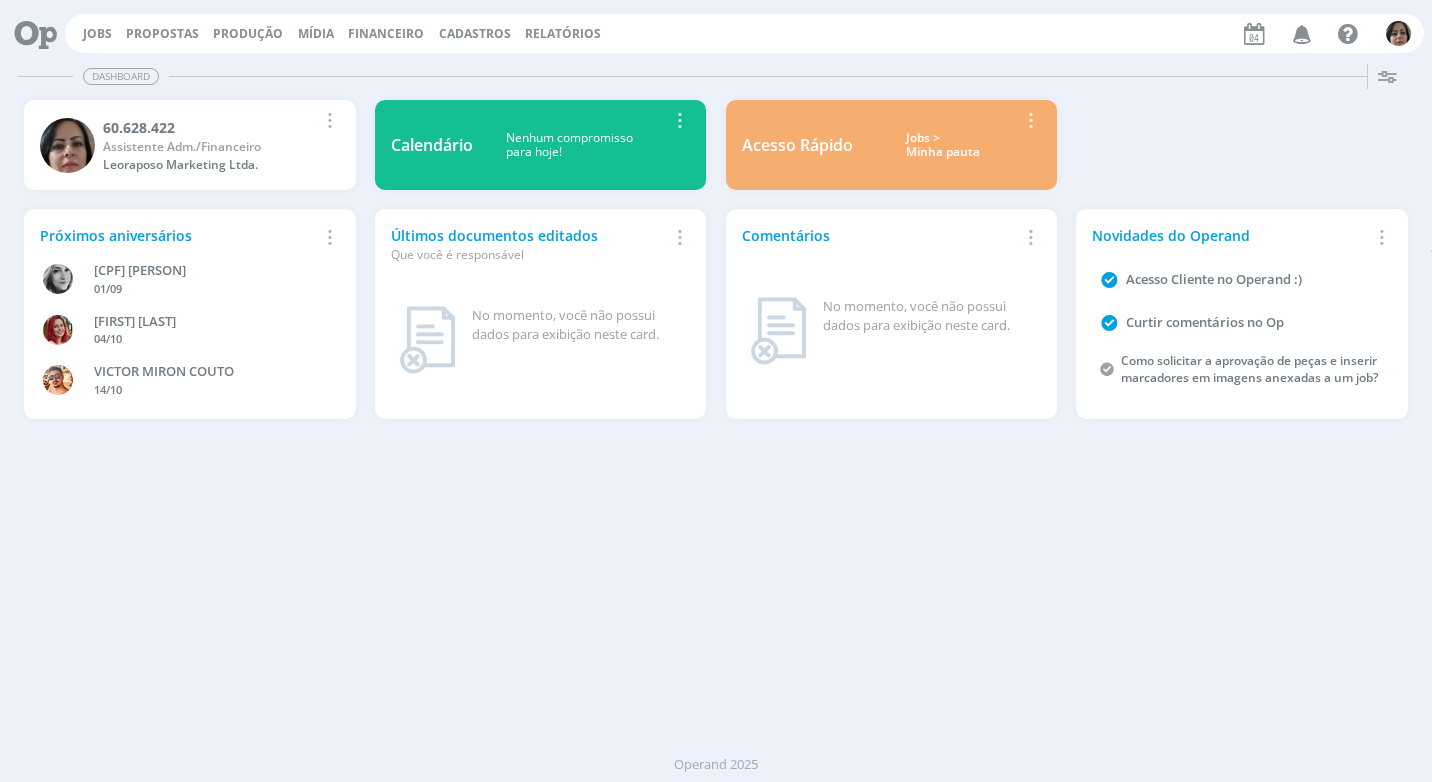 click on "Financeiro" at bounding box center [386, 33] 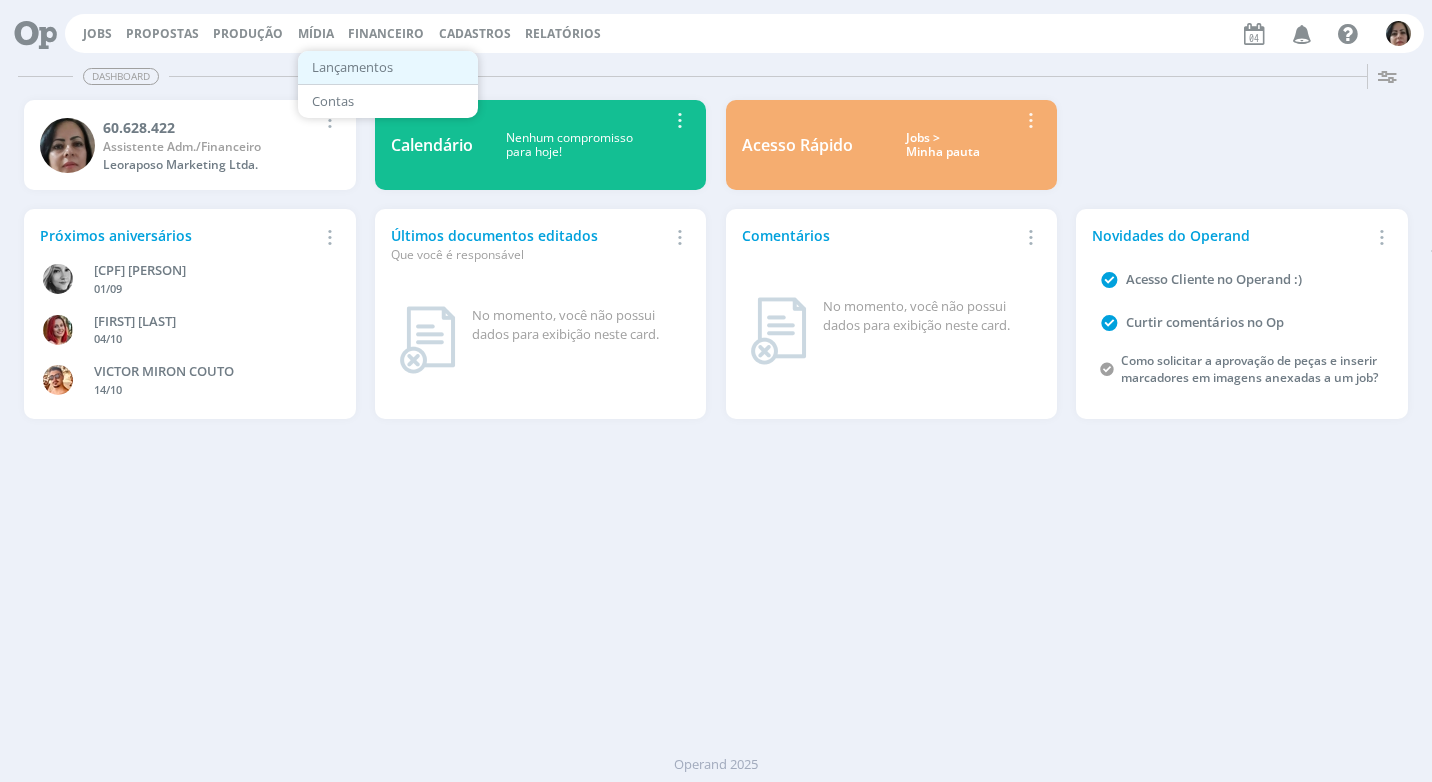 drag, startPoint x: 356, startPoint y: 72, endPoint x: 399, endPoint y: 95, distance: 48.76474 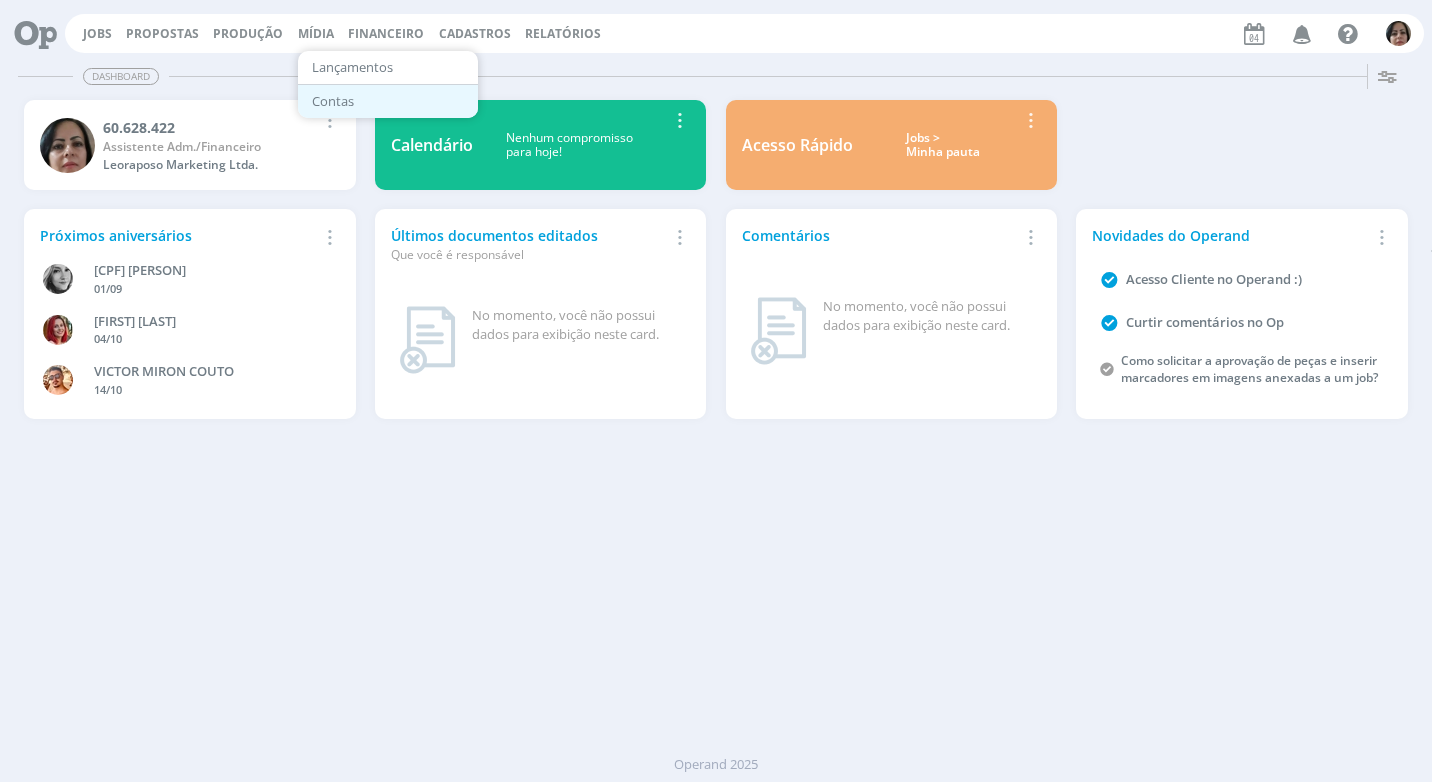 click on "Lançamentos" at bounding box center (388, 67) 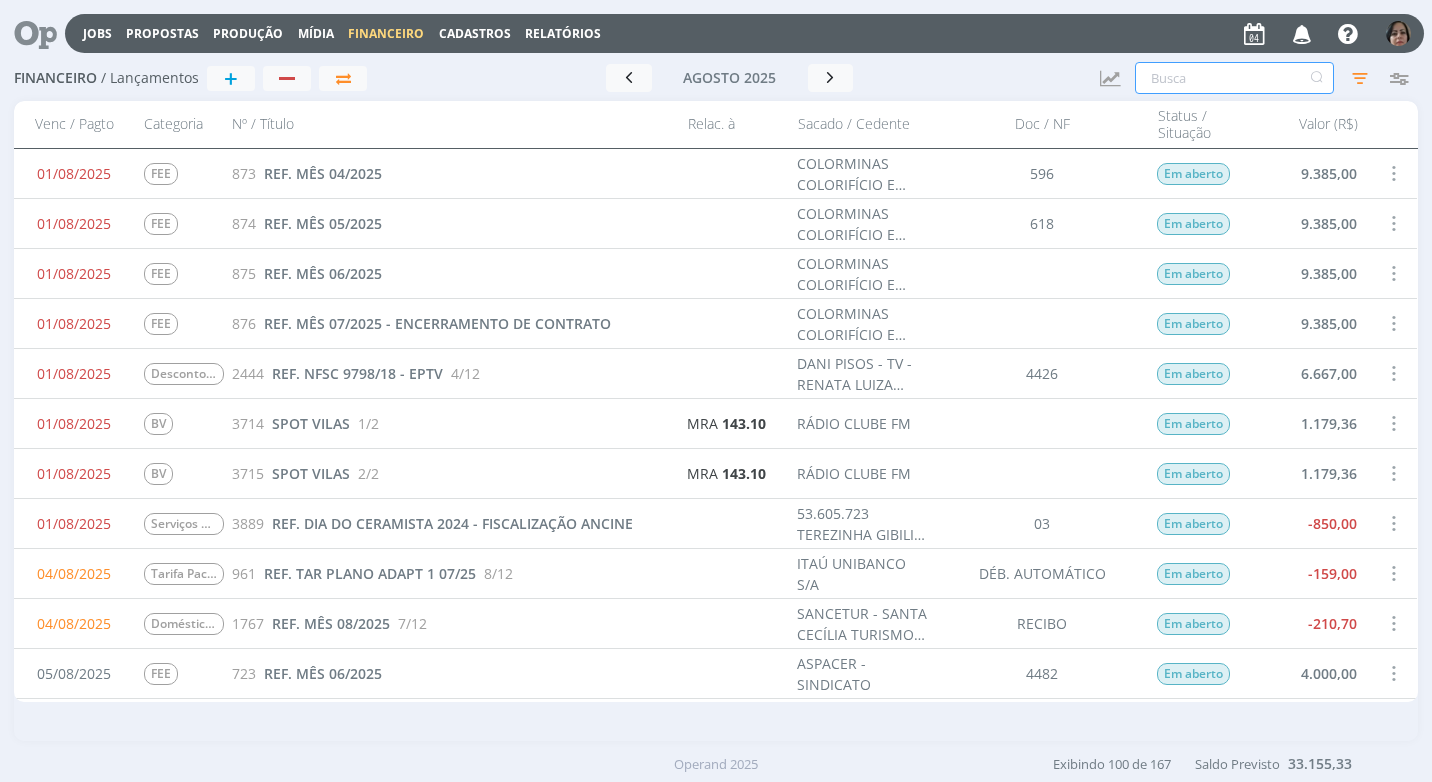 click at bounding box center [1234, 78] 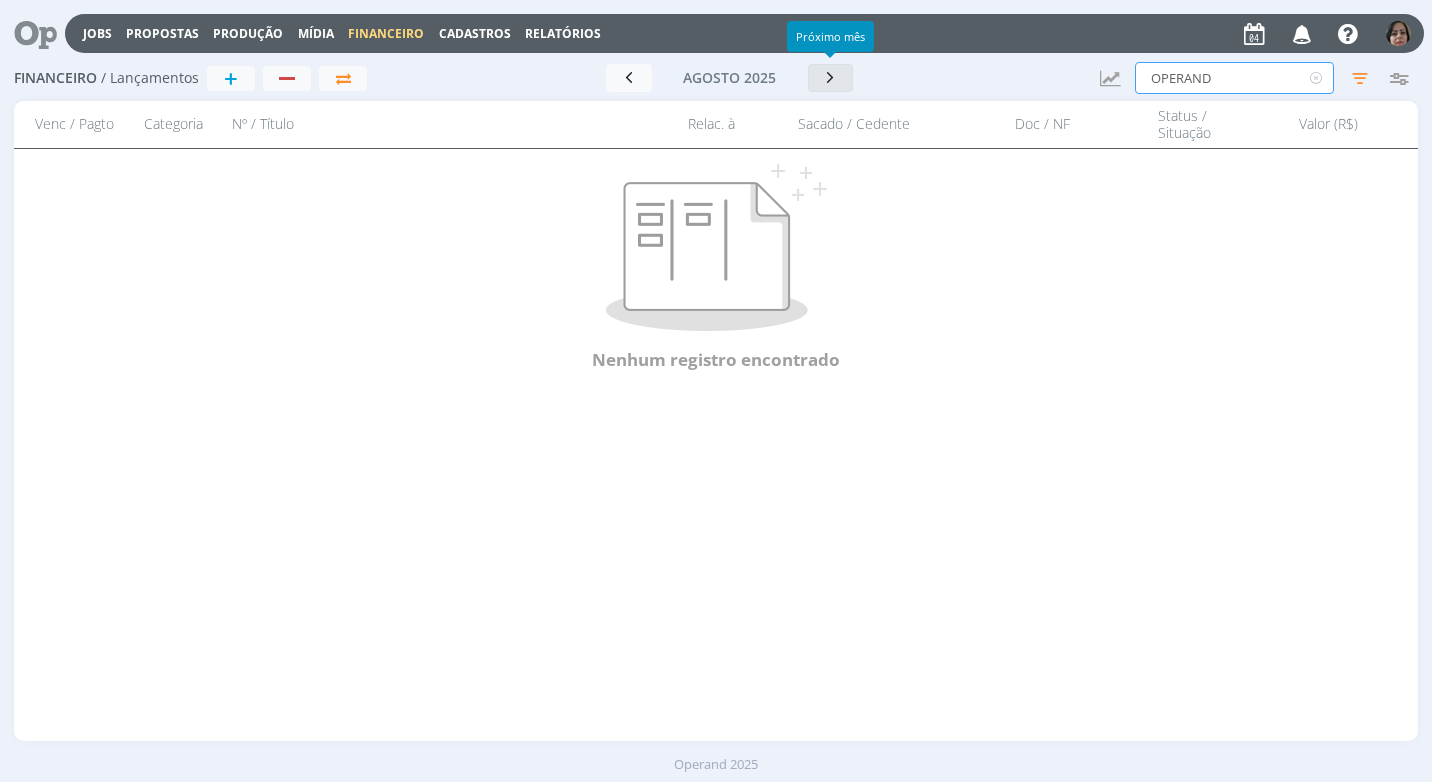 type on "OPERAND" 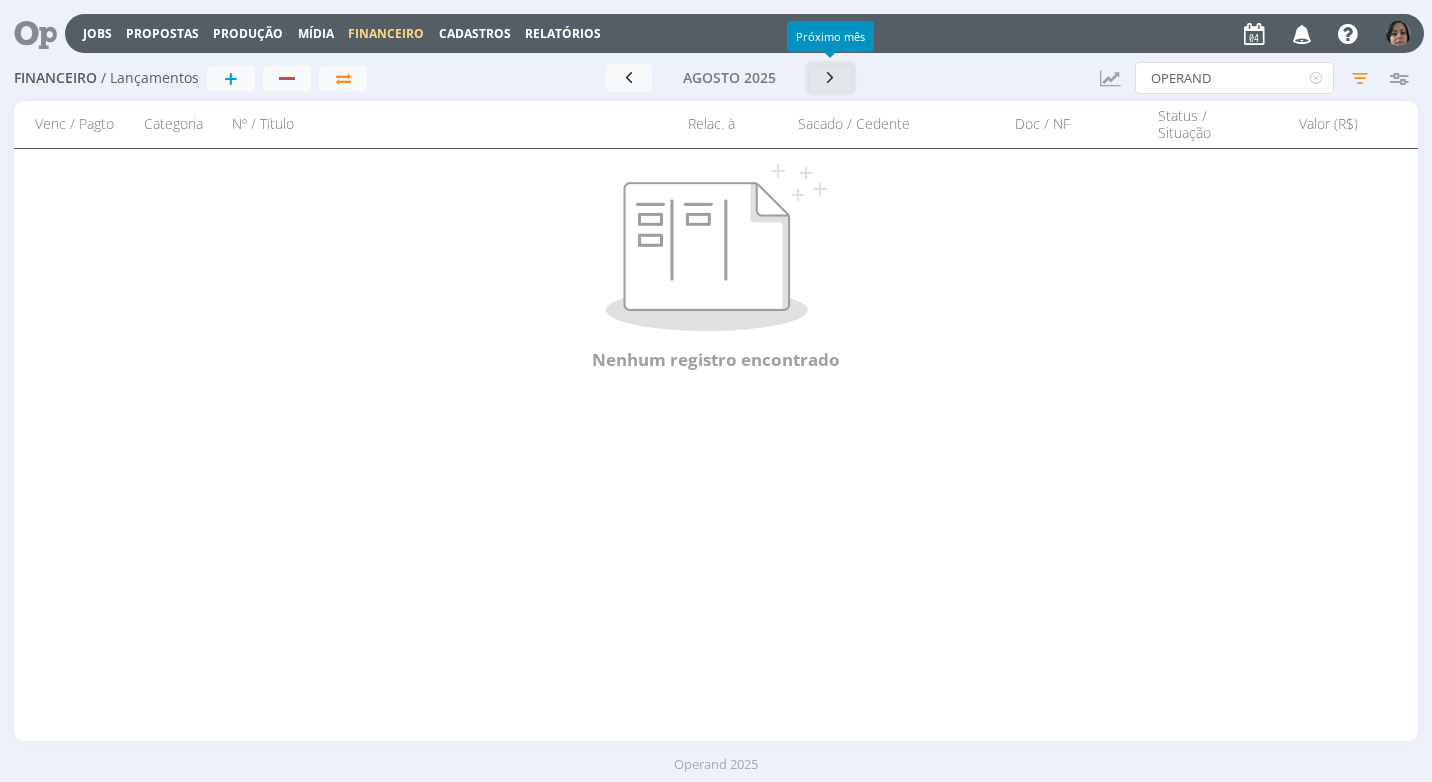 click at bounding box center [831, 77] 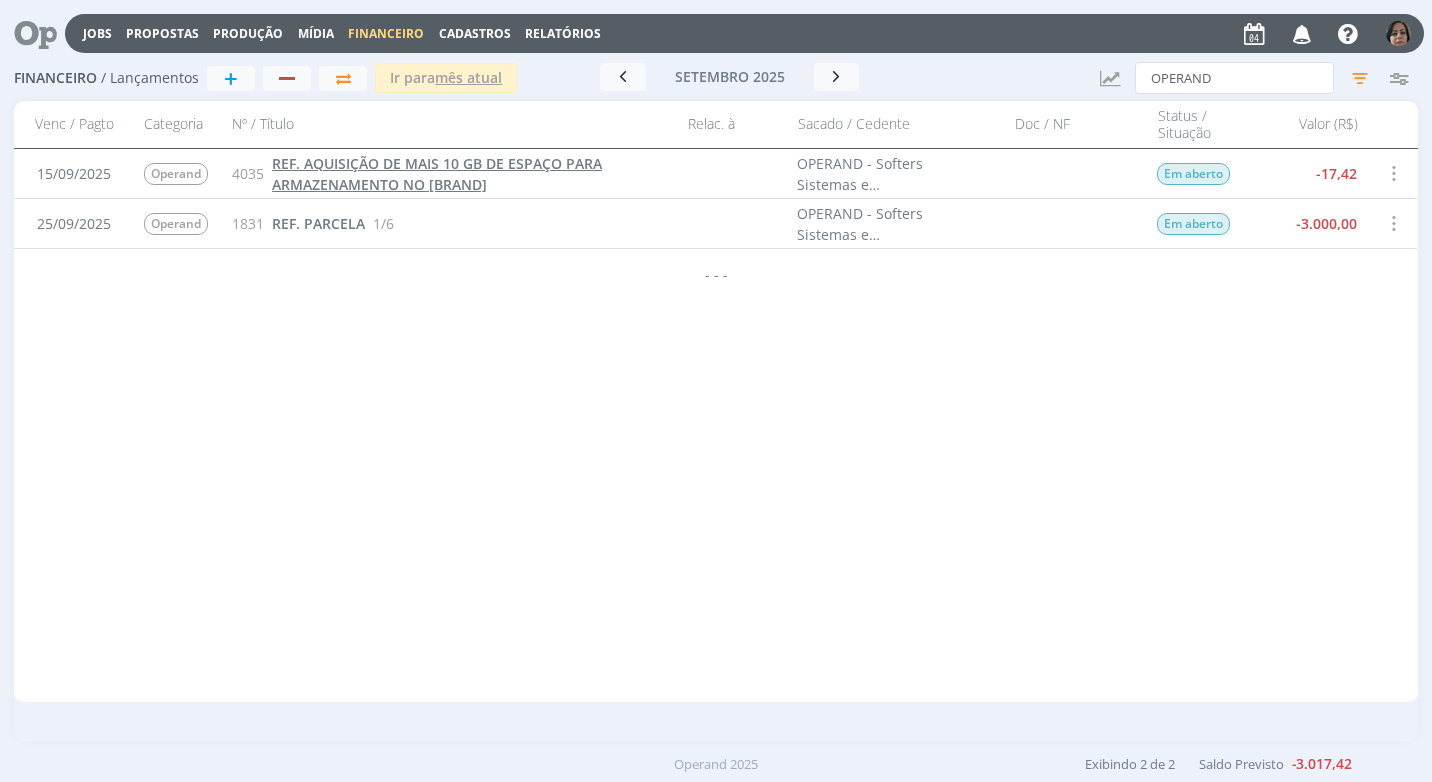click on "REF. AQUISIÇÃO DE MAIS 10 GB DE ESPAÇO PARA ARMAZENAMENTO NO [BRAND]" at bounding box center [437, 174] 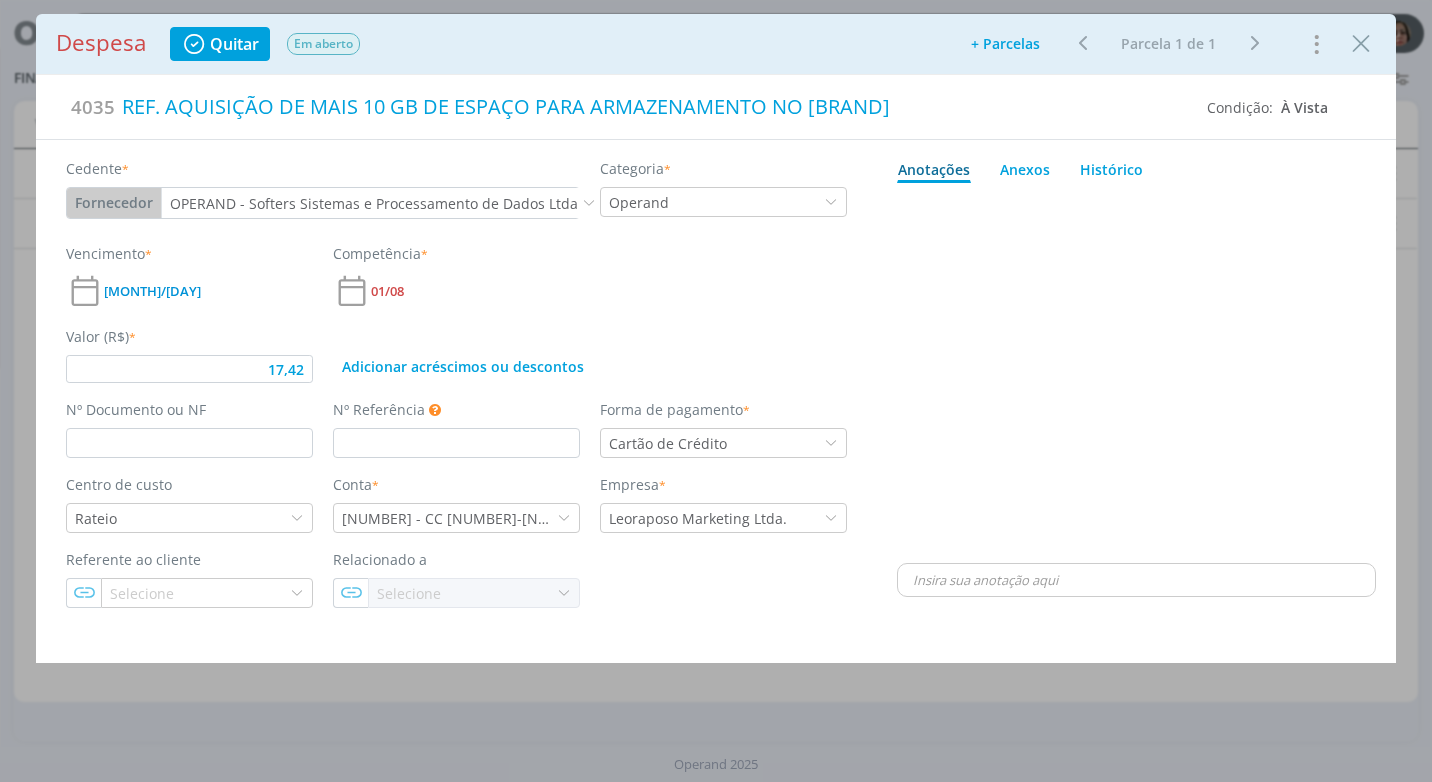 type on "17,42" 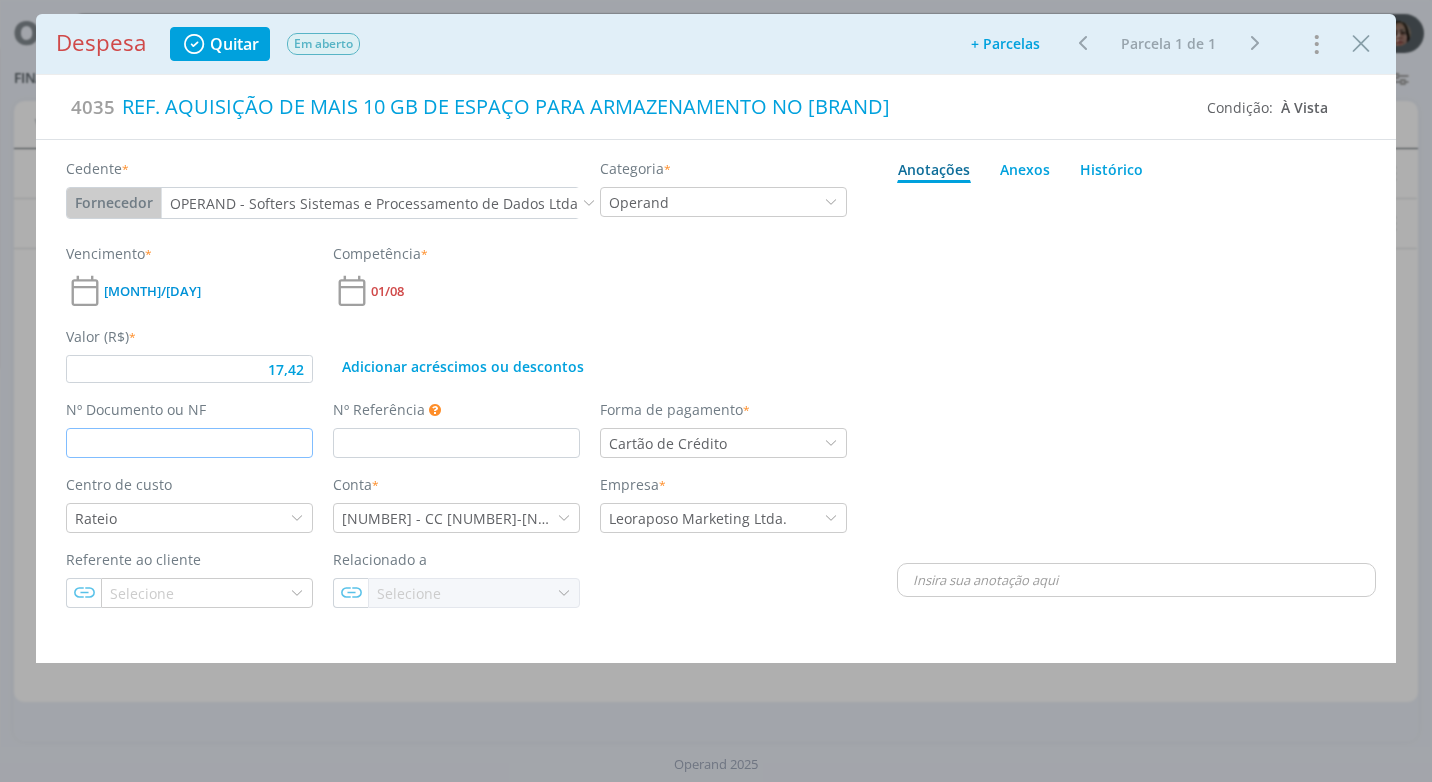 click at bounding box center (189, 443) 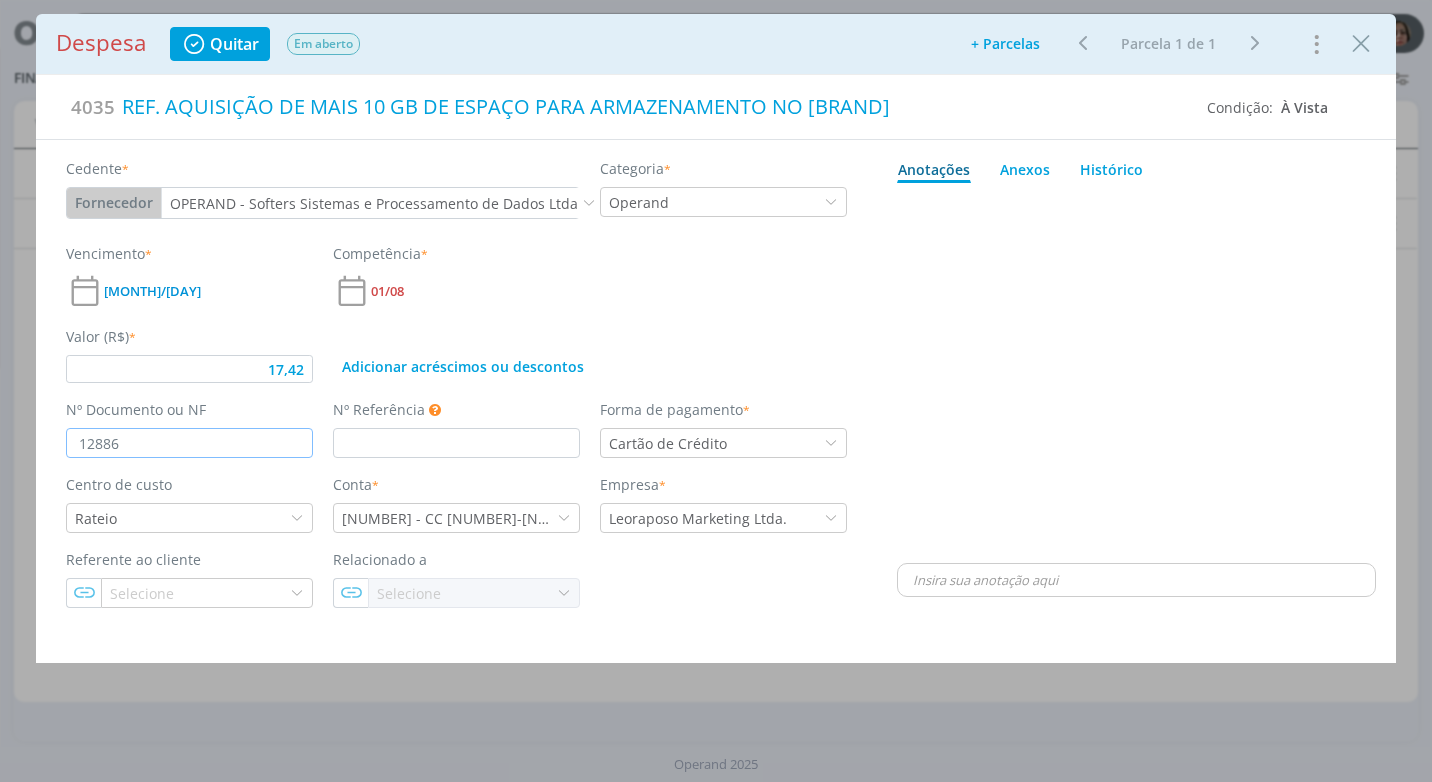 type on "128863" 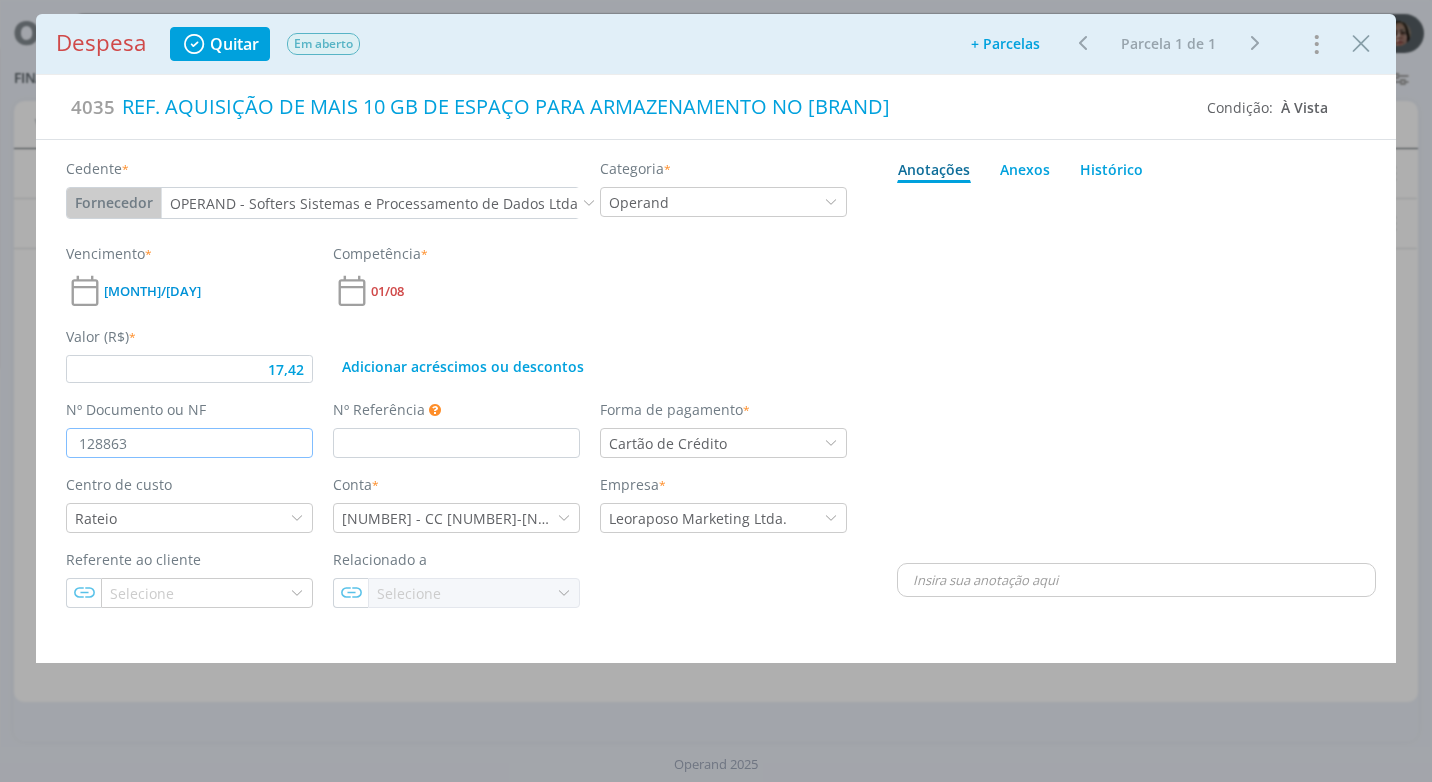 type on "17,42" 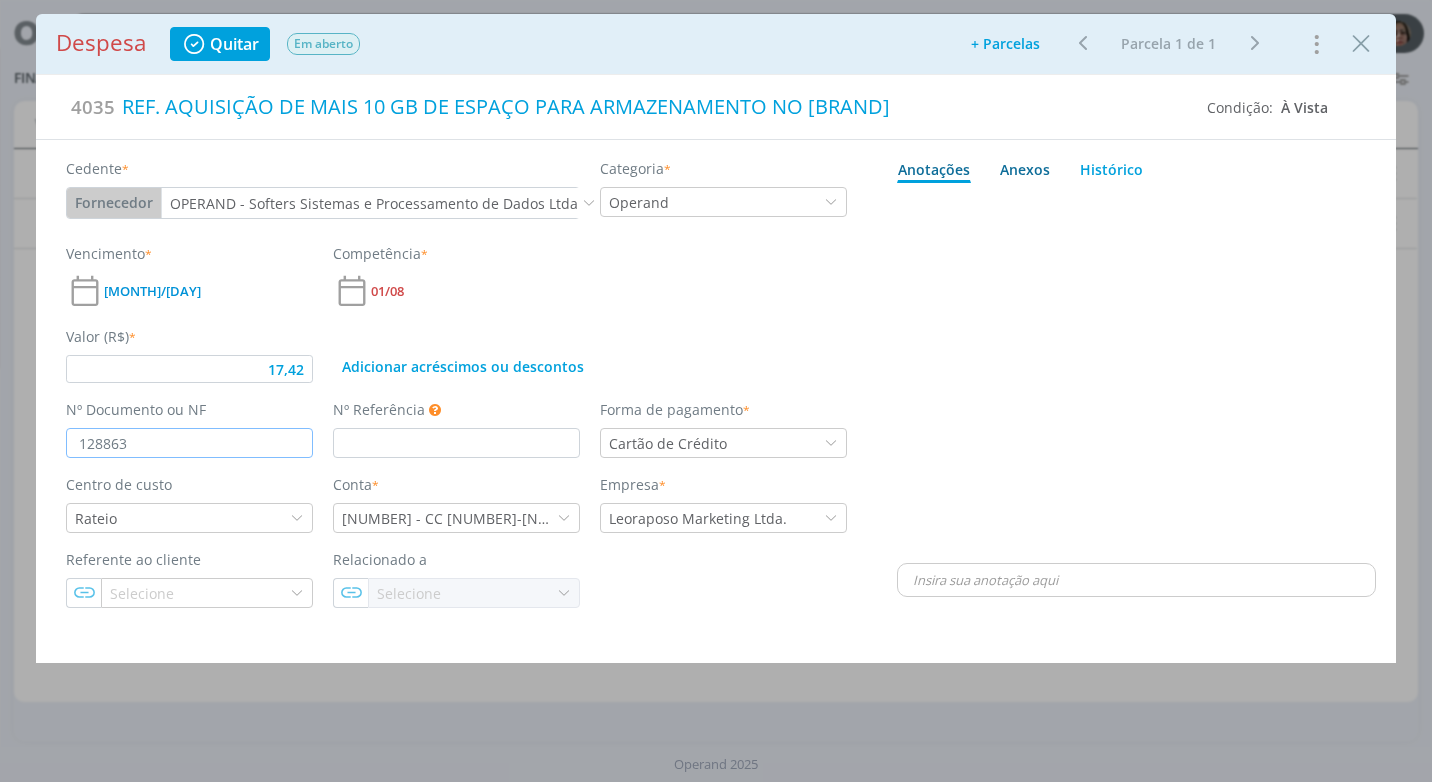 type on "128863" 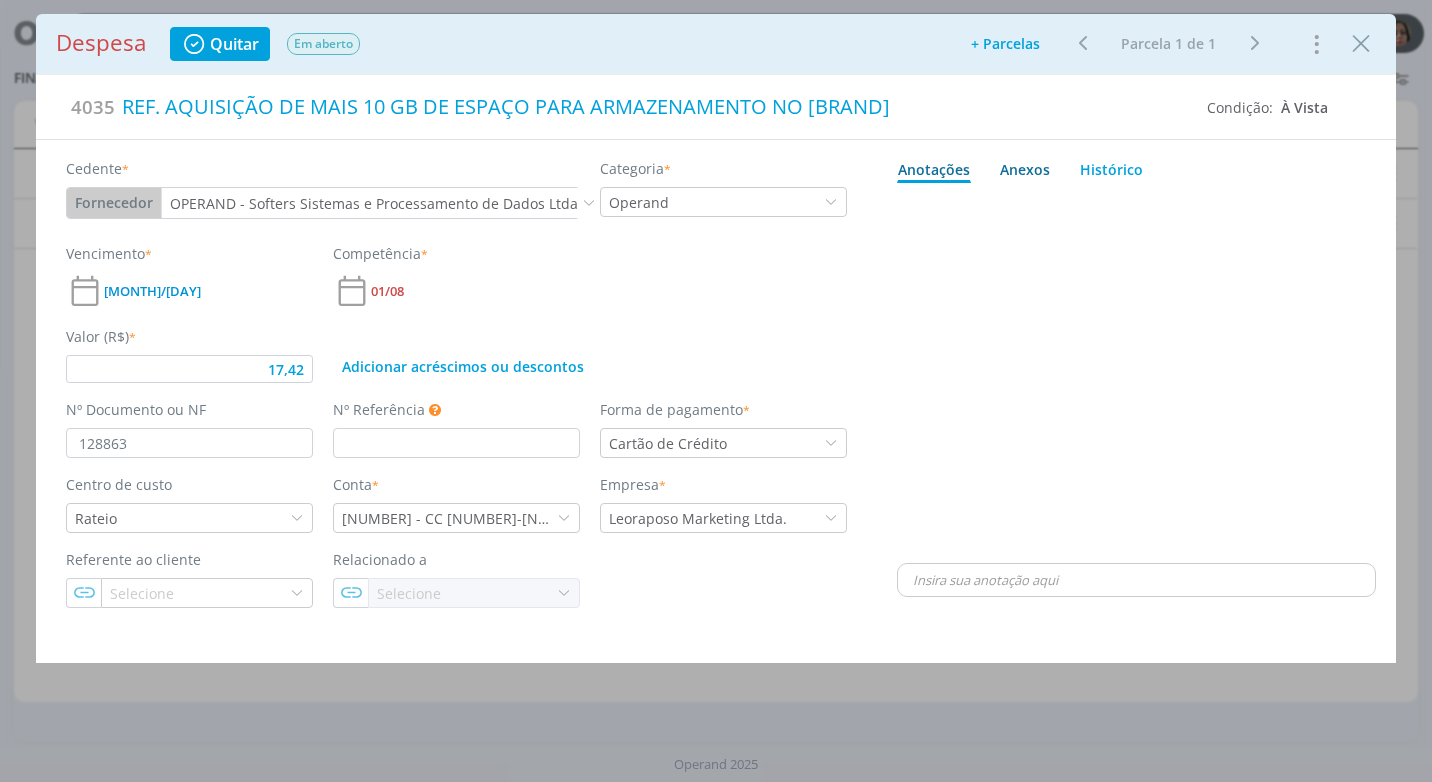 click on "Anexos
0" at bounding box center (1025, 169) 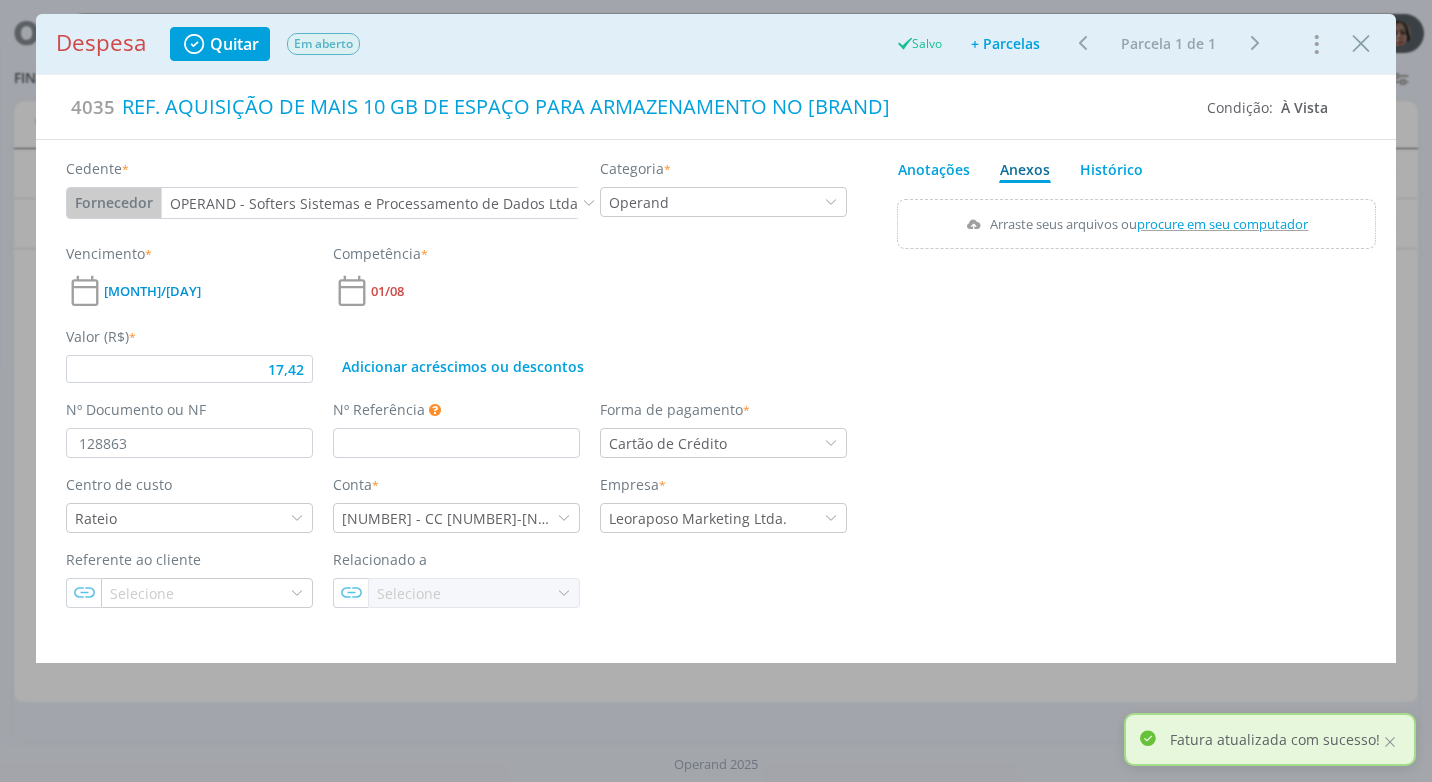 click on "procure em seu computador" at bounding box center (1223, 224) 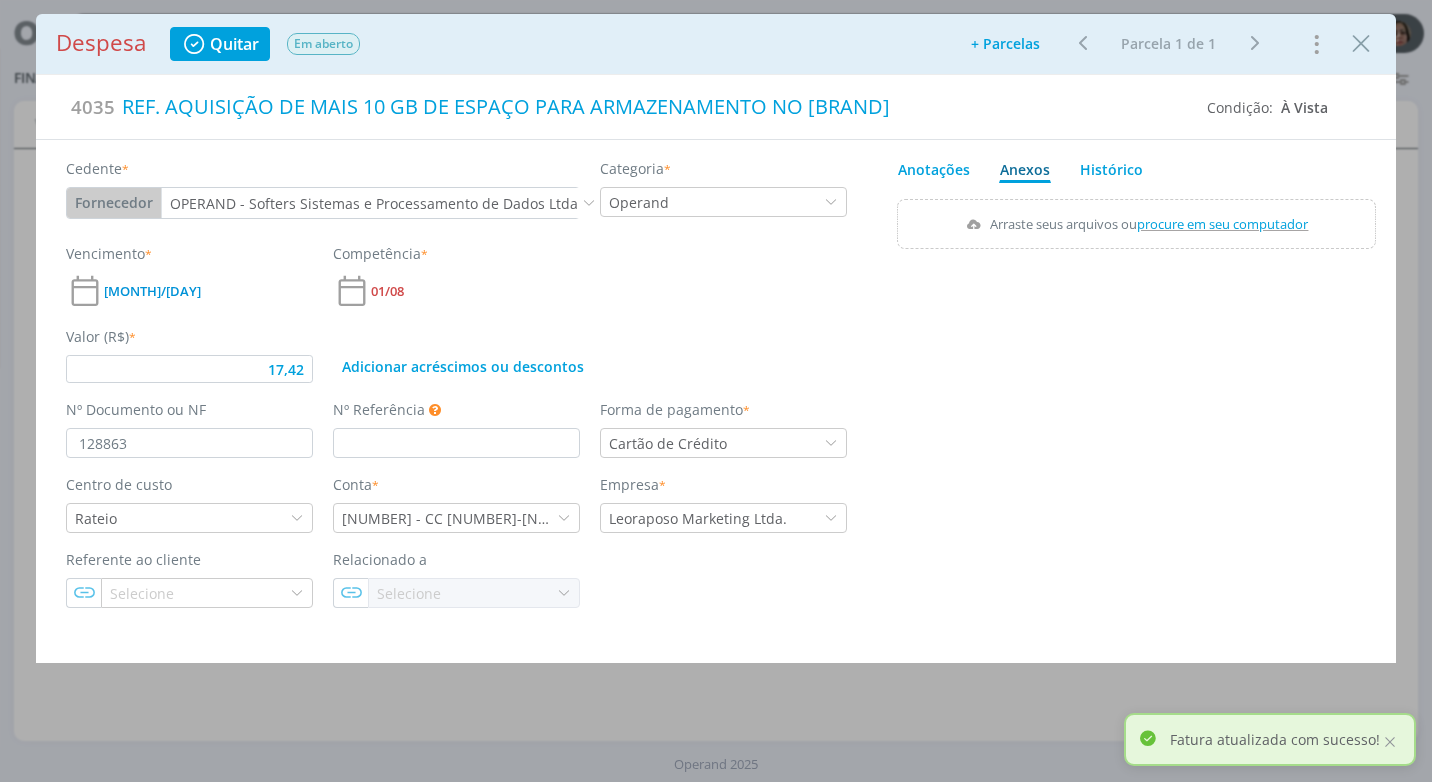 type on "17,42" 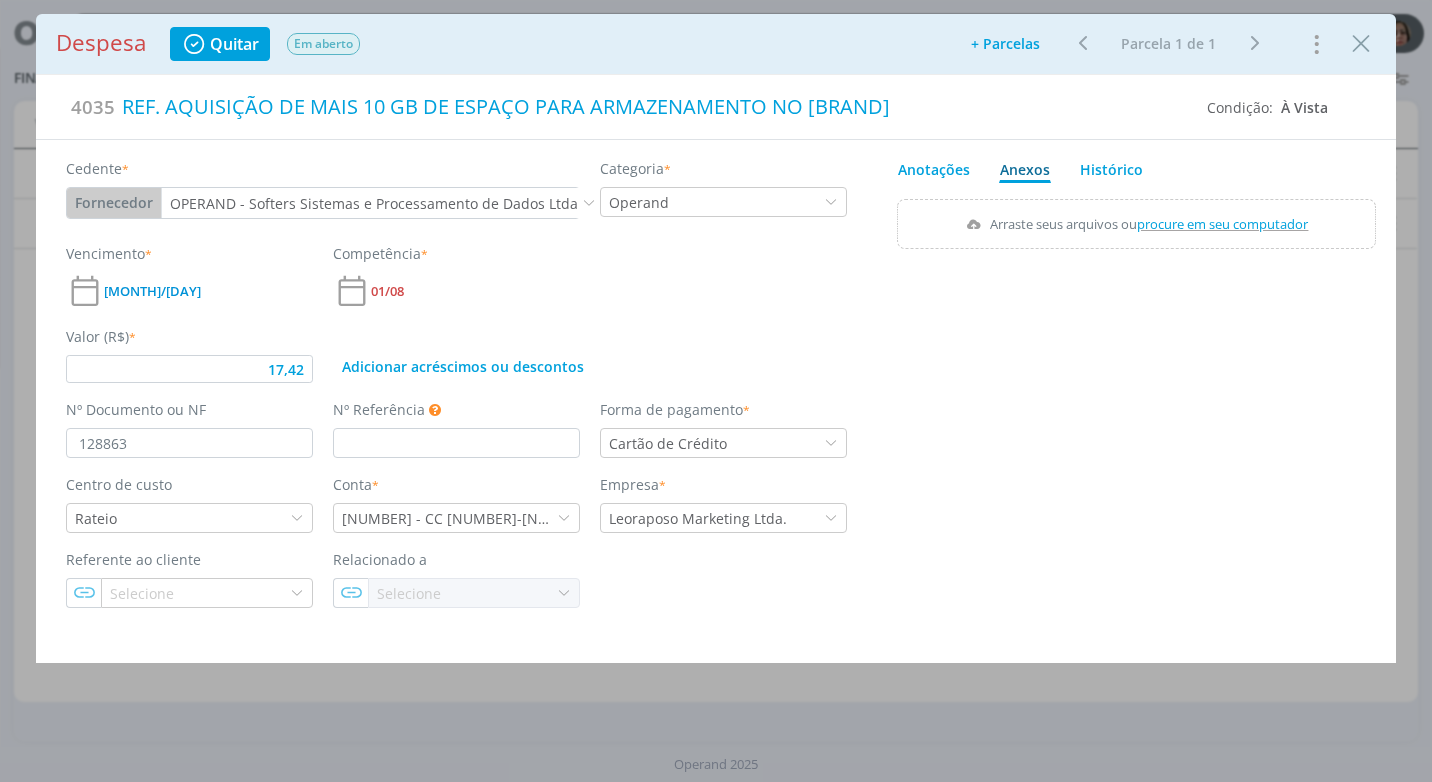 type on "C:\fakepath\NF 128863 - OPERAND.pdf" 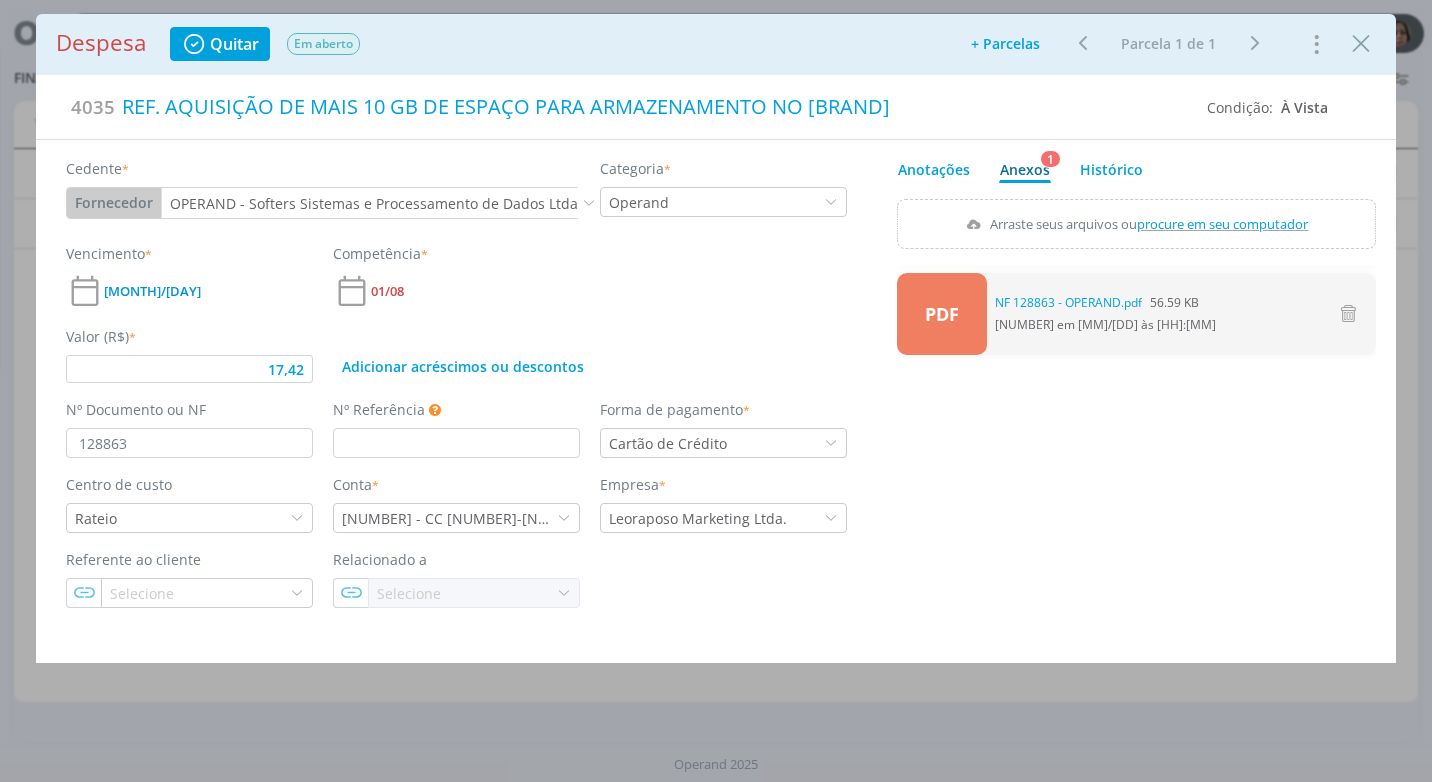 type on "17,42" 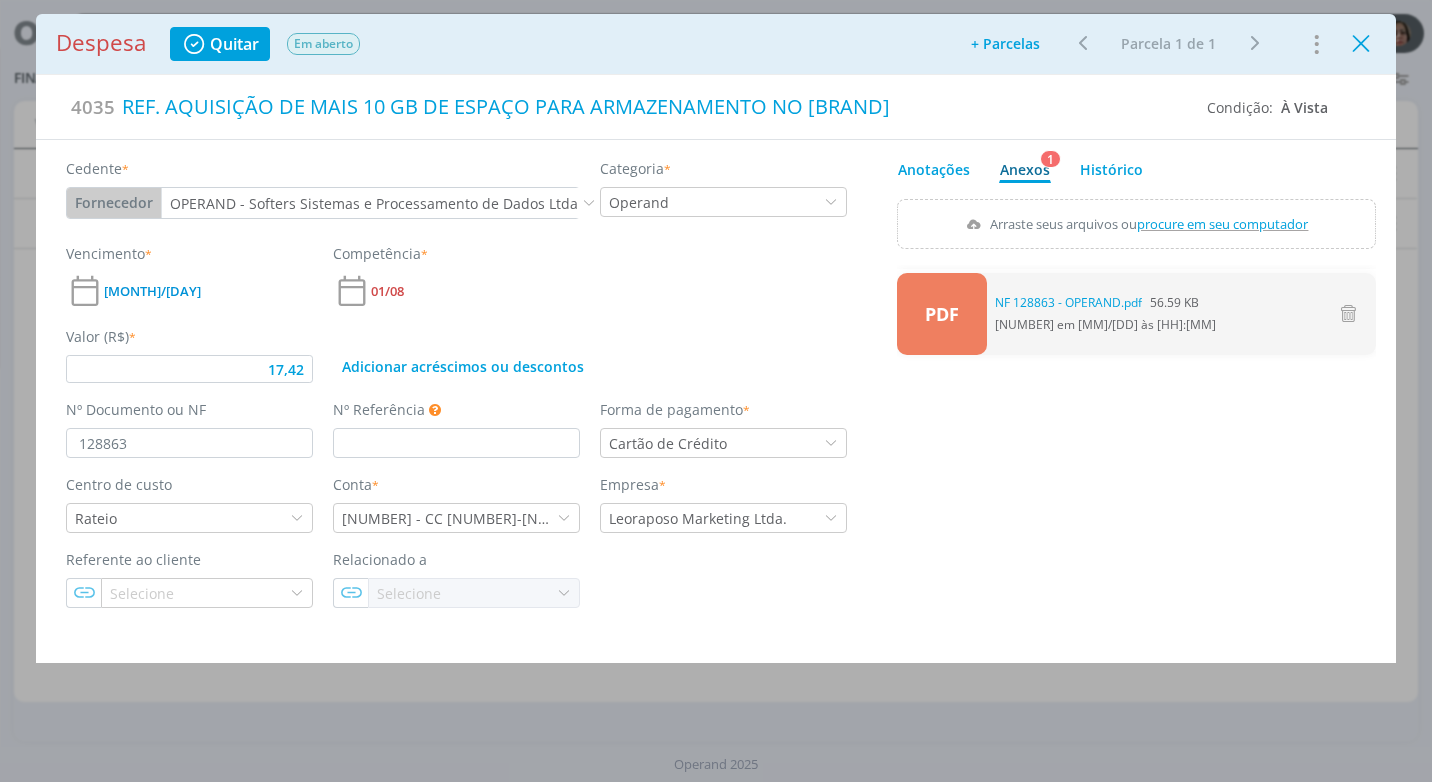 click at bounding box center (1361, 44) 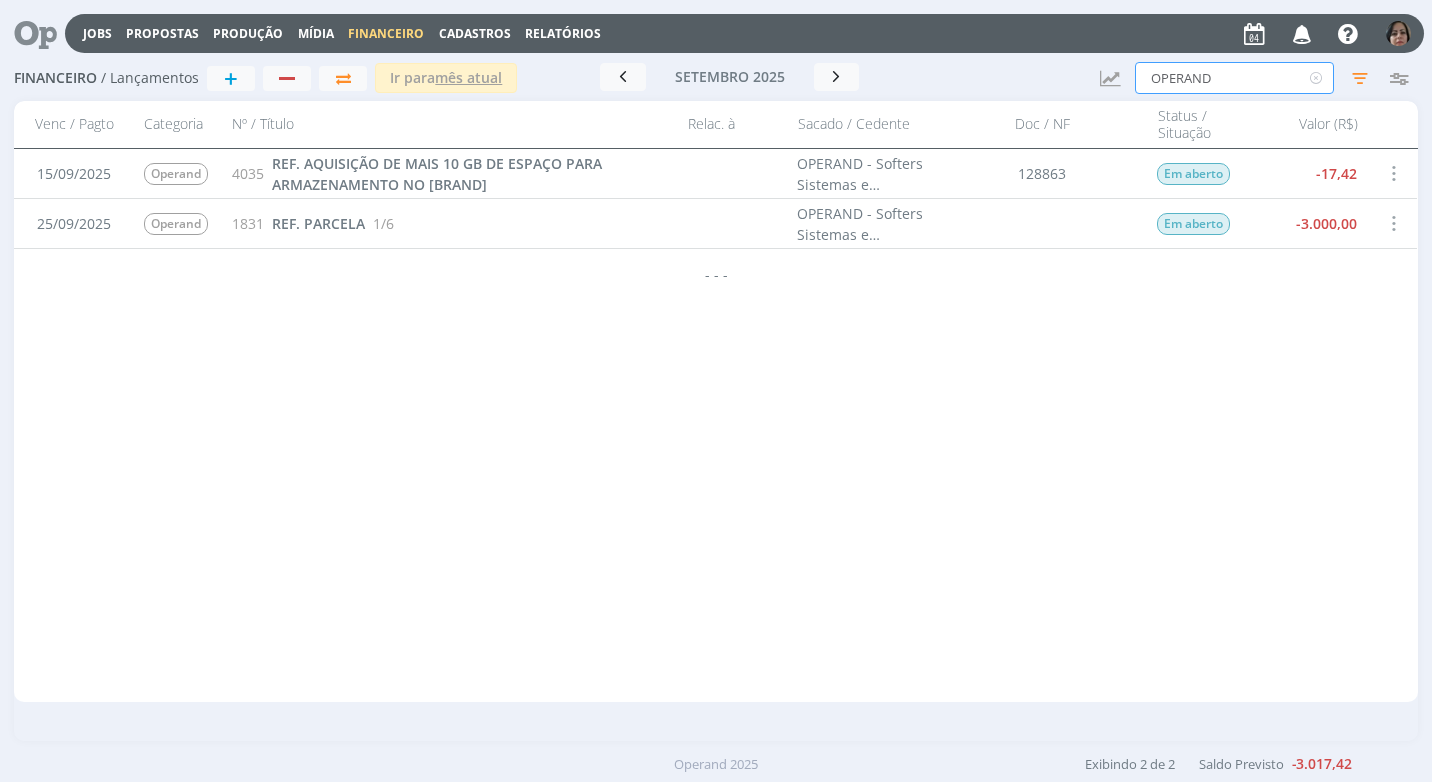 click on "OPERAND" at bounding box center [1234, 78] 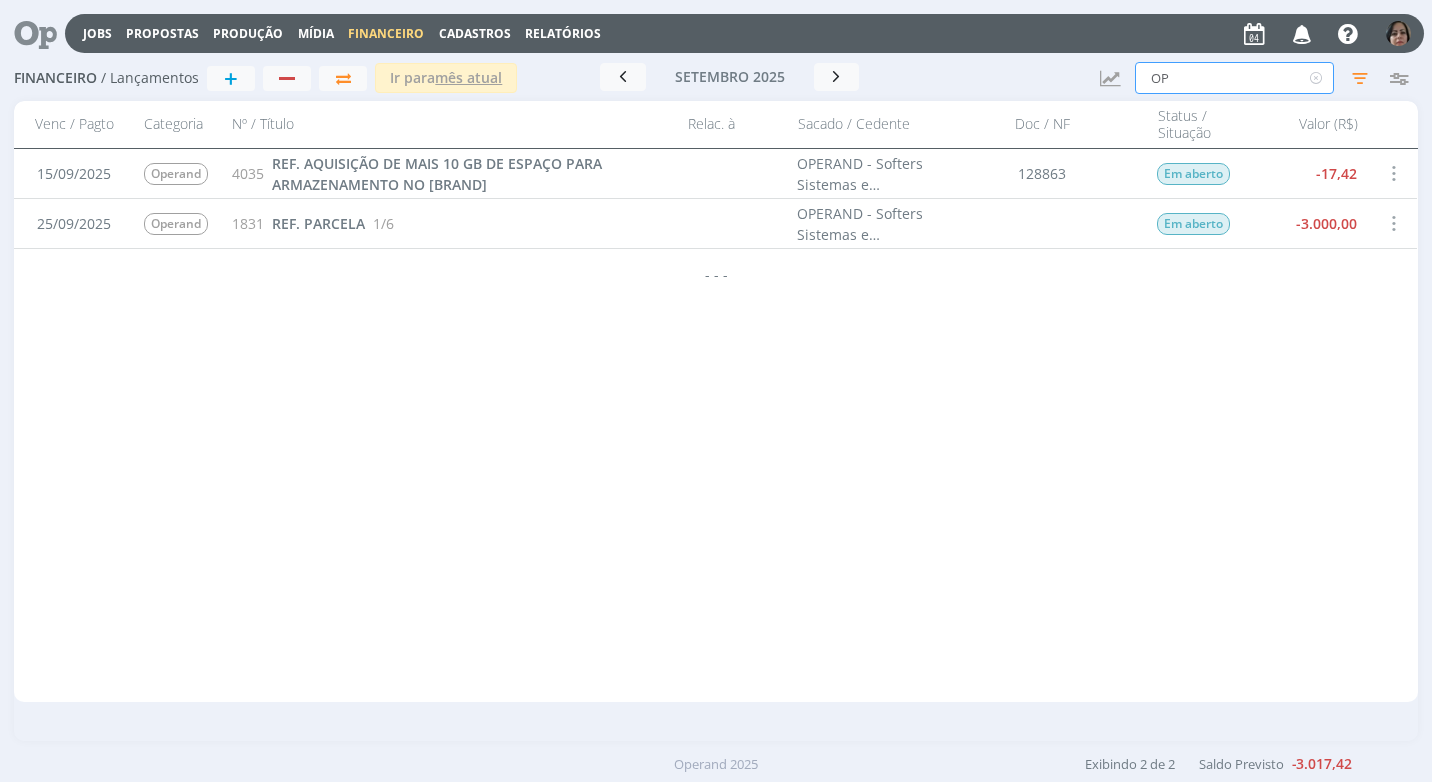 type on "O" 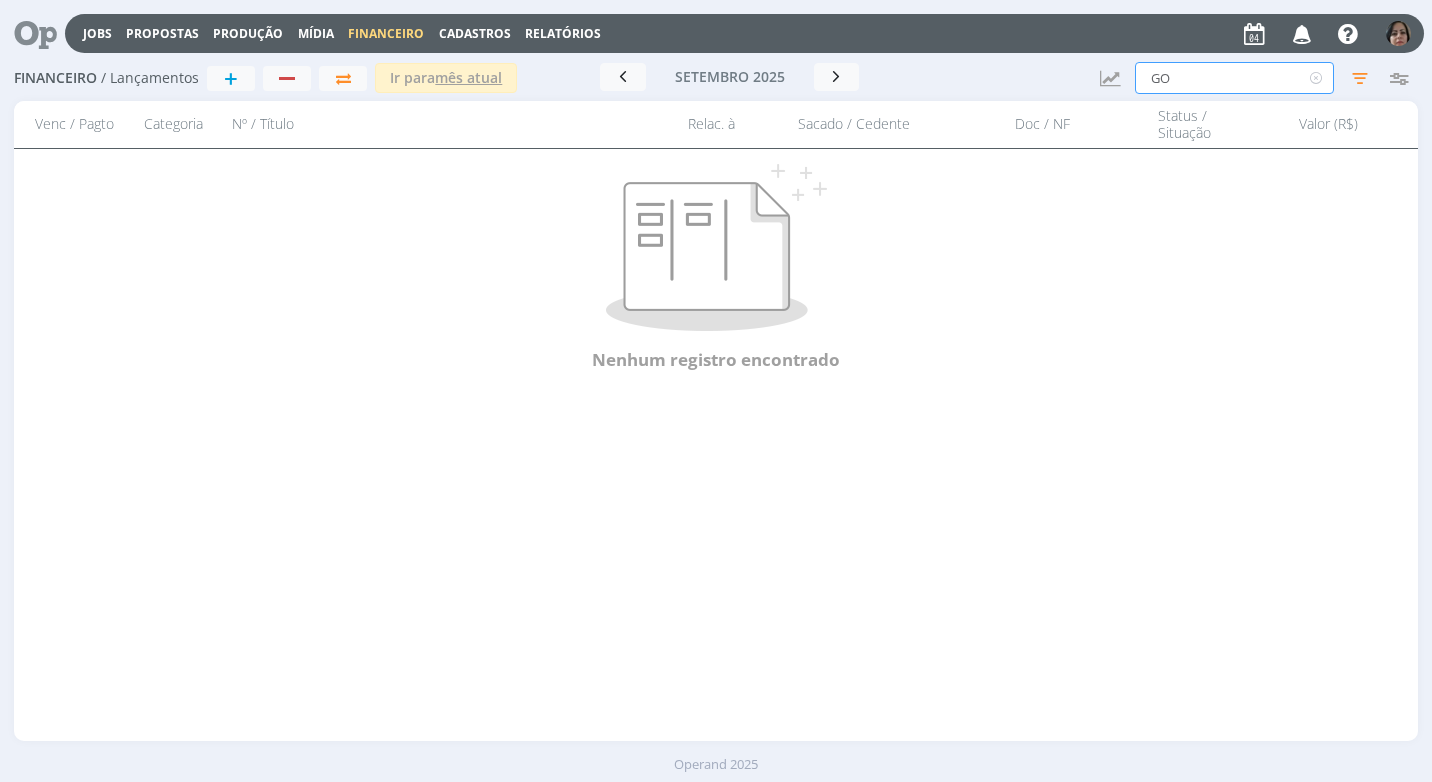 type on "G" 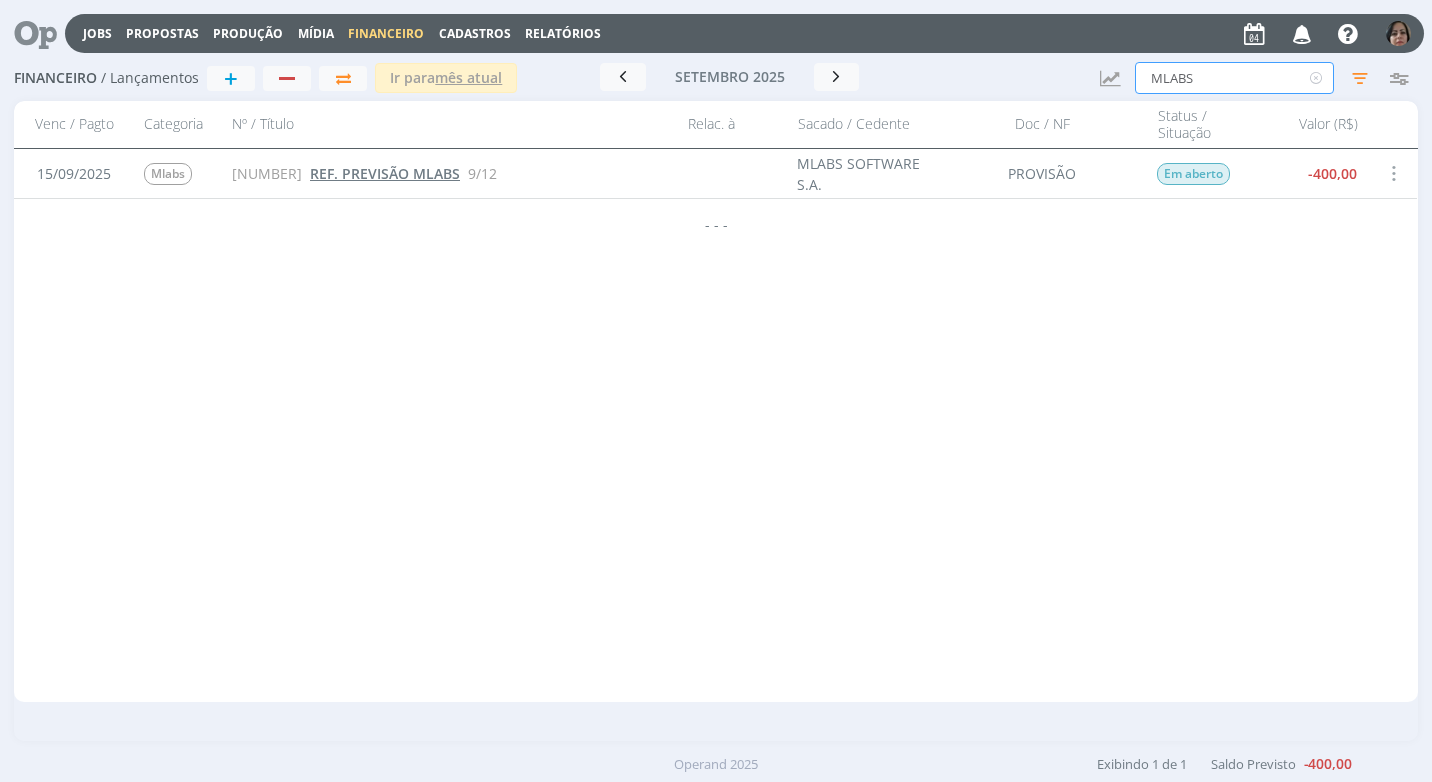 type on "MLABS" 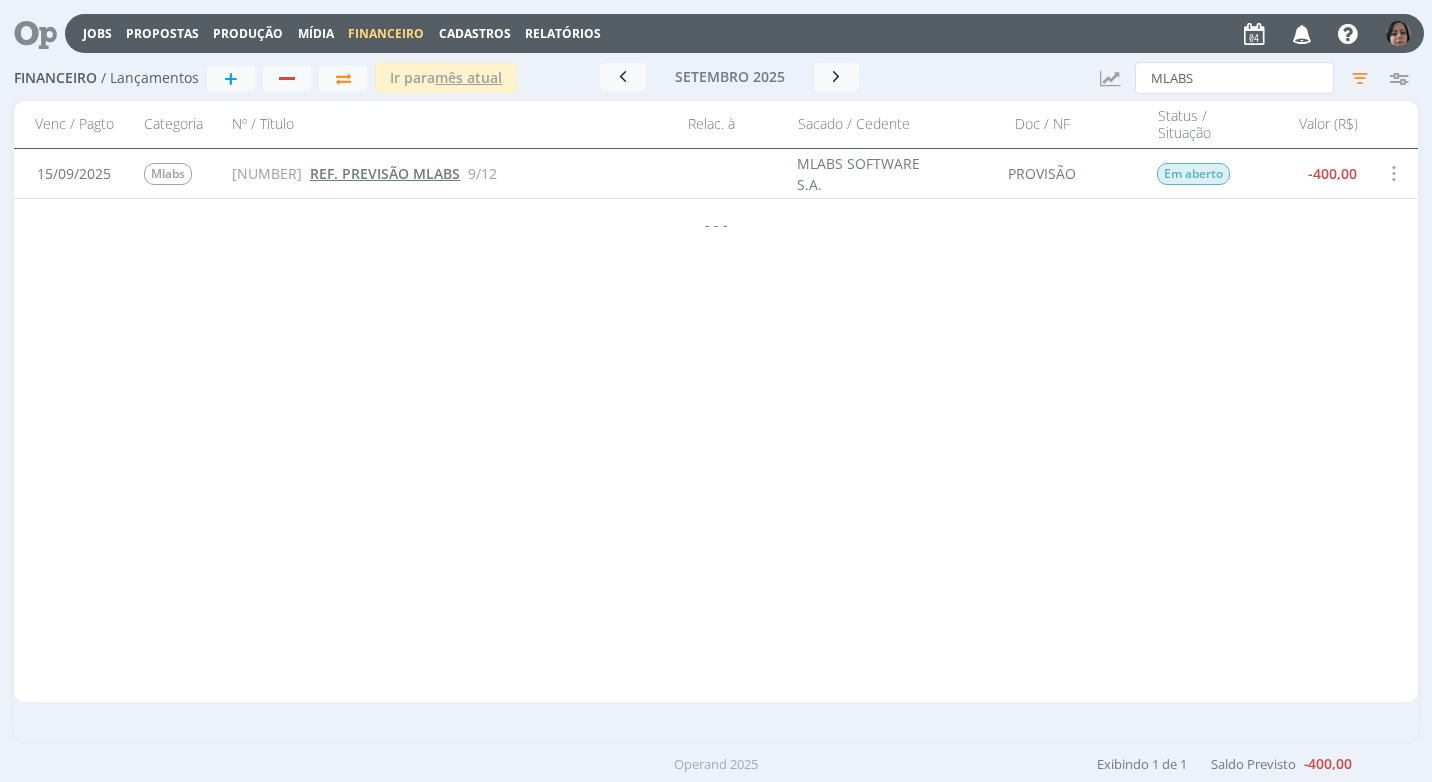click on "REF. PREVISÃO MLABS" at bounding box center (385, 173) 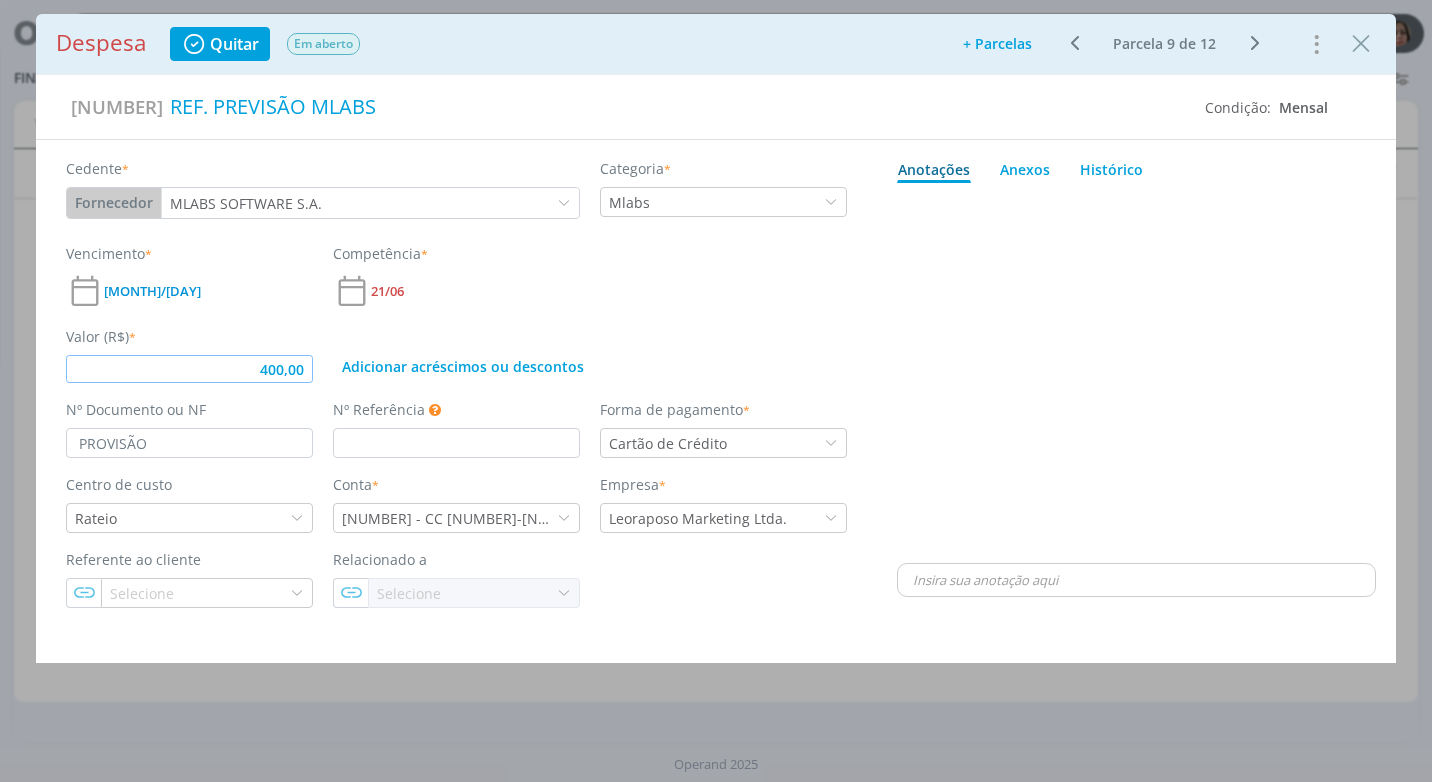 click on "400,00" at bounding box center [189, 369] 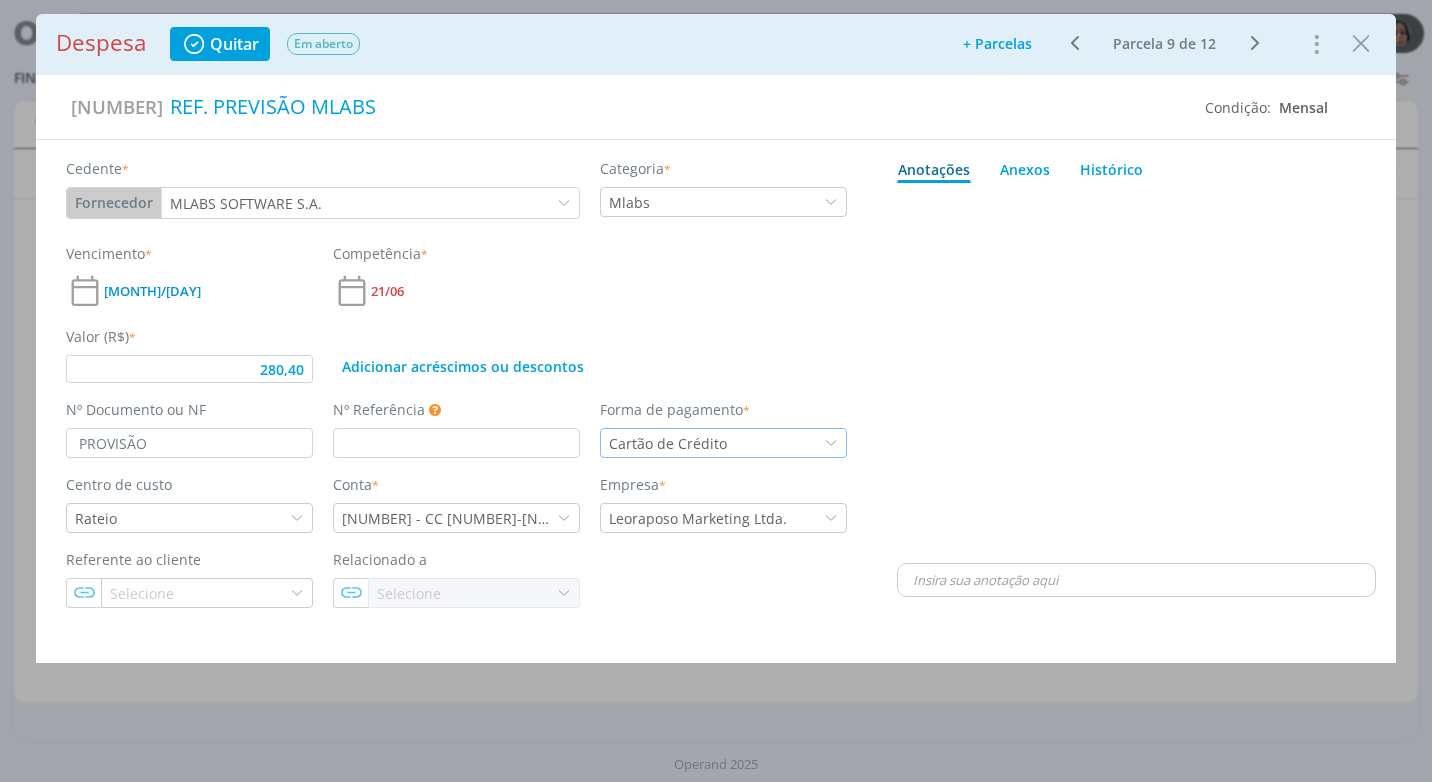click on "Cartão de Crédito" at bounding box center (723, 443) 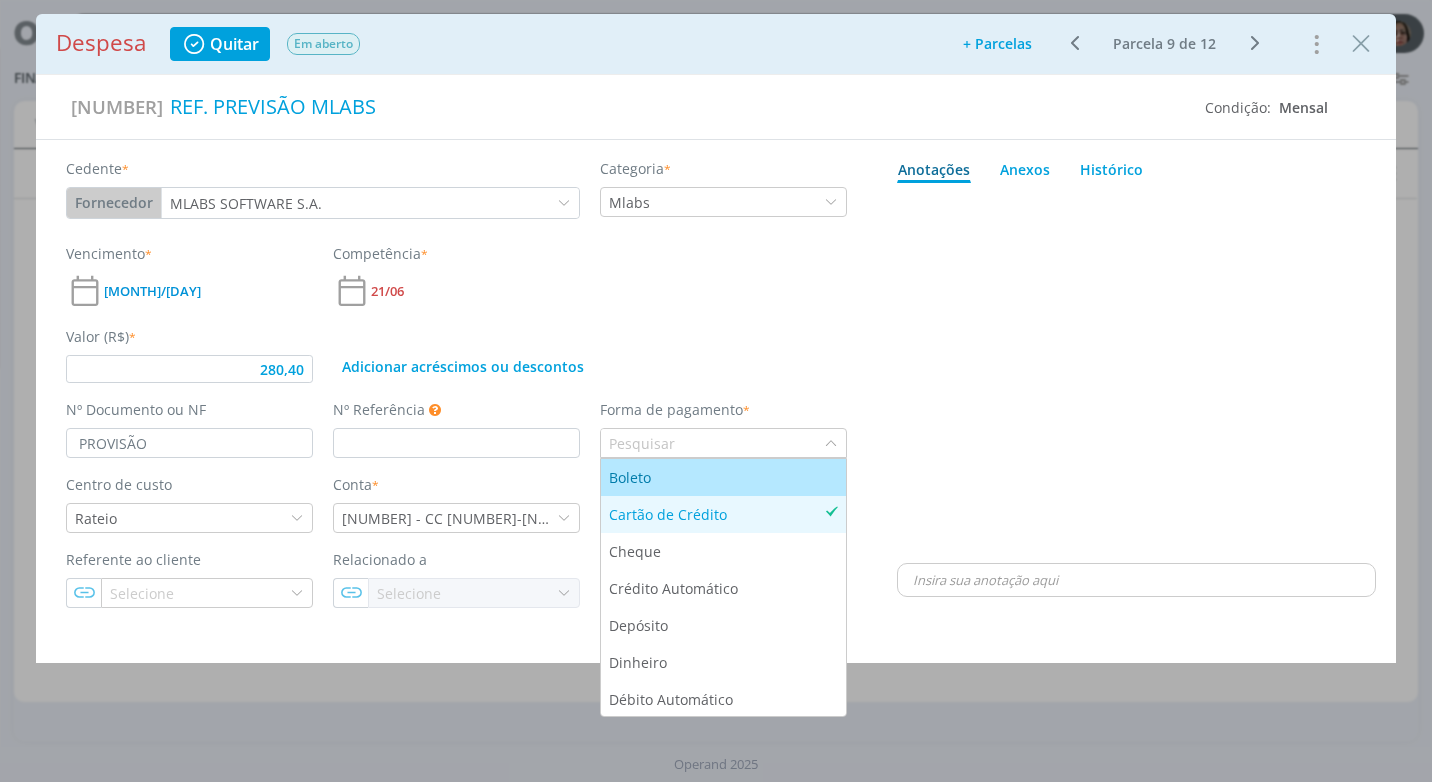 click at bounding box center [1136, 375] 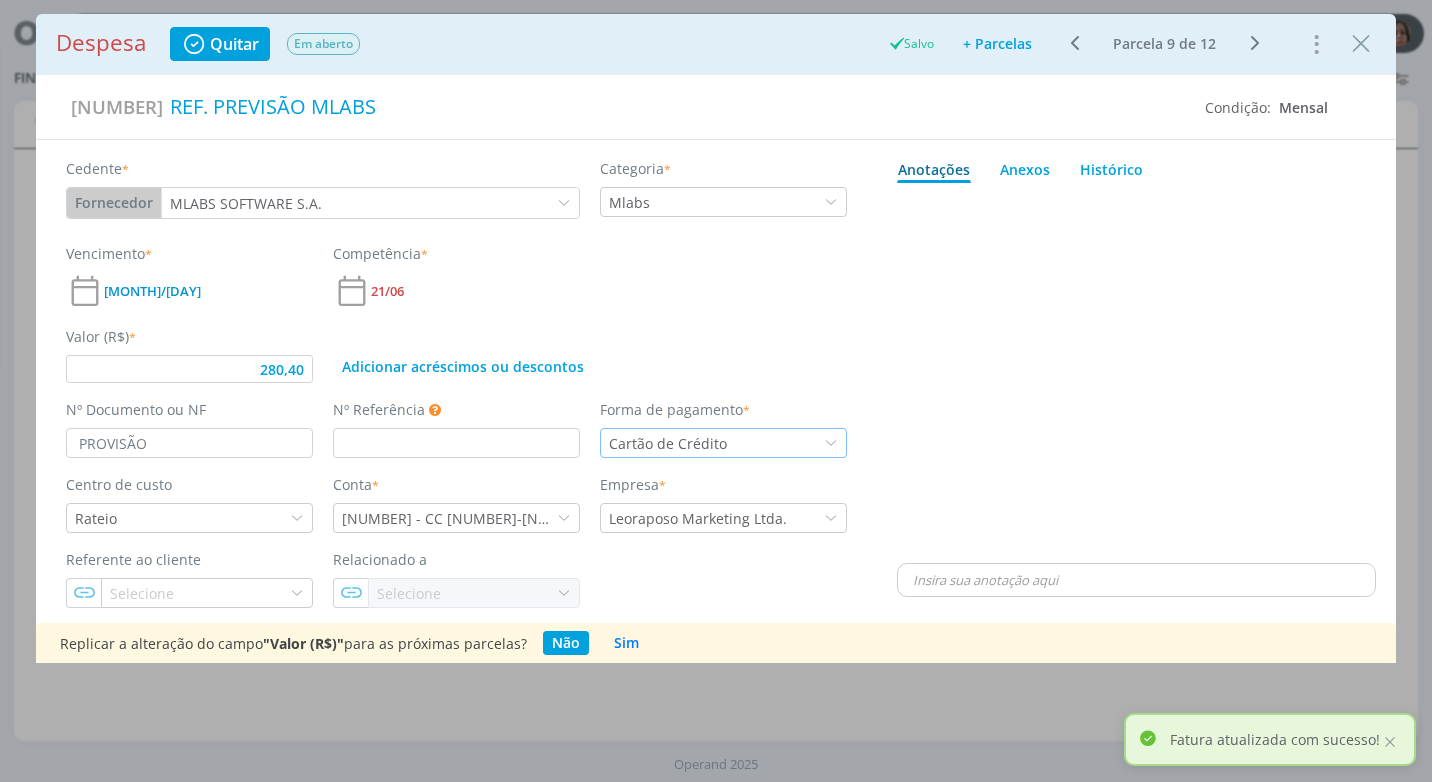 type on "280,40" 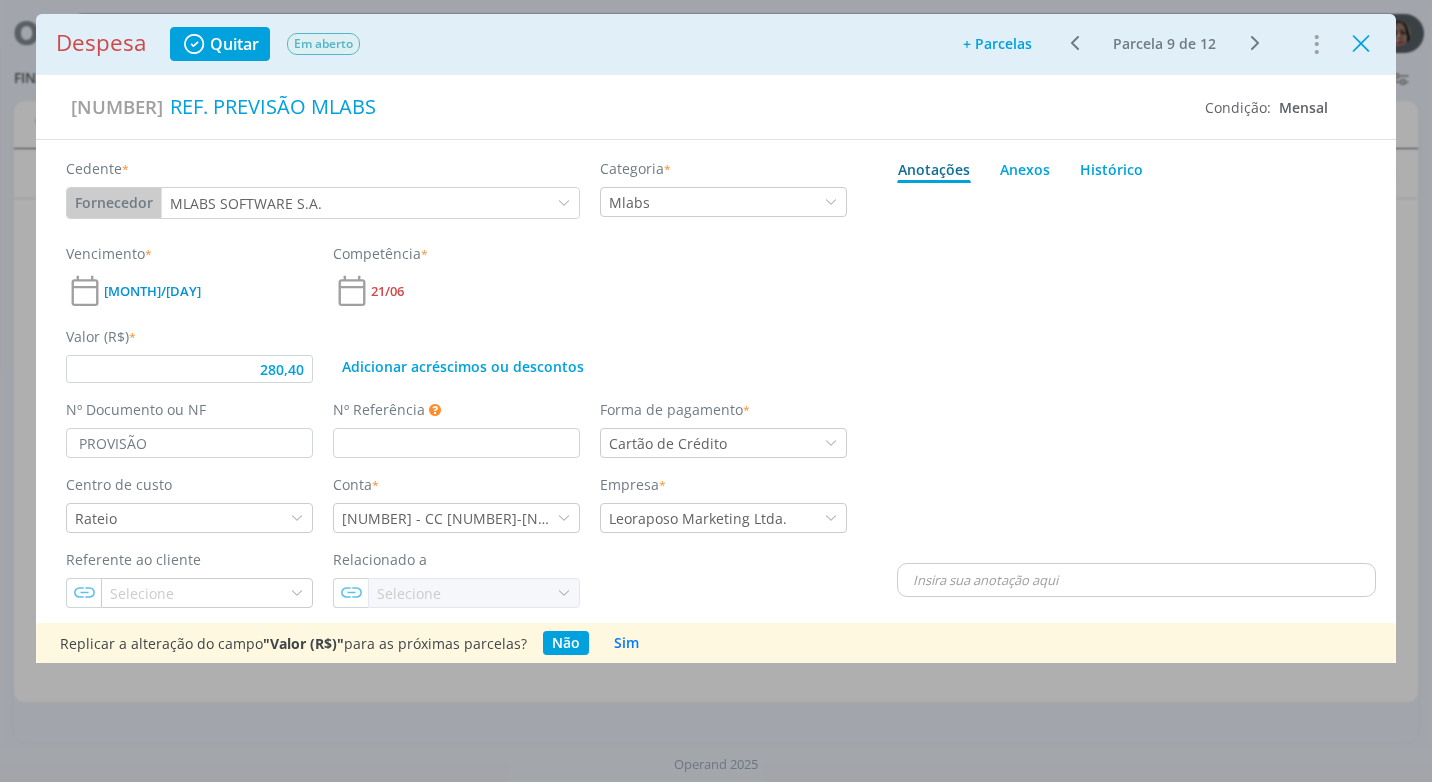 click at bounding box center (1361, 44) 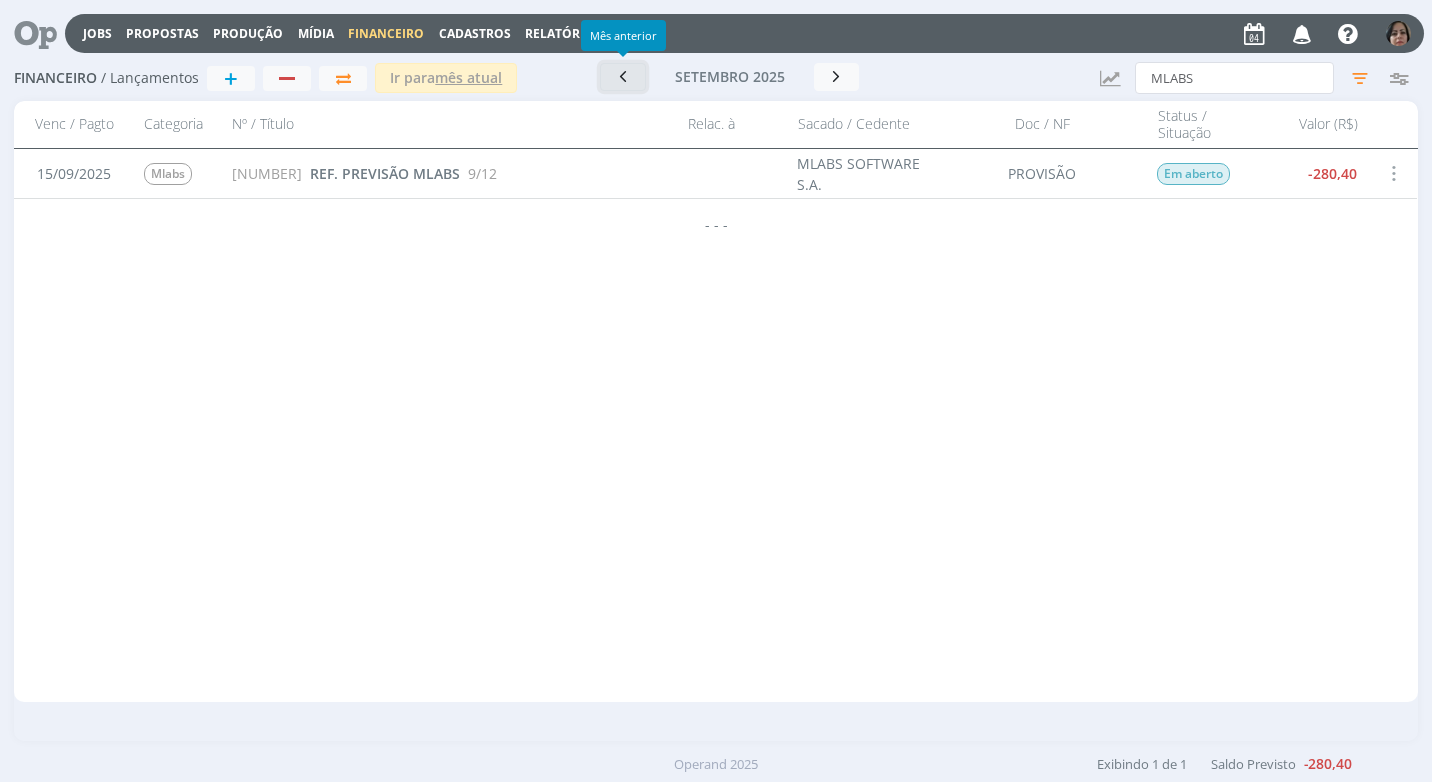 click at bounding box center (623, 76) 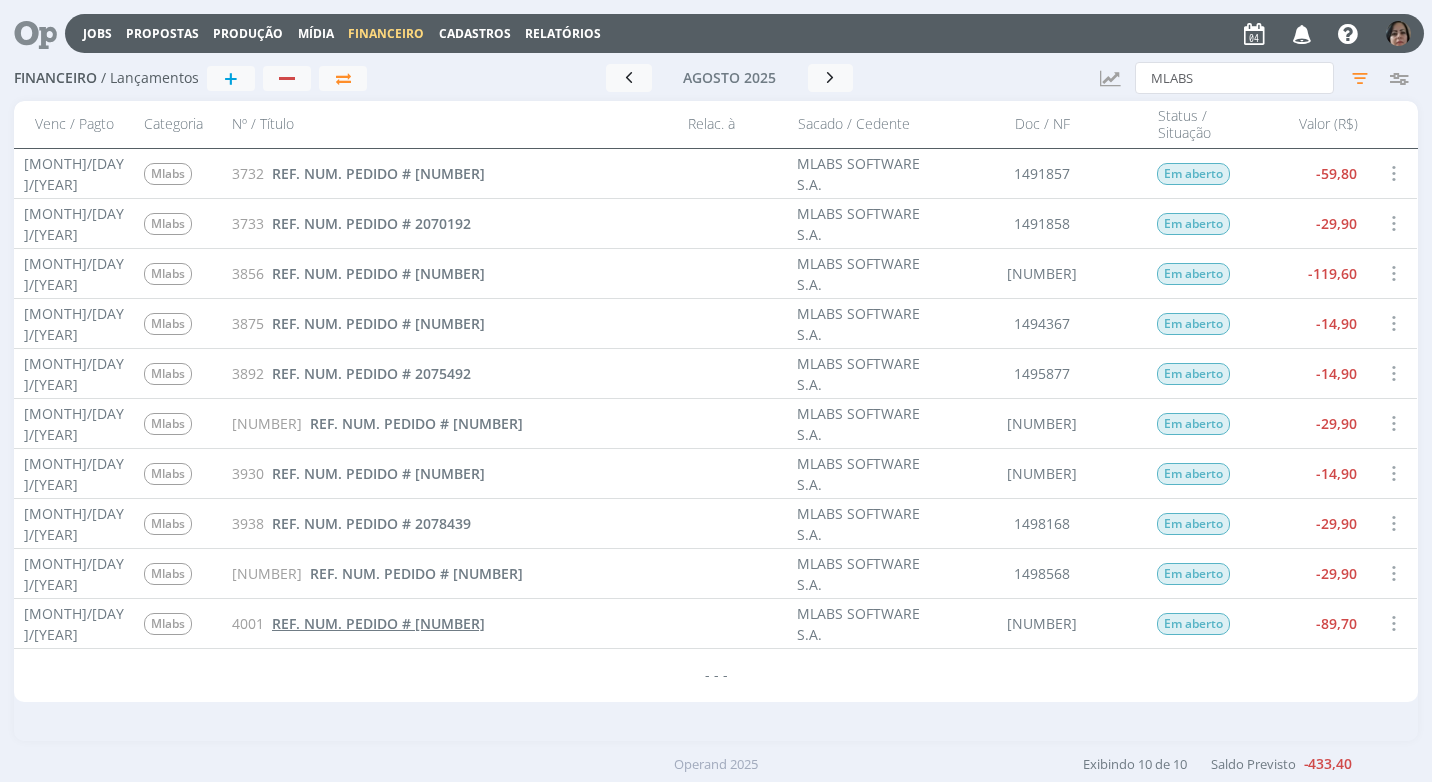 click on "REF. NUM. PEDIDO # [NUMBER]" at bounding box center [378, 623] 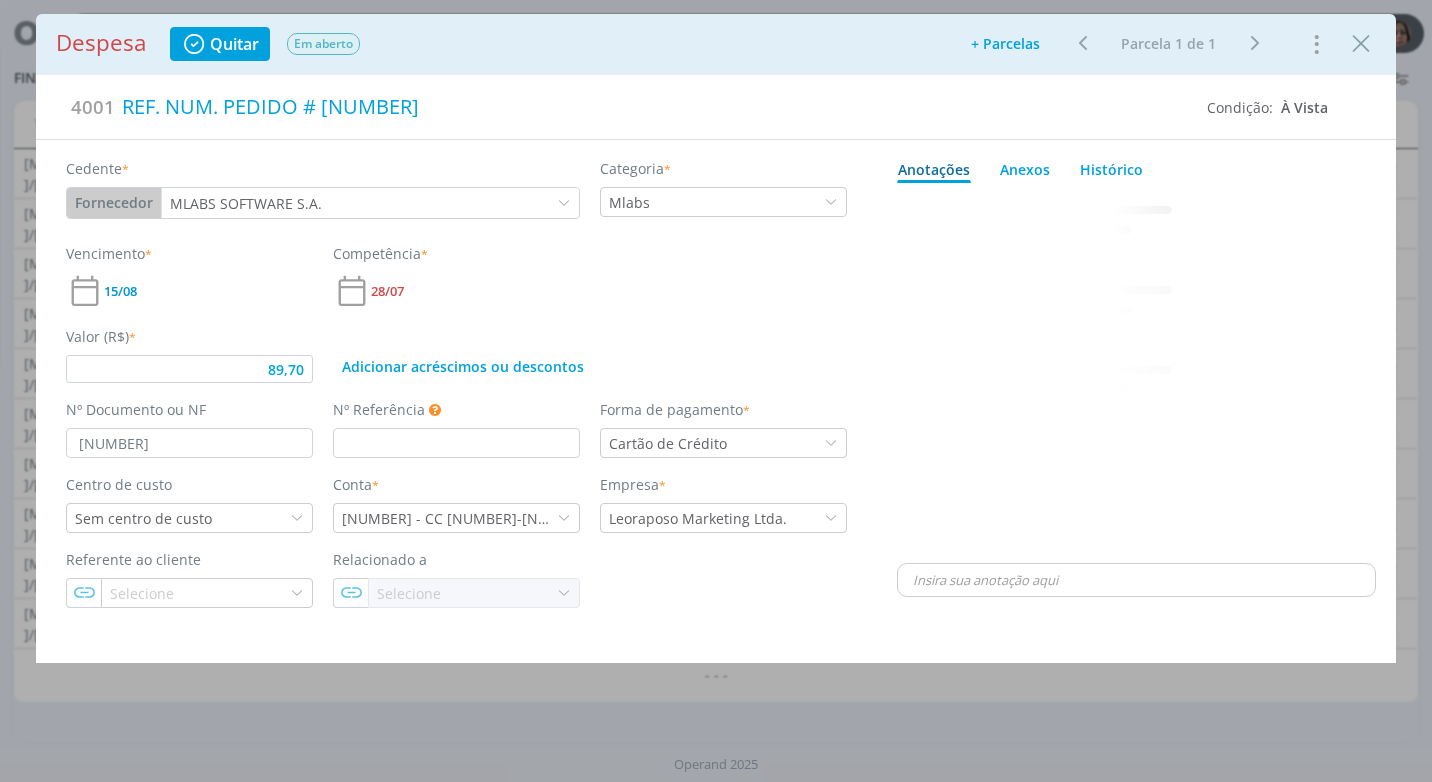 type on "89,70" 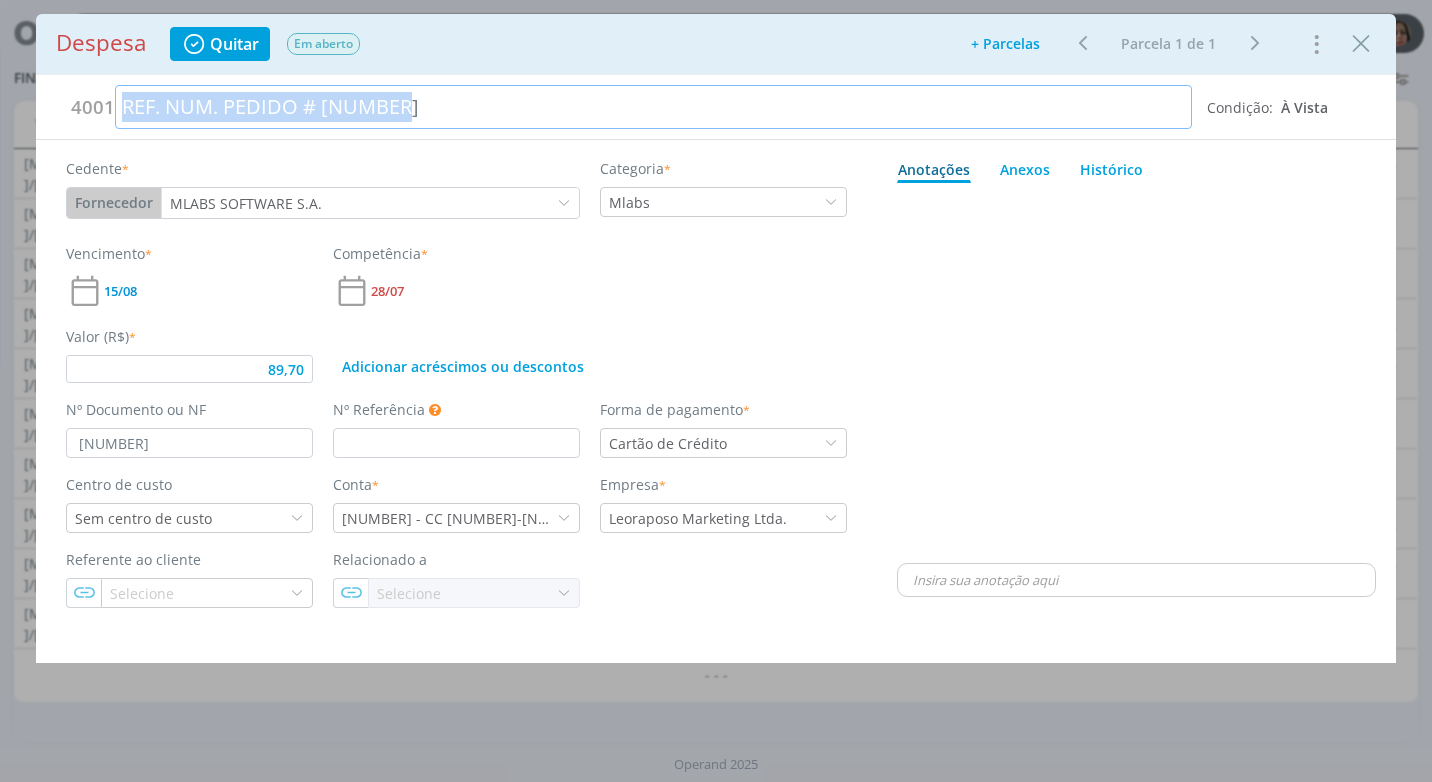 drag, startPoint x: 411, startPoint y: 106, endPoint x: 88, endPoint y: 125, distance: 323.55835 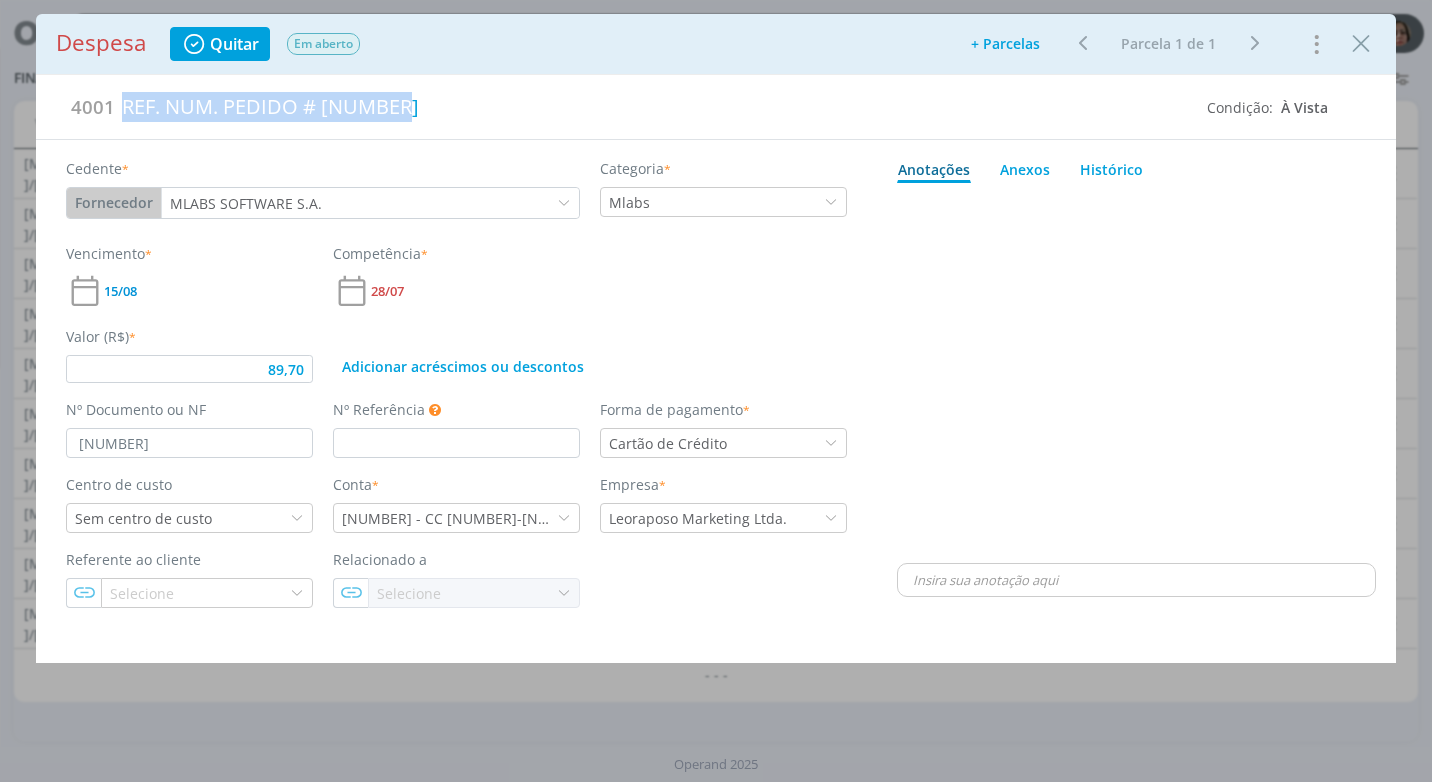 drag, startPoint x: 1355, startPoint y: 45, endPoint x: 1220, endPoint y: 168, distance: 182.63077 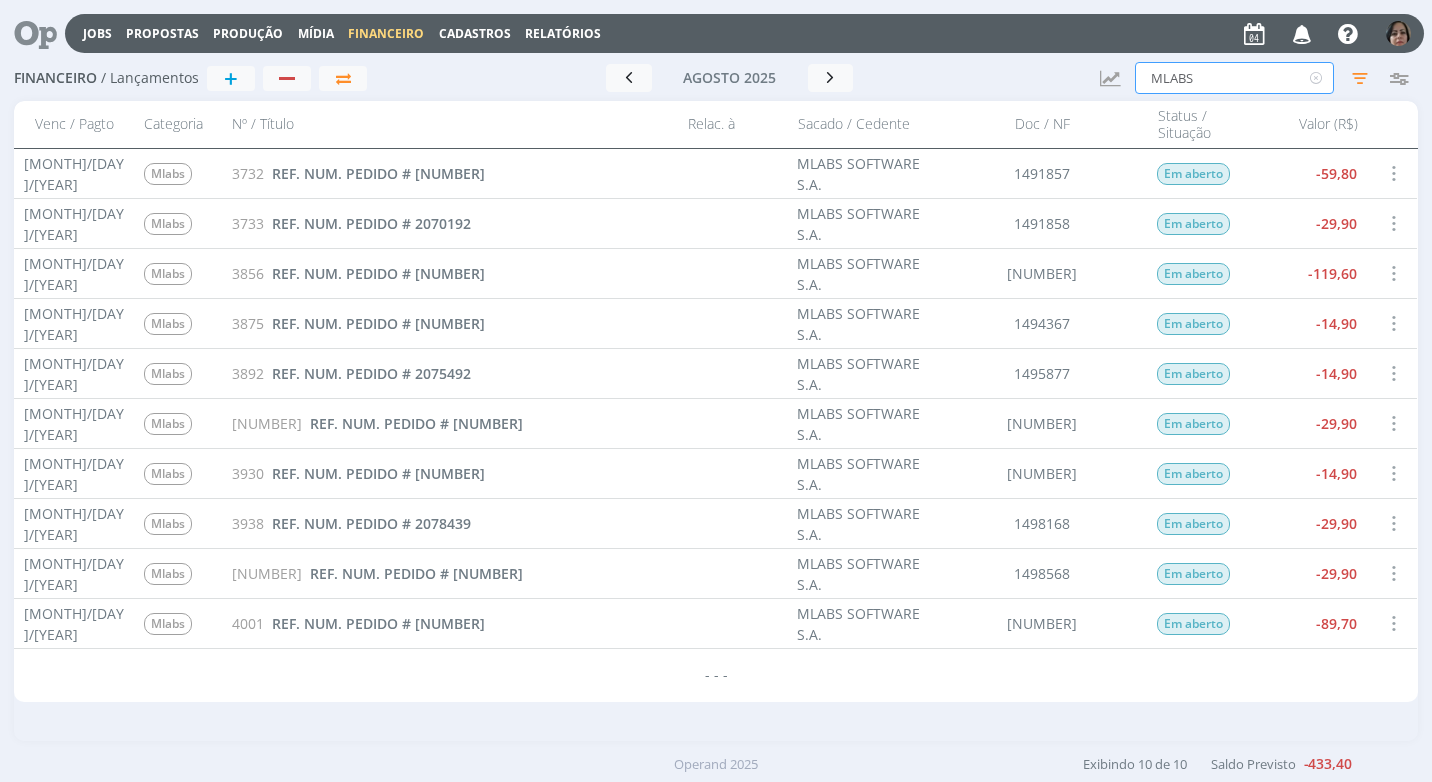 click on "MLABS" at bounding box center (1234, 78) 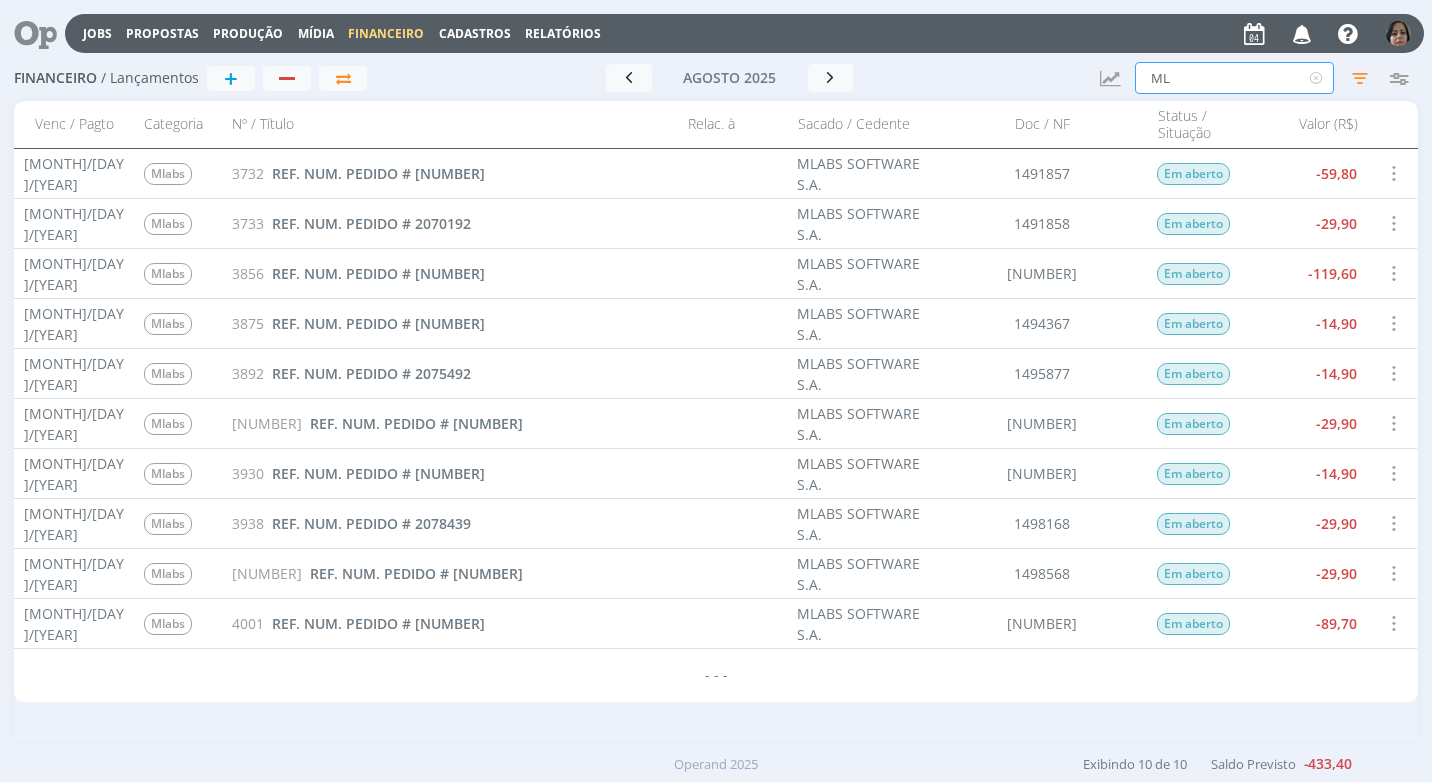 type on "M" 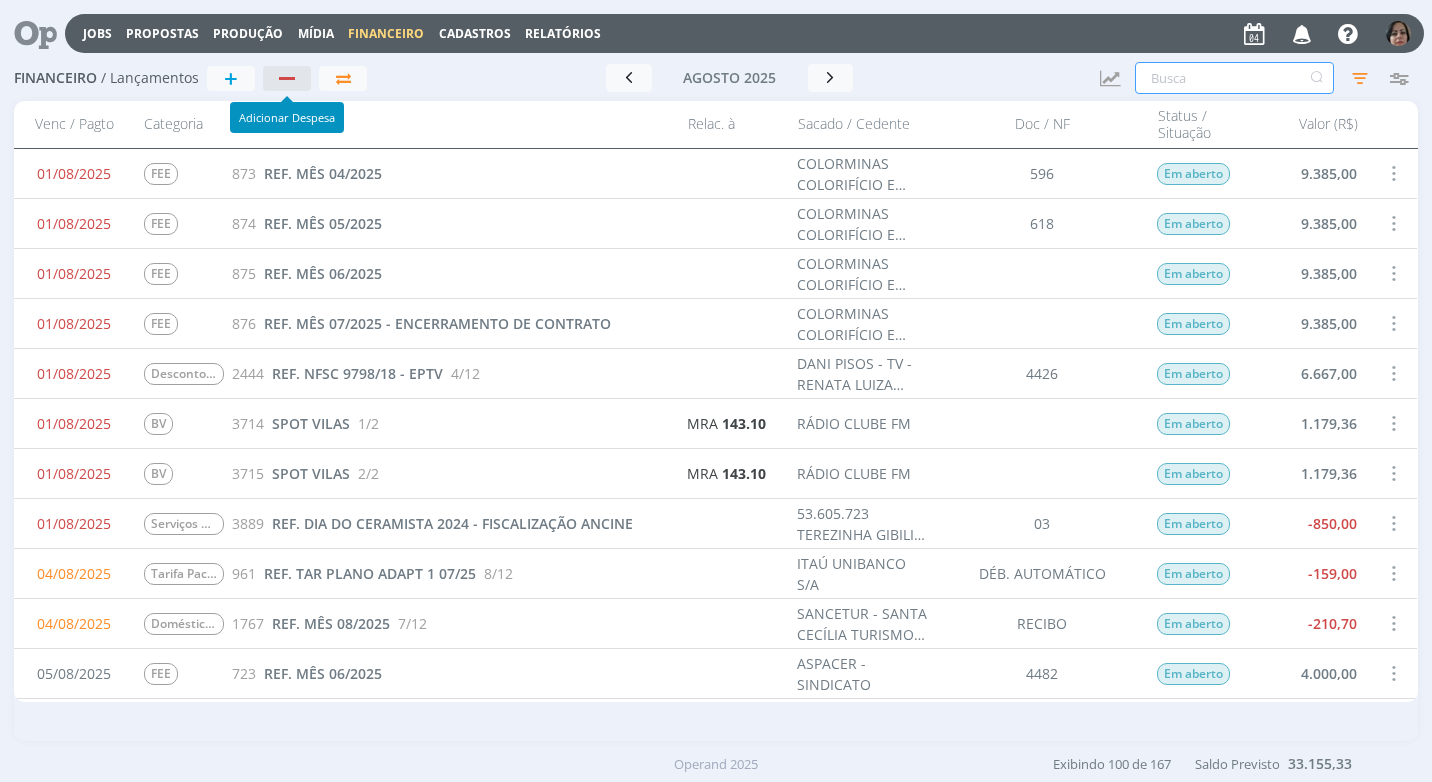 type 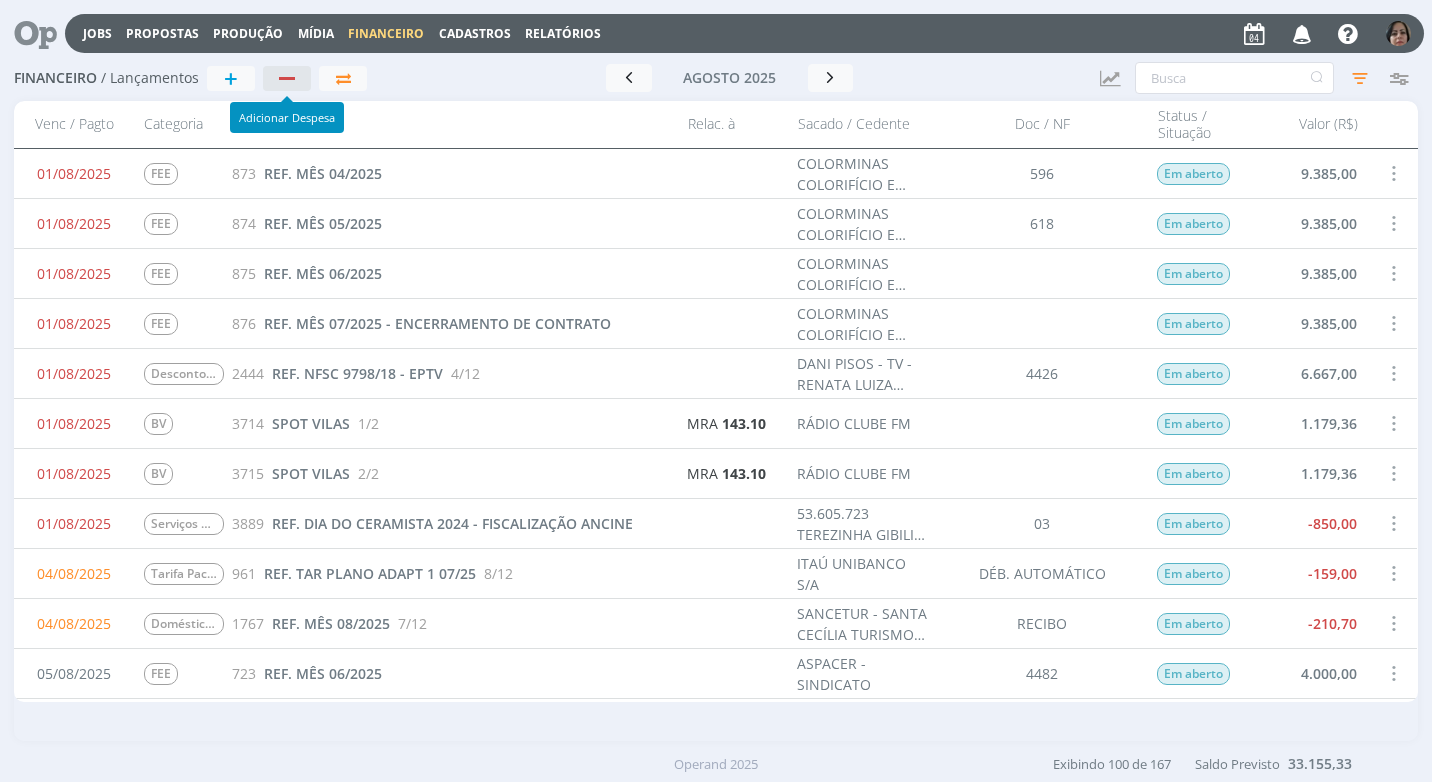 click at bounding box center [287, 78] 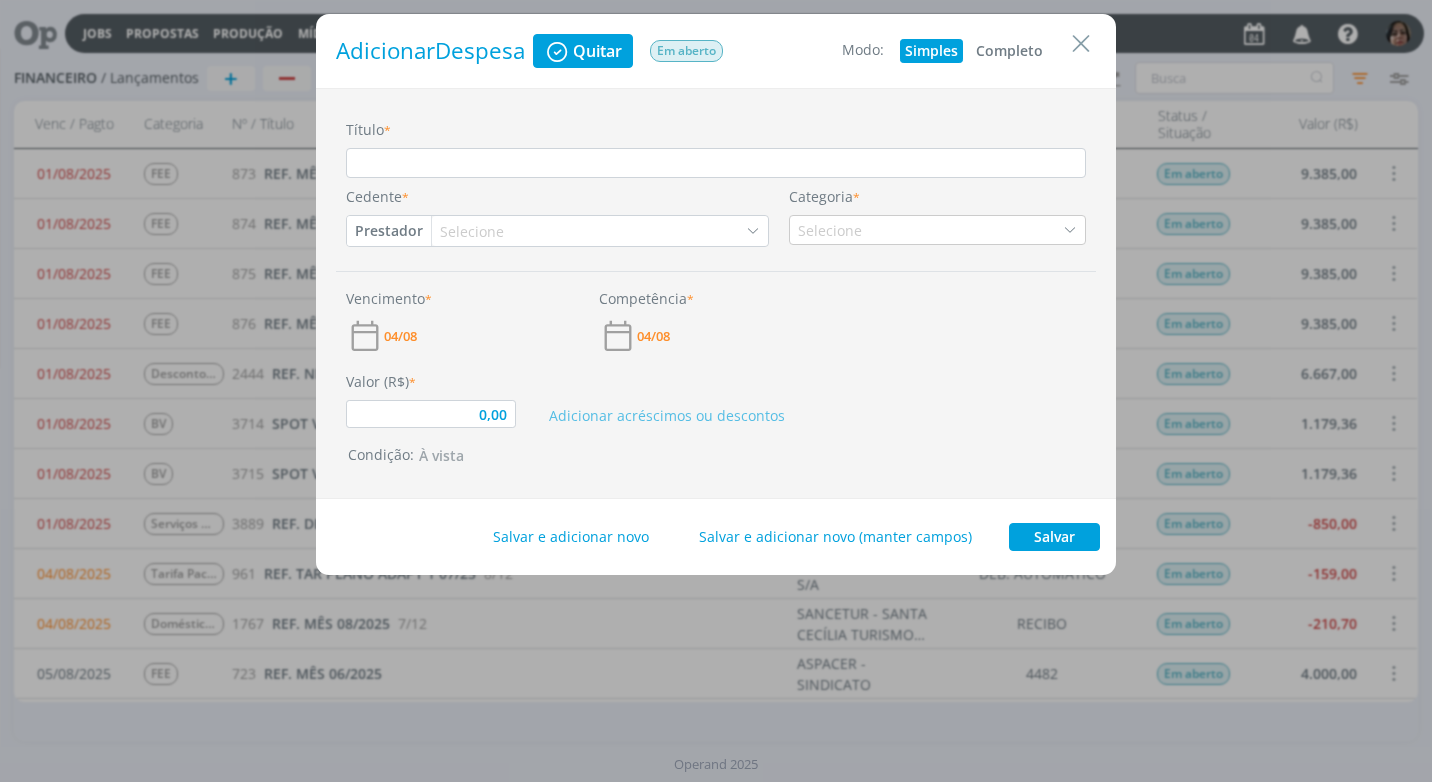 drag, startPoint x: 1027, startPoint y: 48, endPoint x: 863, endPoint y: 113, distance: 176.41145 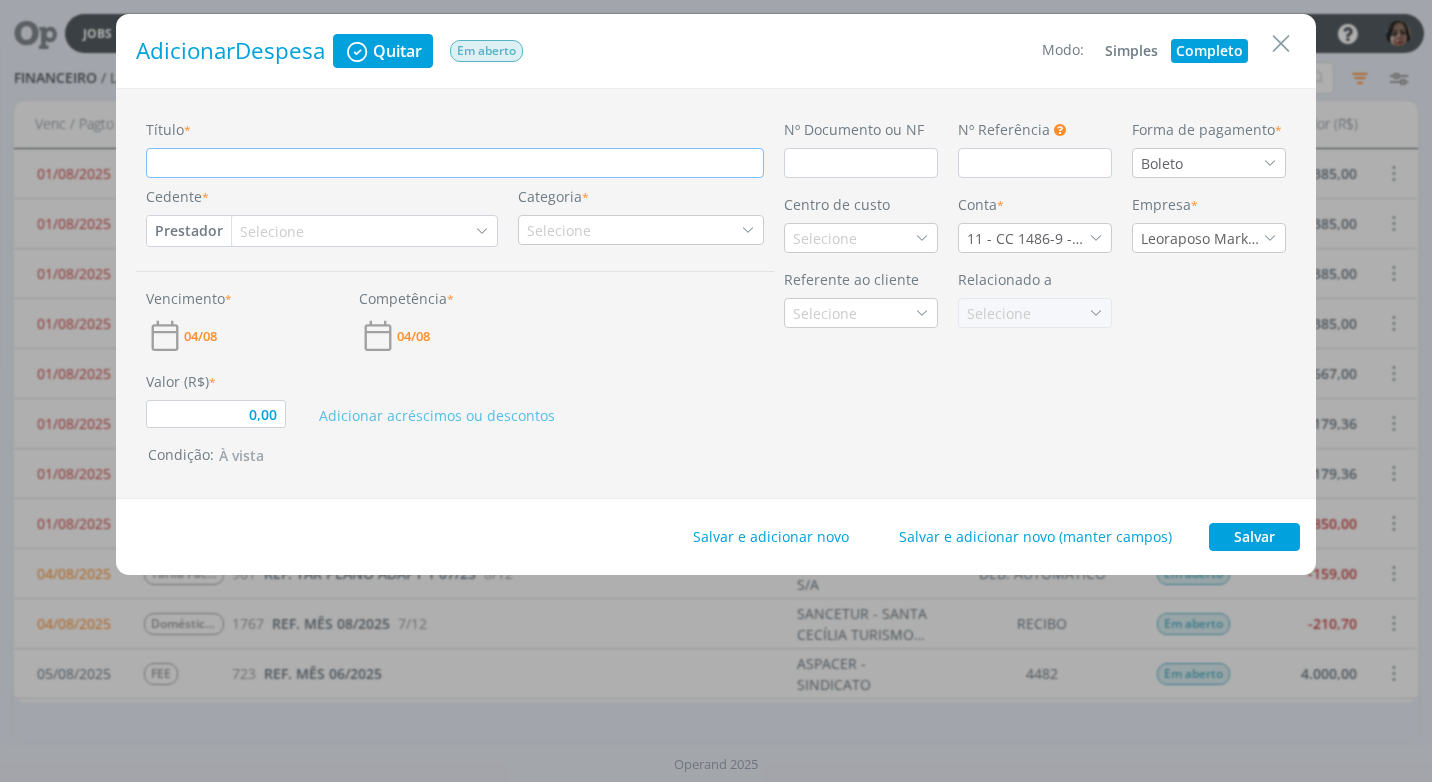 drag, startPoint x: 183, startPoint y: 161, endPoint x: 218, endPoint y: 199, distance: 51.662365 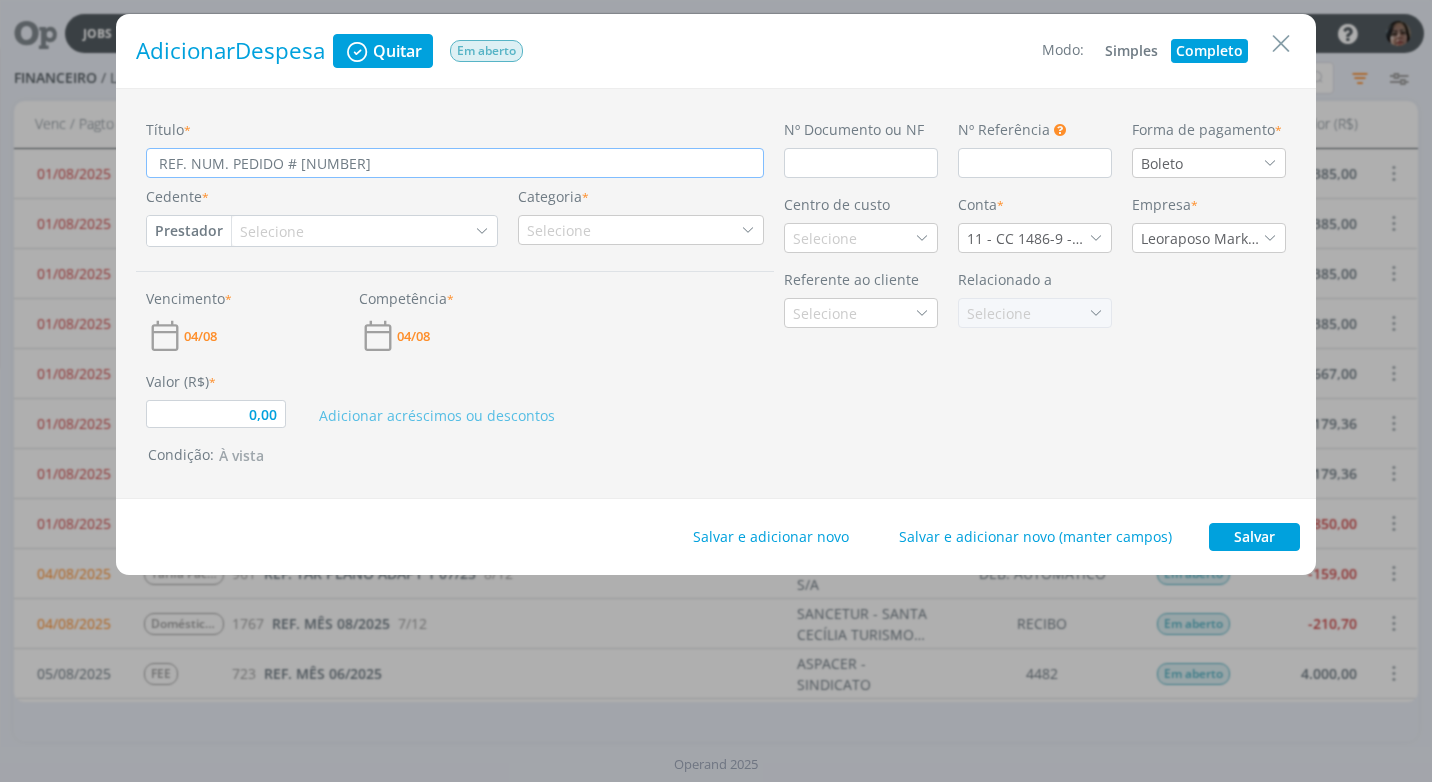 type on "0,00" 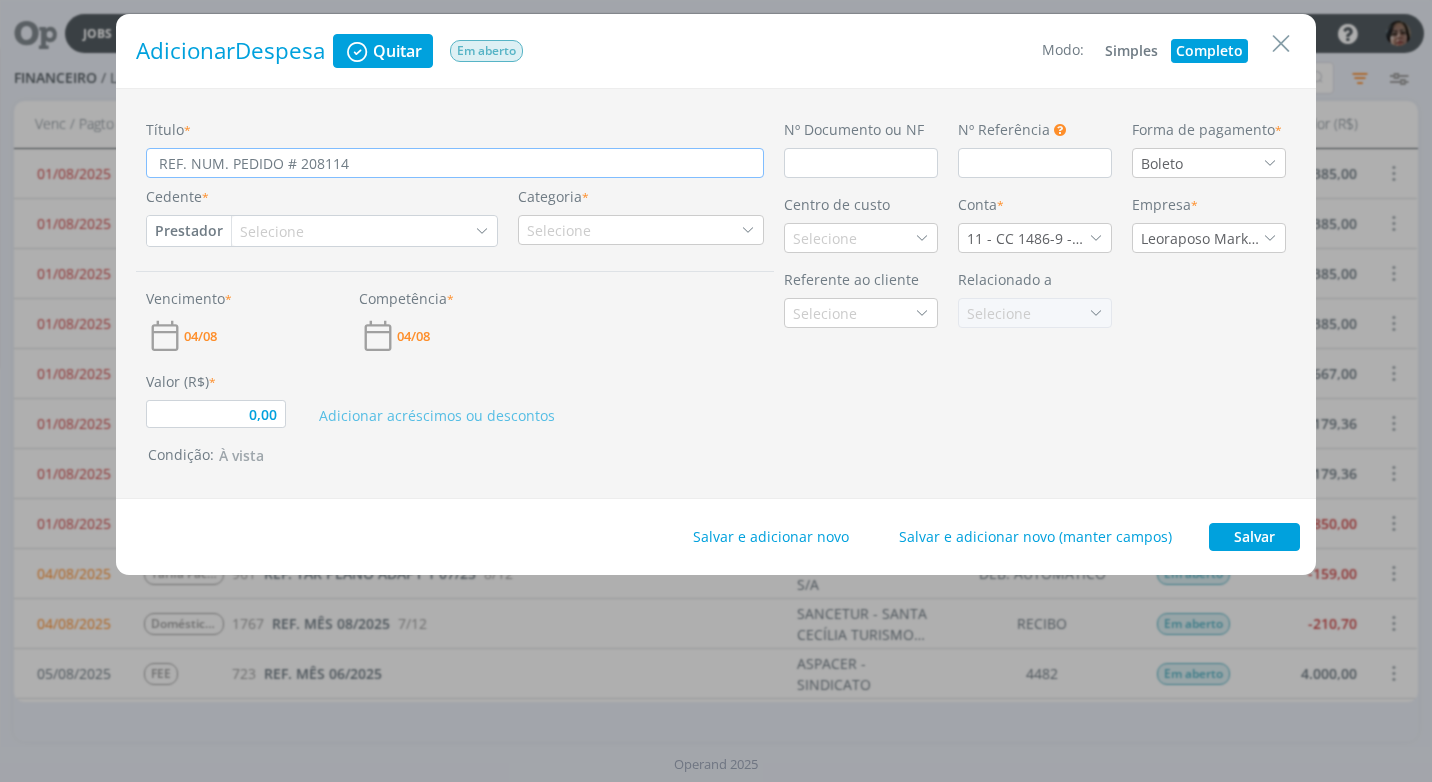 type on "0,00" 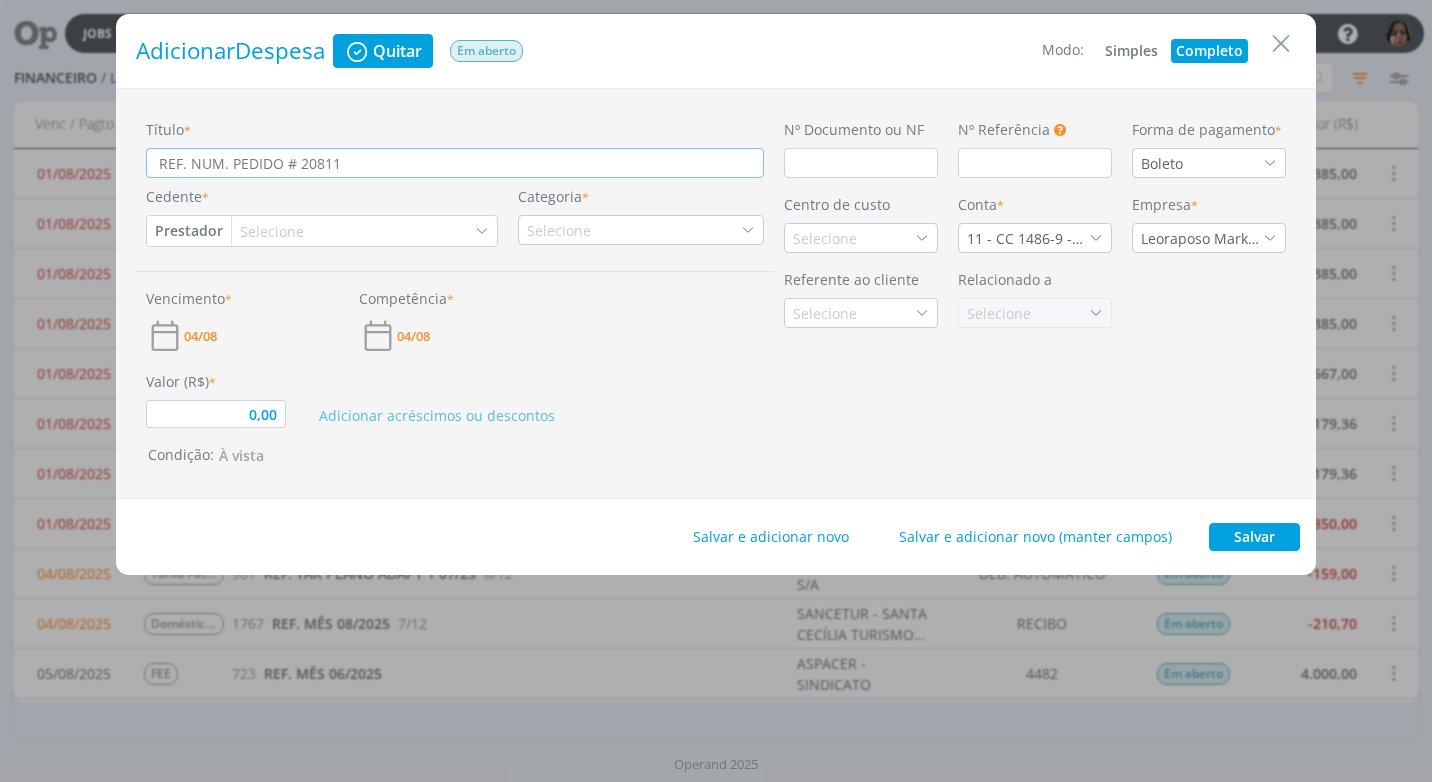 type on "REF. NUM. PEDIDO # 2081" 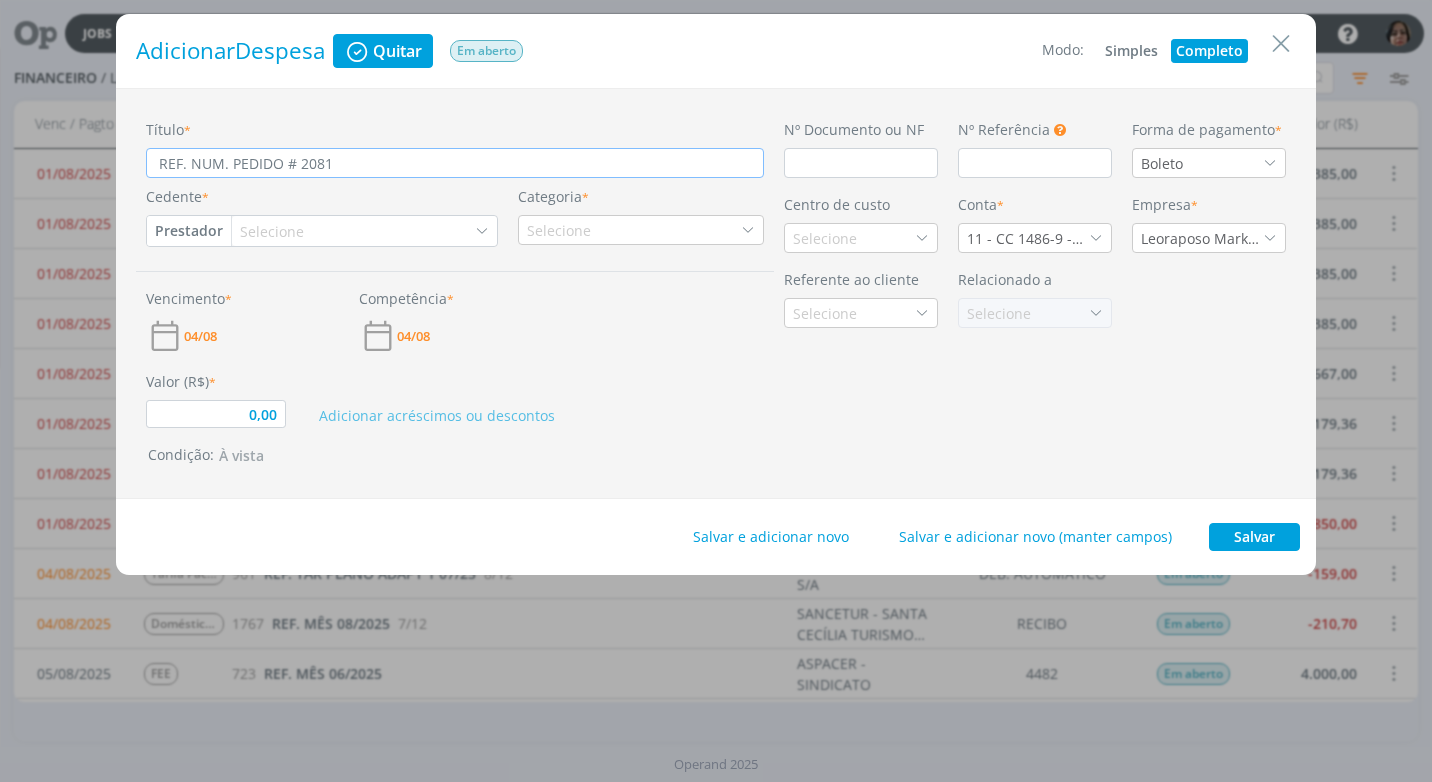 type on "REF. NUM. PEDIDO # 208" 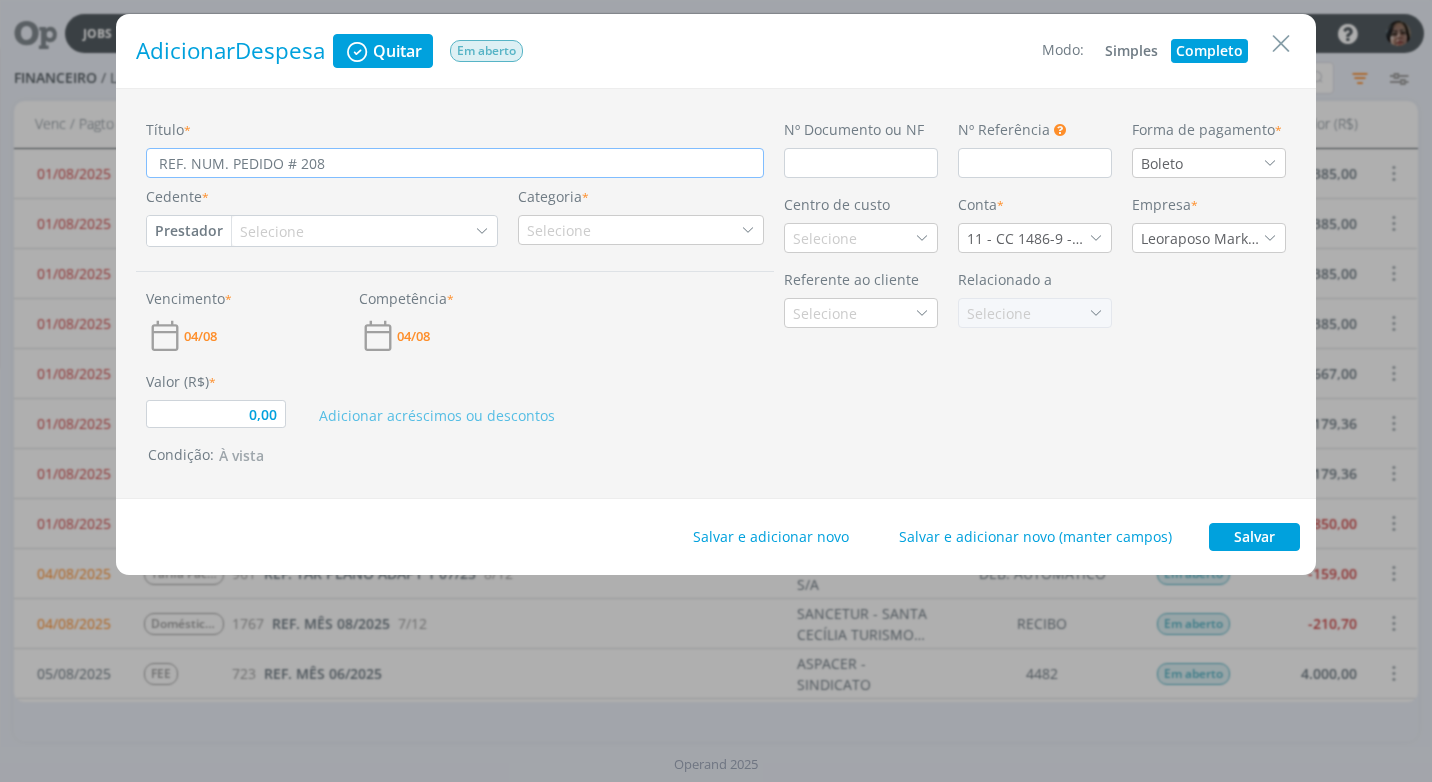 type on "0,00" 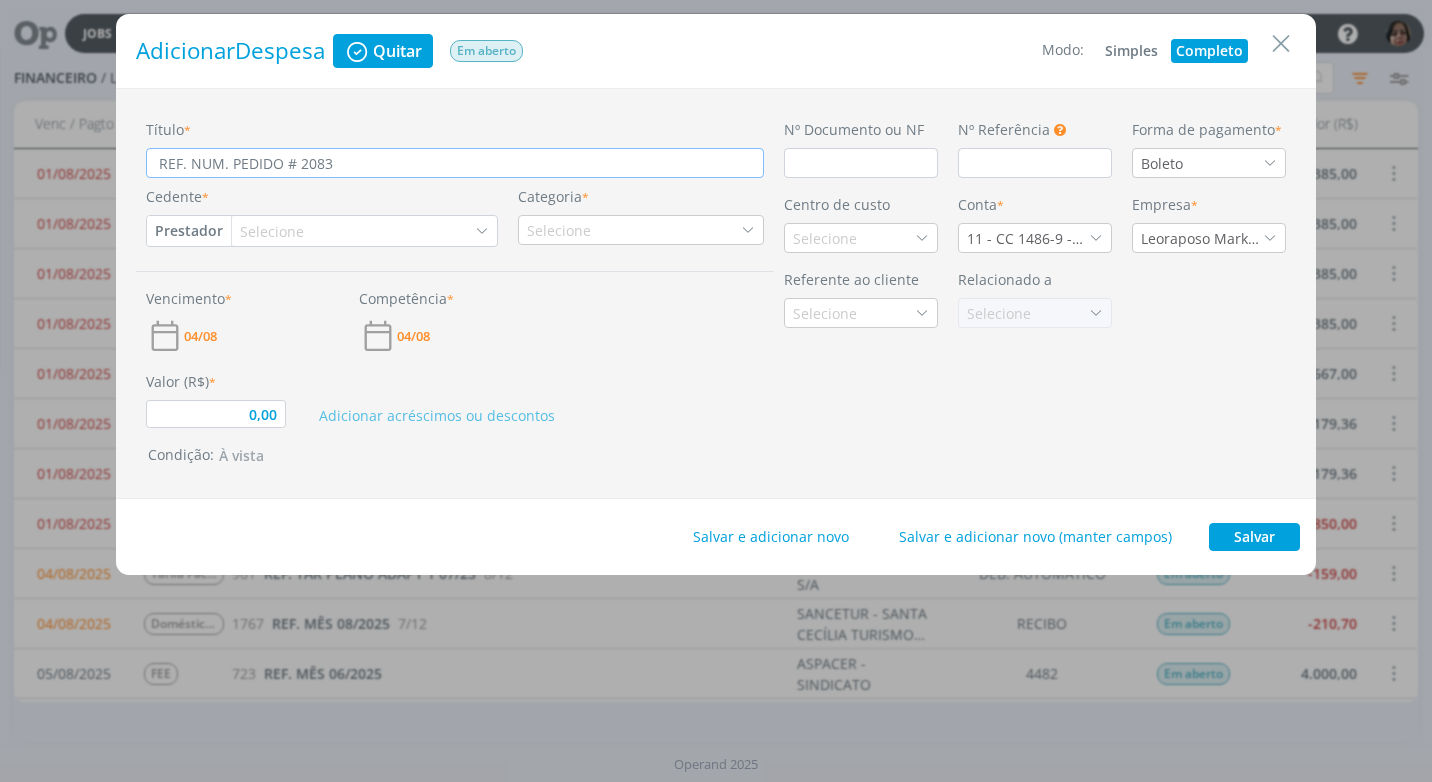 type on "REF. NUM. PEDIDO # [NUMBER]" 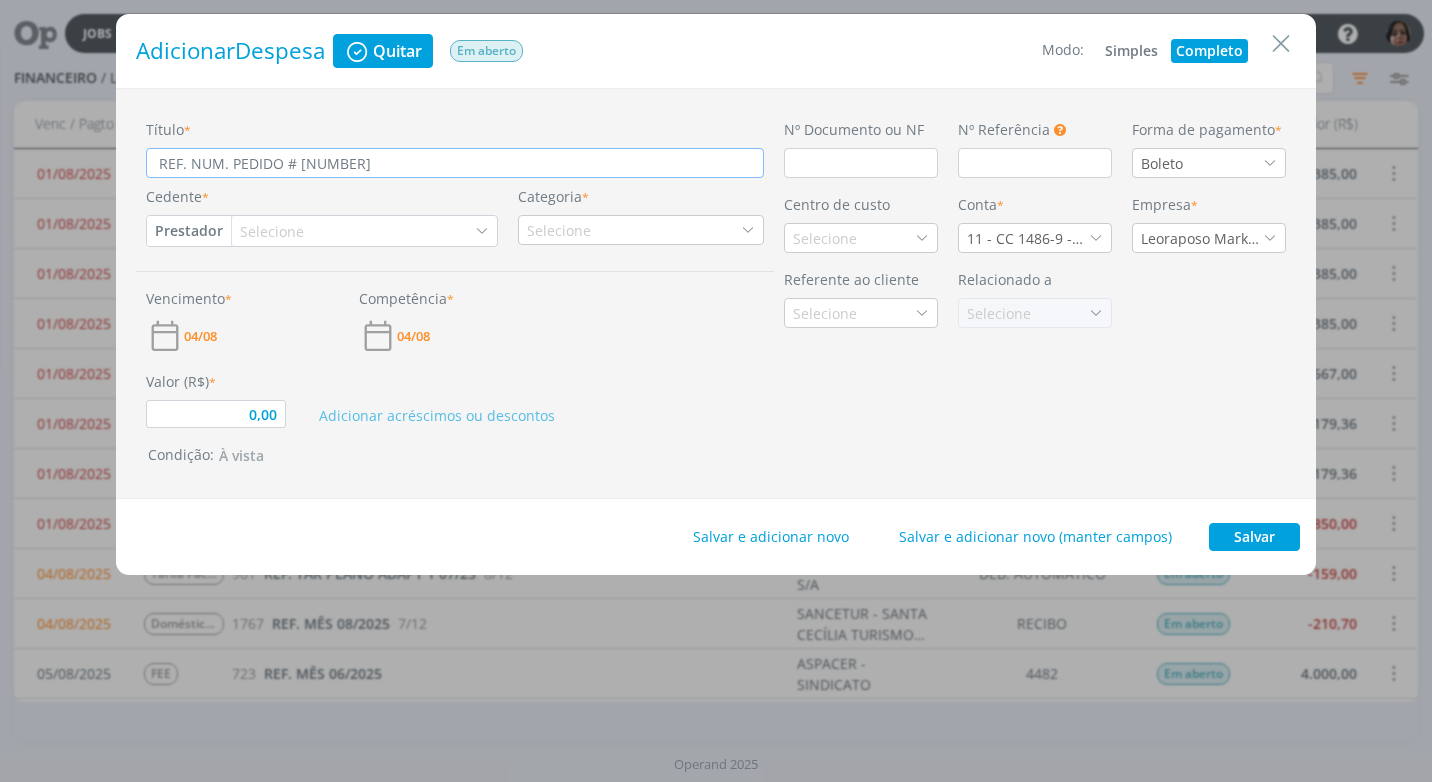 type on "REF. NUM. PEDIDO # [NUMBER]" 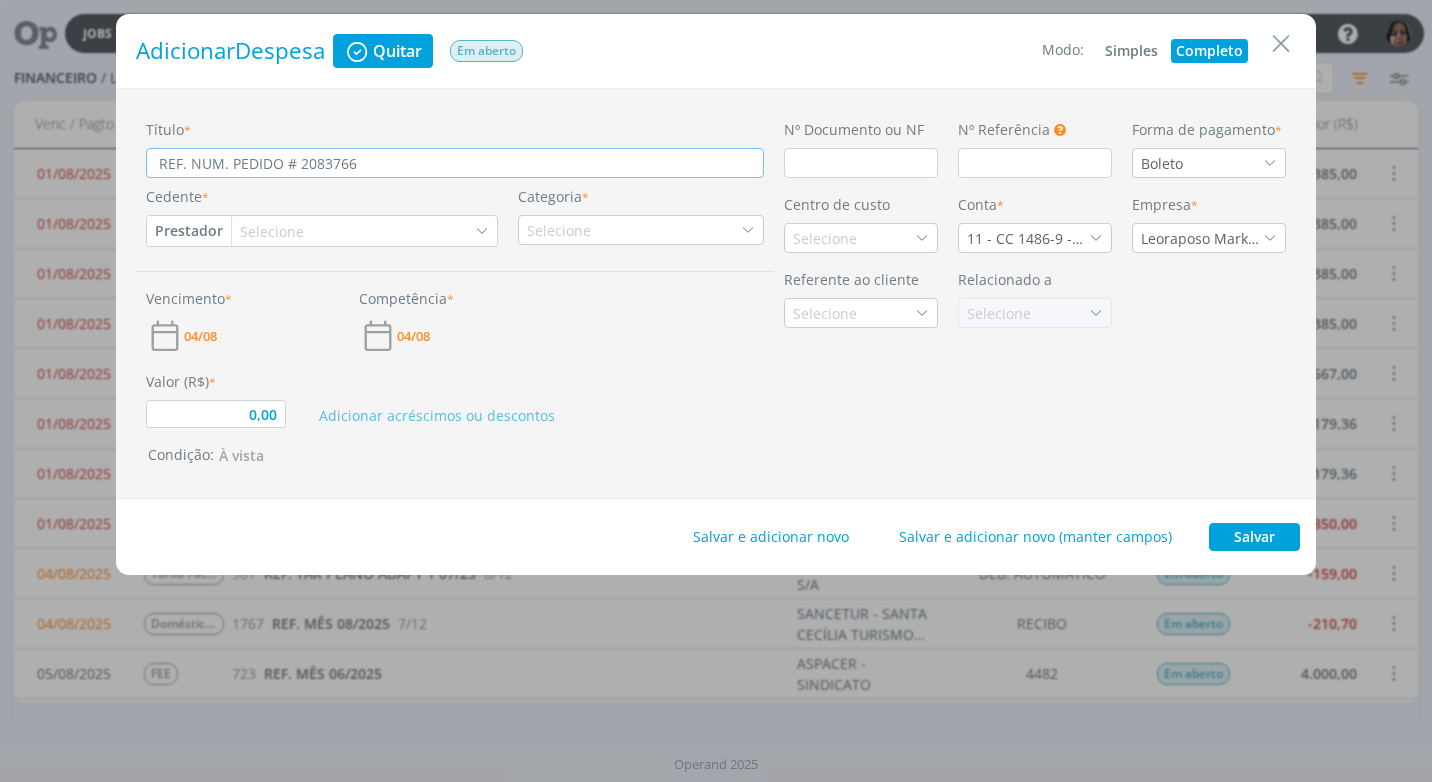 type on "REF. NUM. PEDIDO # 2083766" 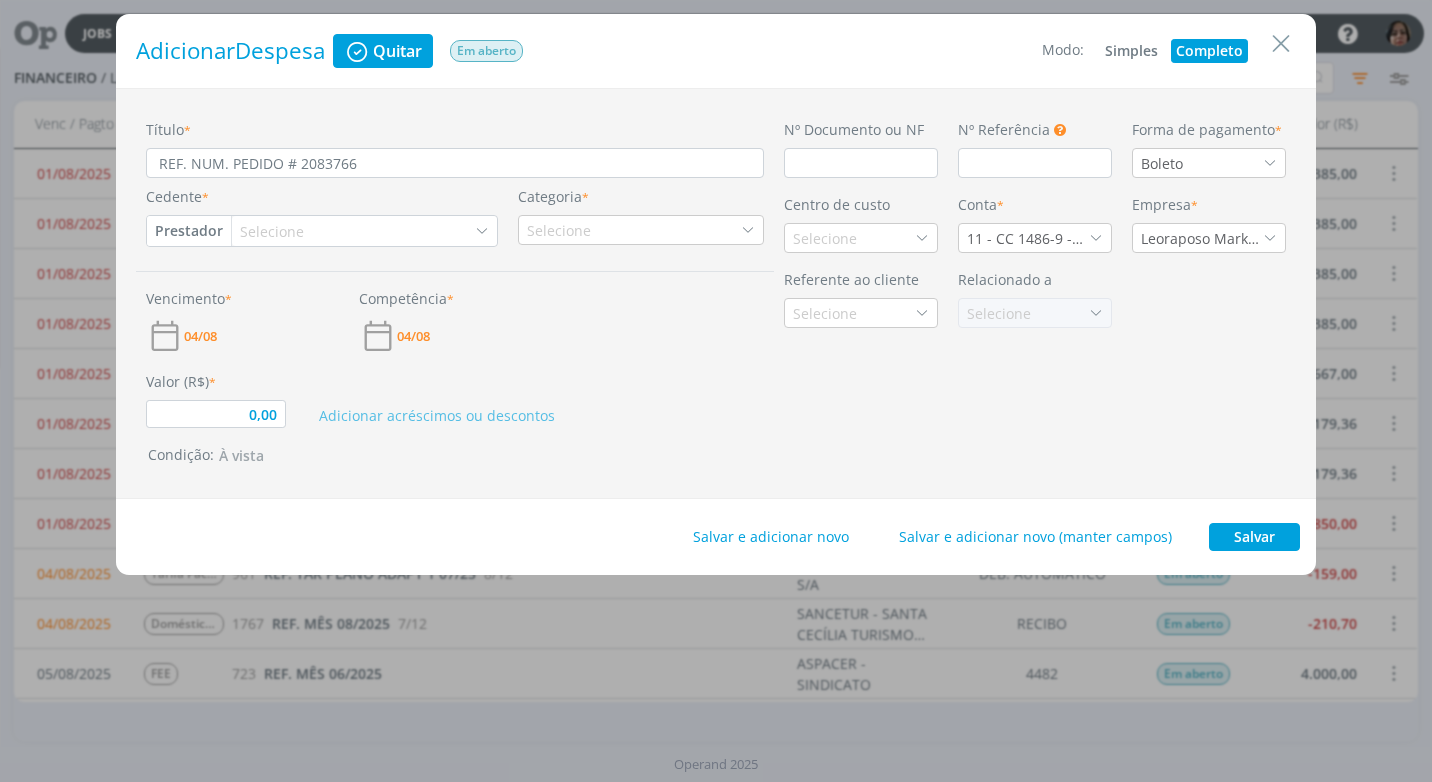 click on "Vencimento  * 04/08 Competência  * 04/08" at bounding box center [455, 313] 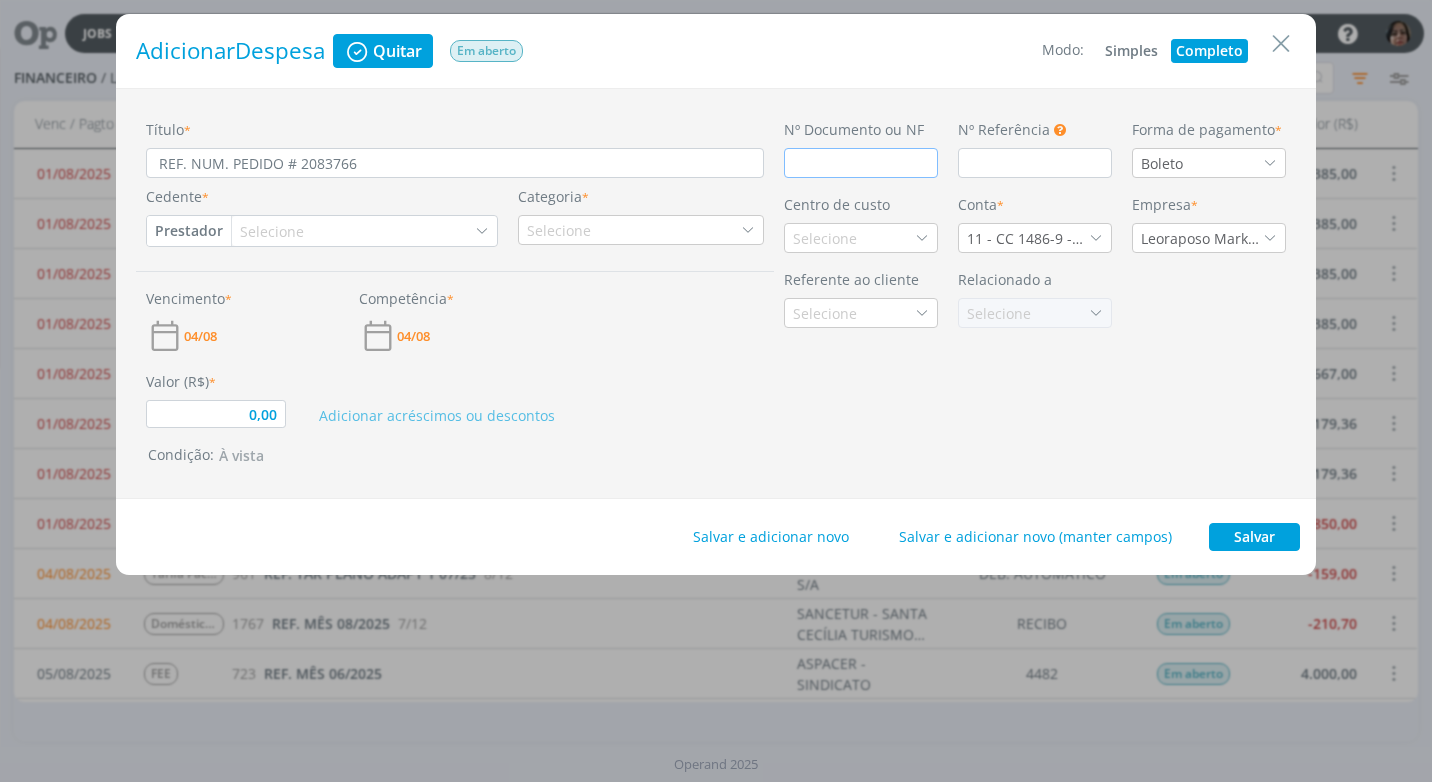 click at bounding box center [861, 163] 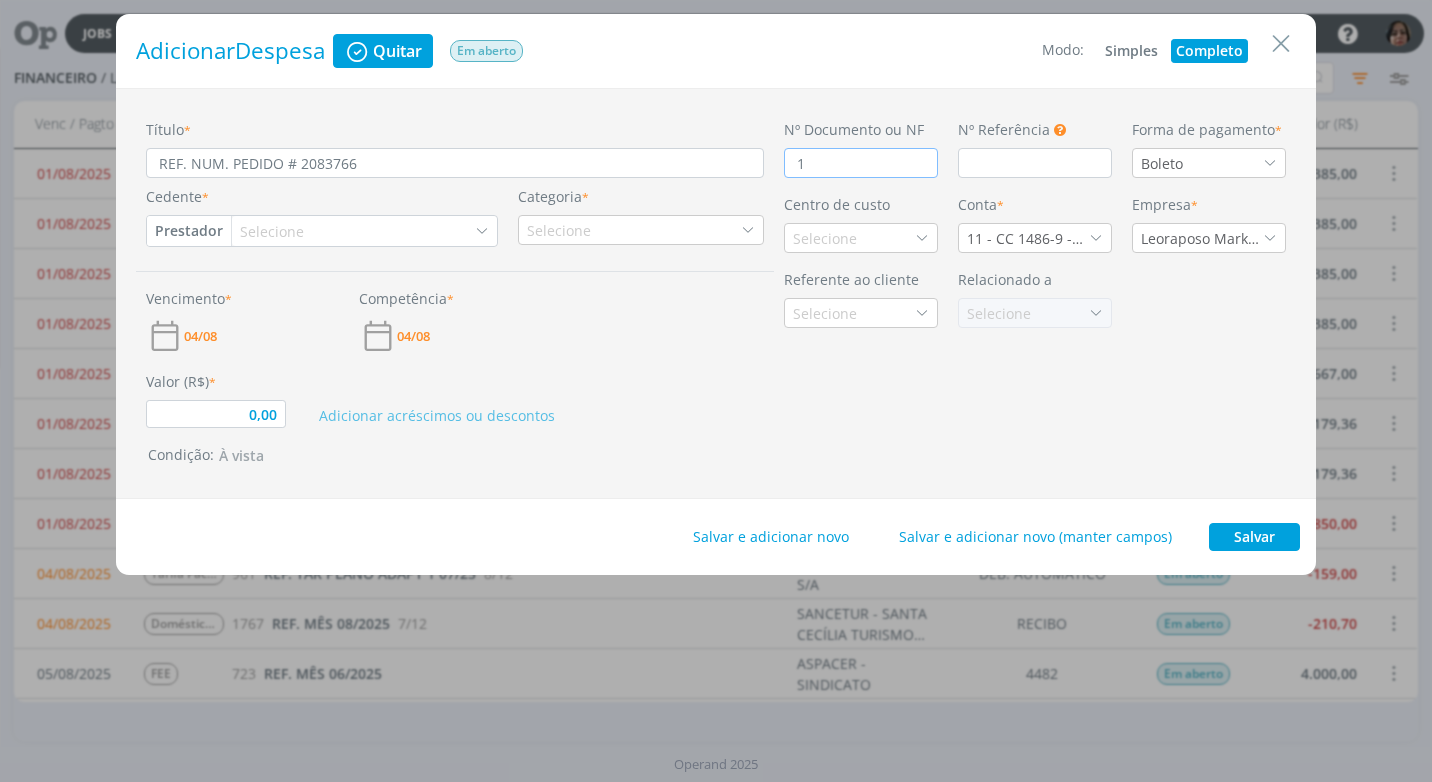 type on "0,00" 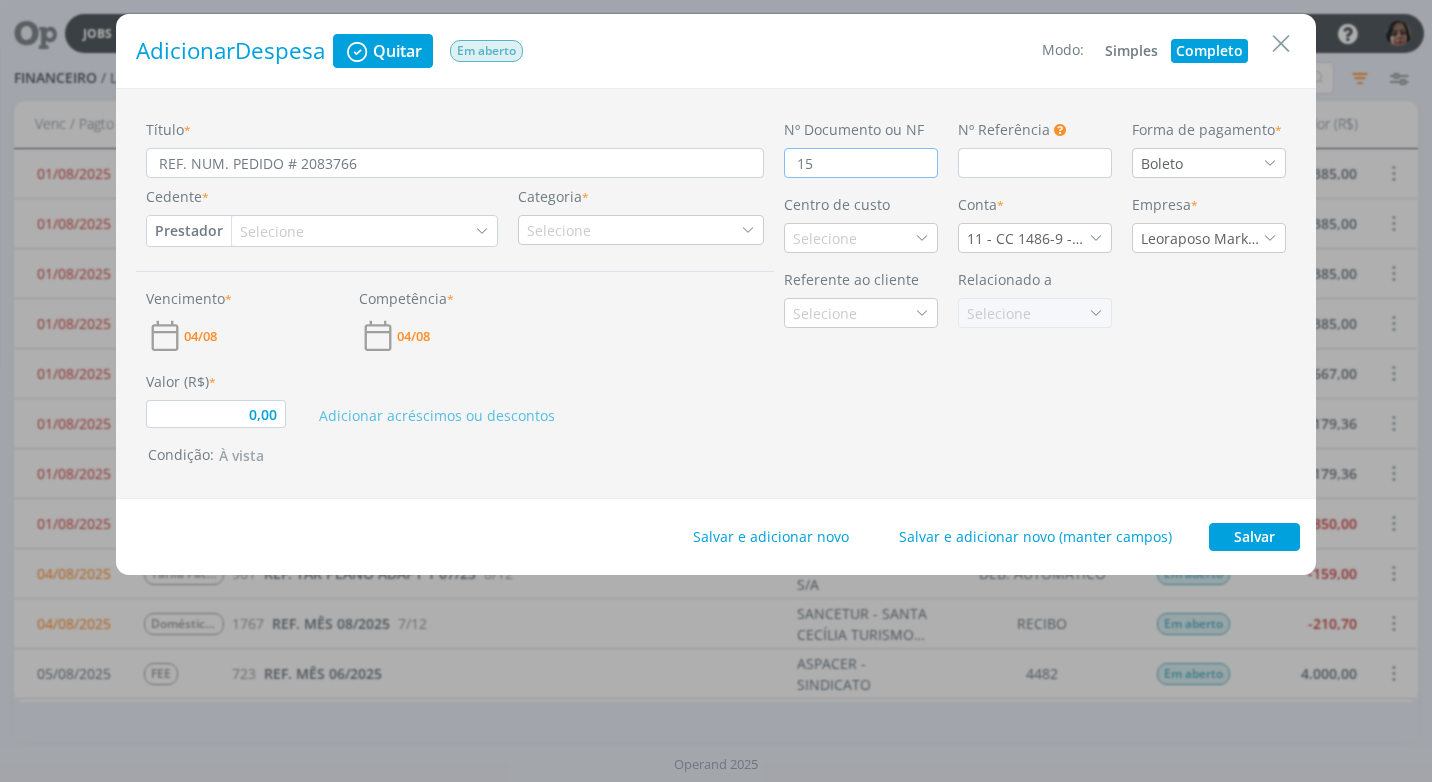 type on "0,00" 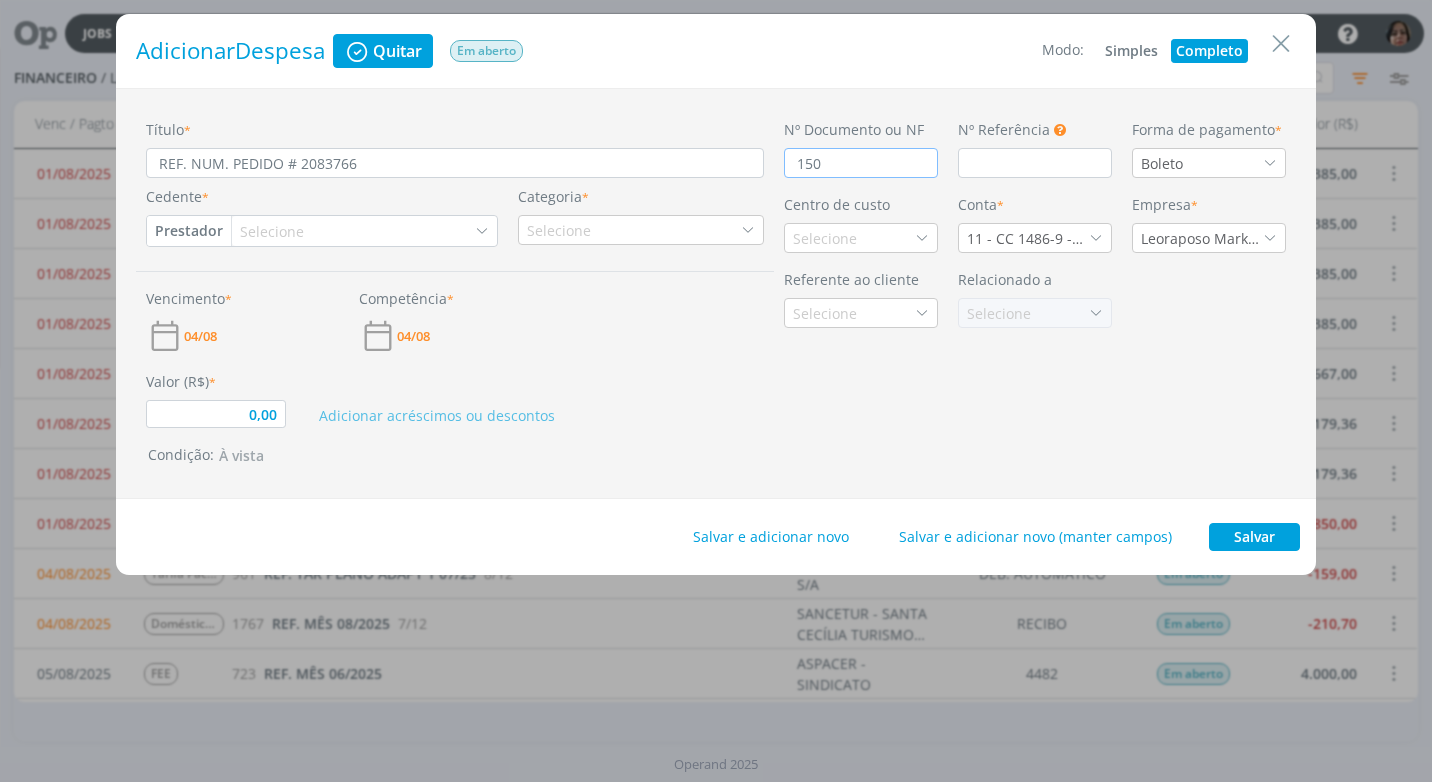 type on "0,00" 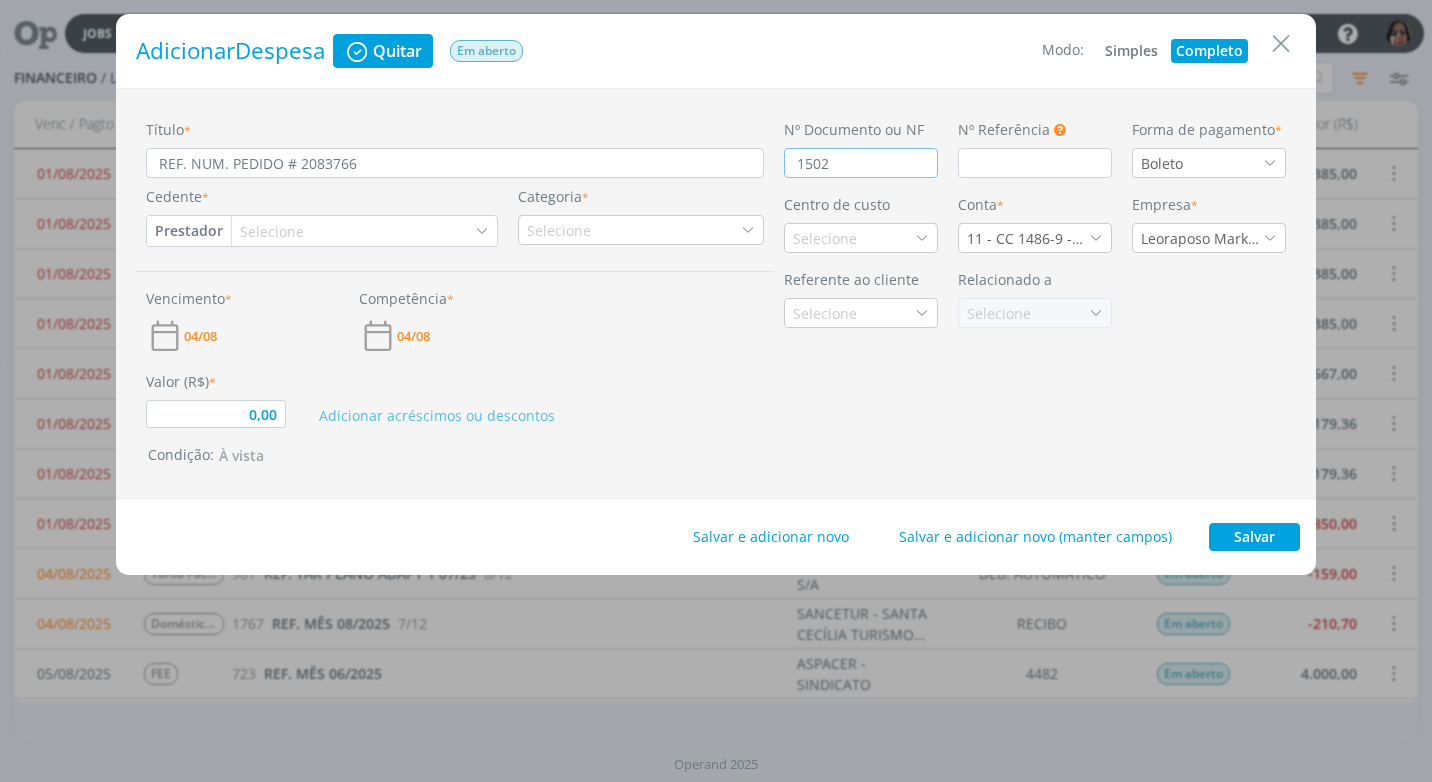 type on "0,00" 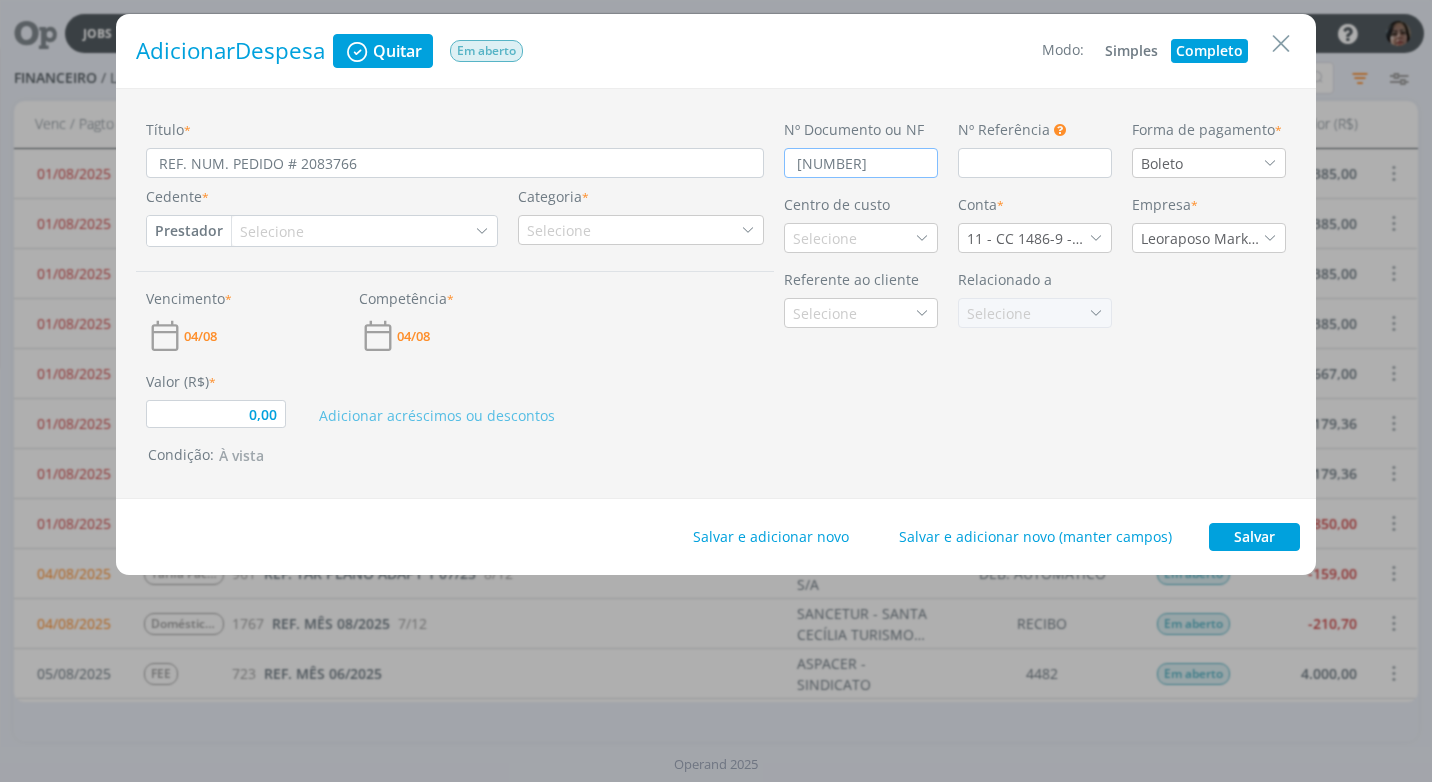 type on "0,00" 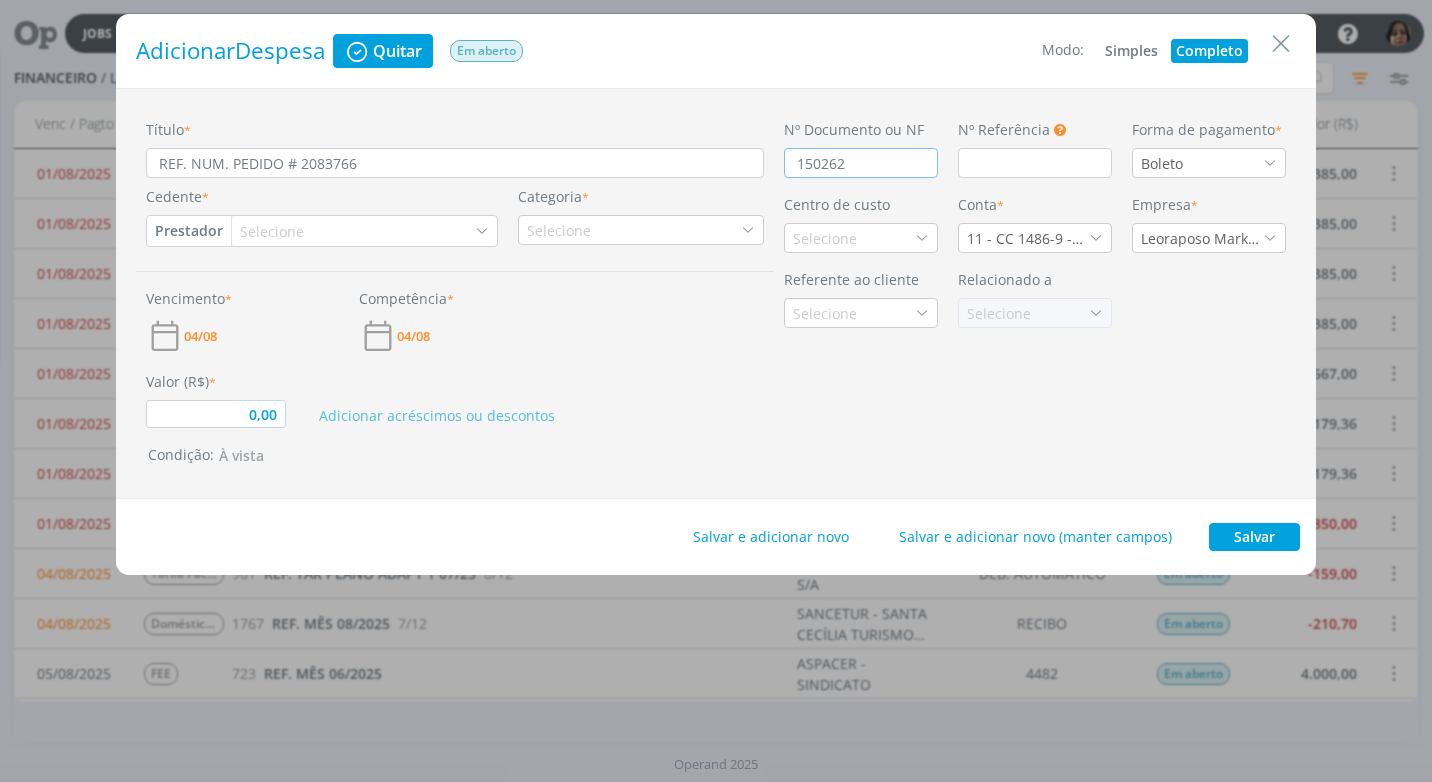 type on "0,00" 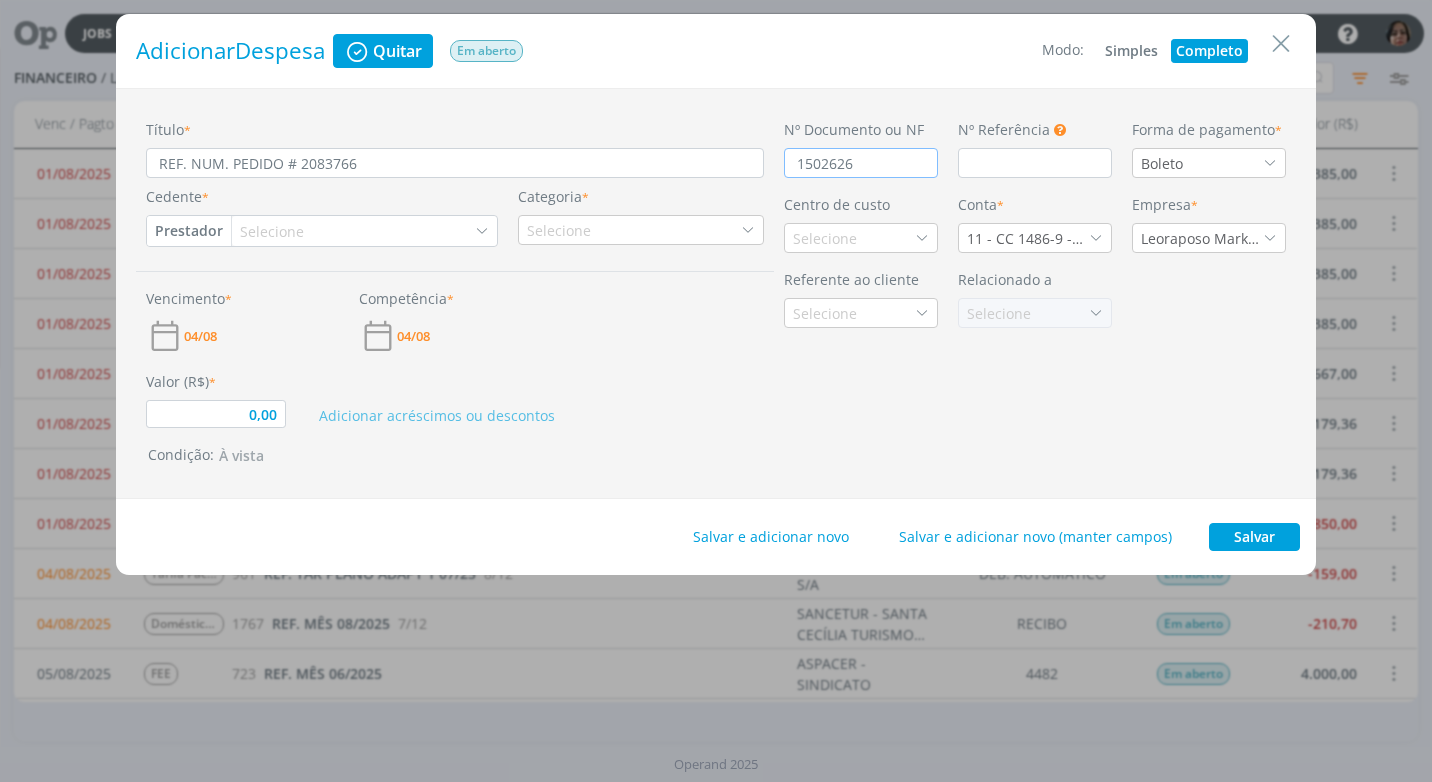 type on "1502626" 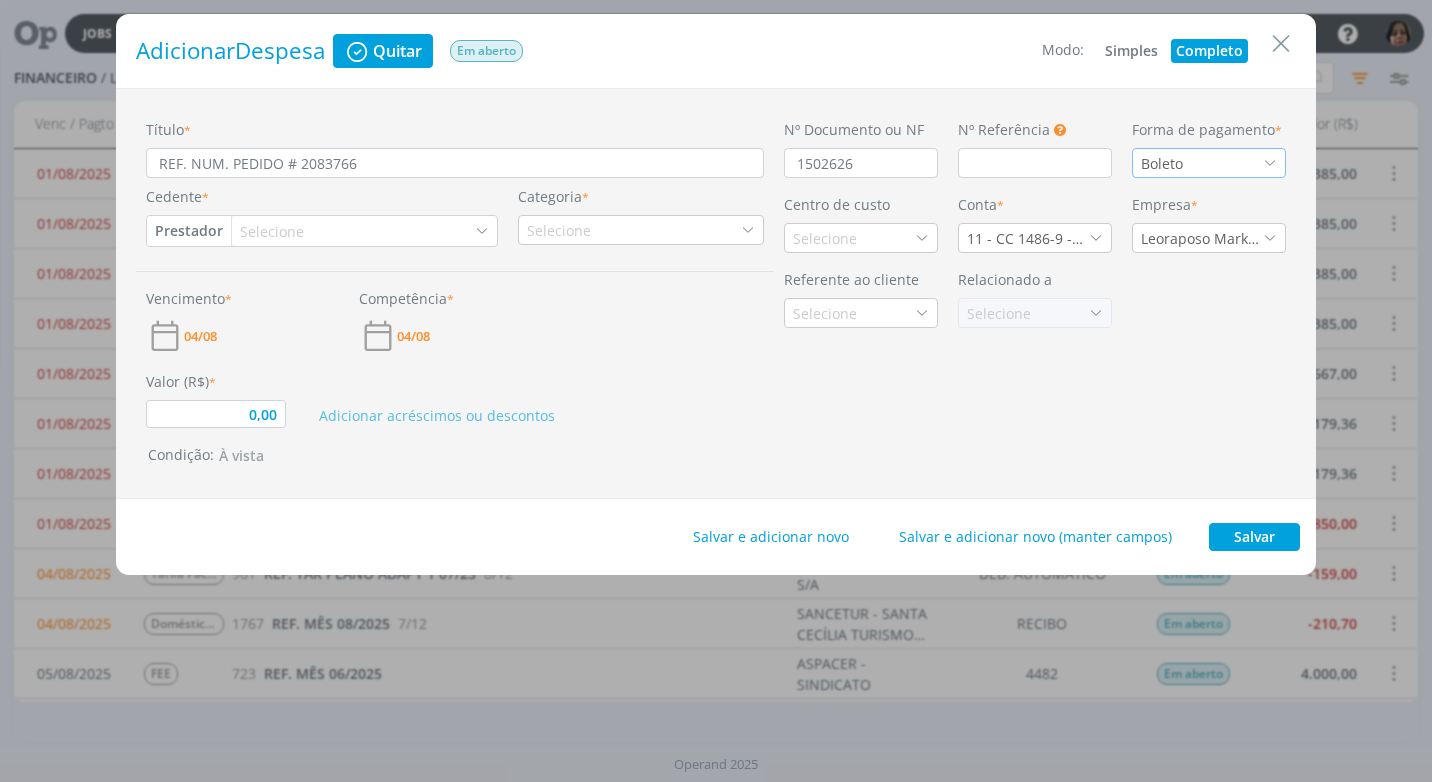click at bounding box center [1270, 163] 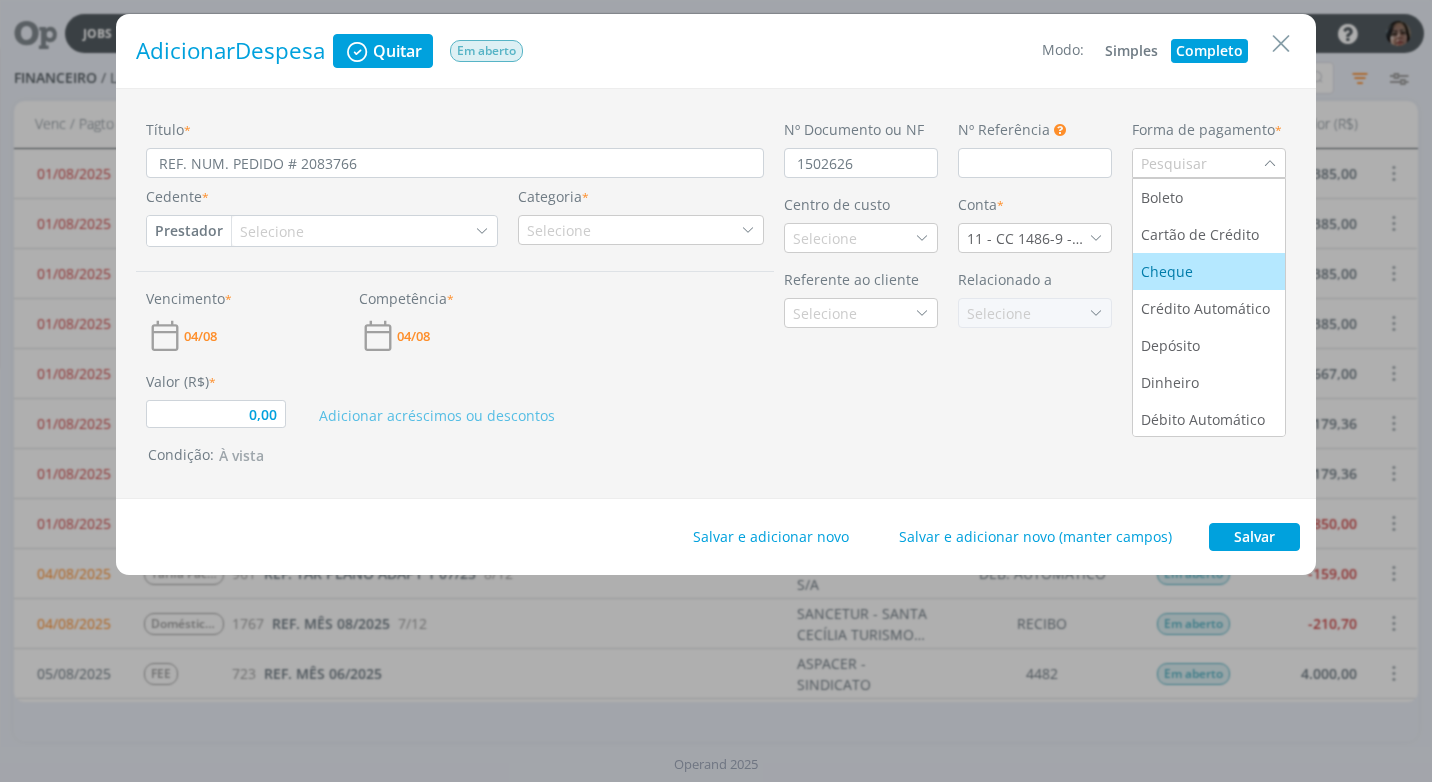 click on "Cheque" at bounding box center [1169, 271] 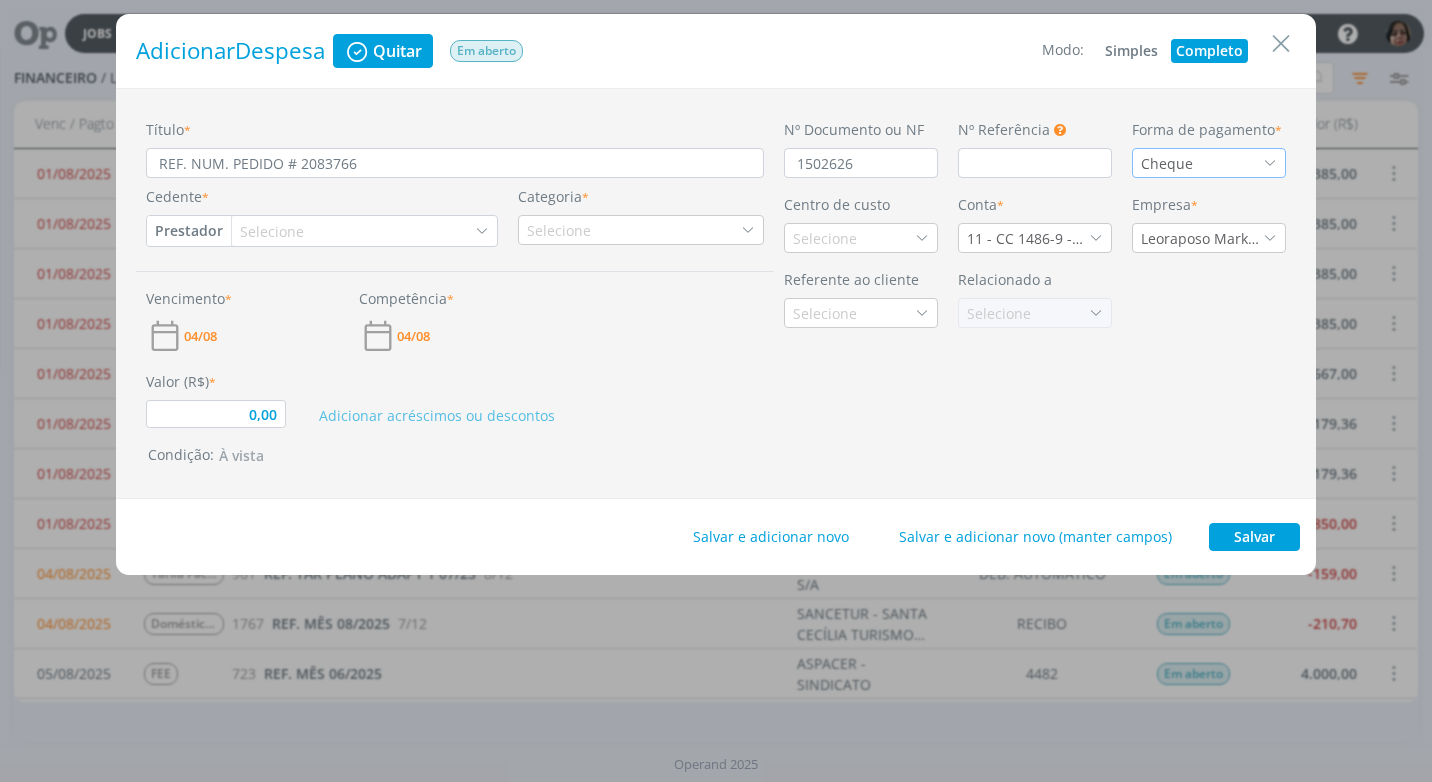 click at bounding box center [1270, 163] 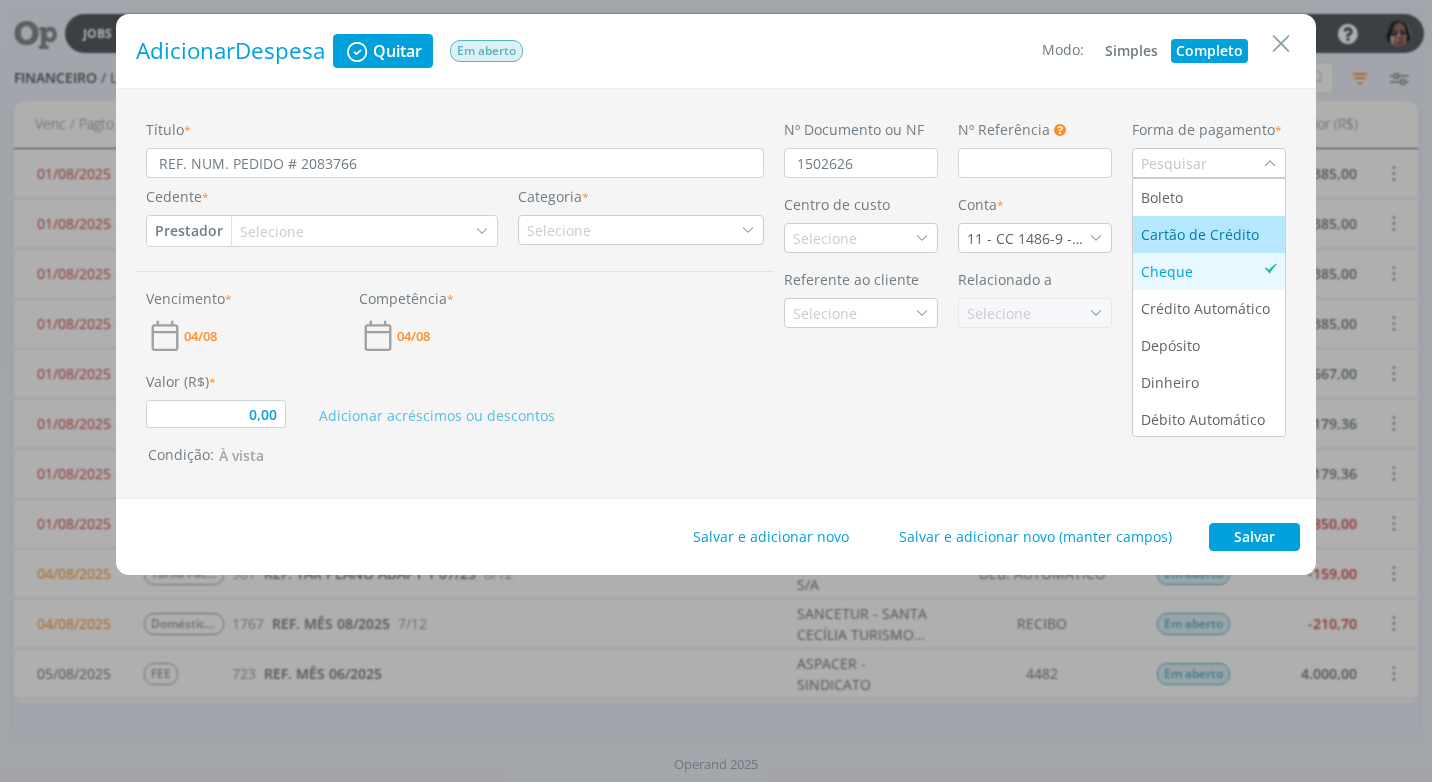 click on "Cartão de Crédito" at bounding box center (1202, 234) 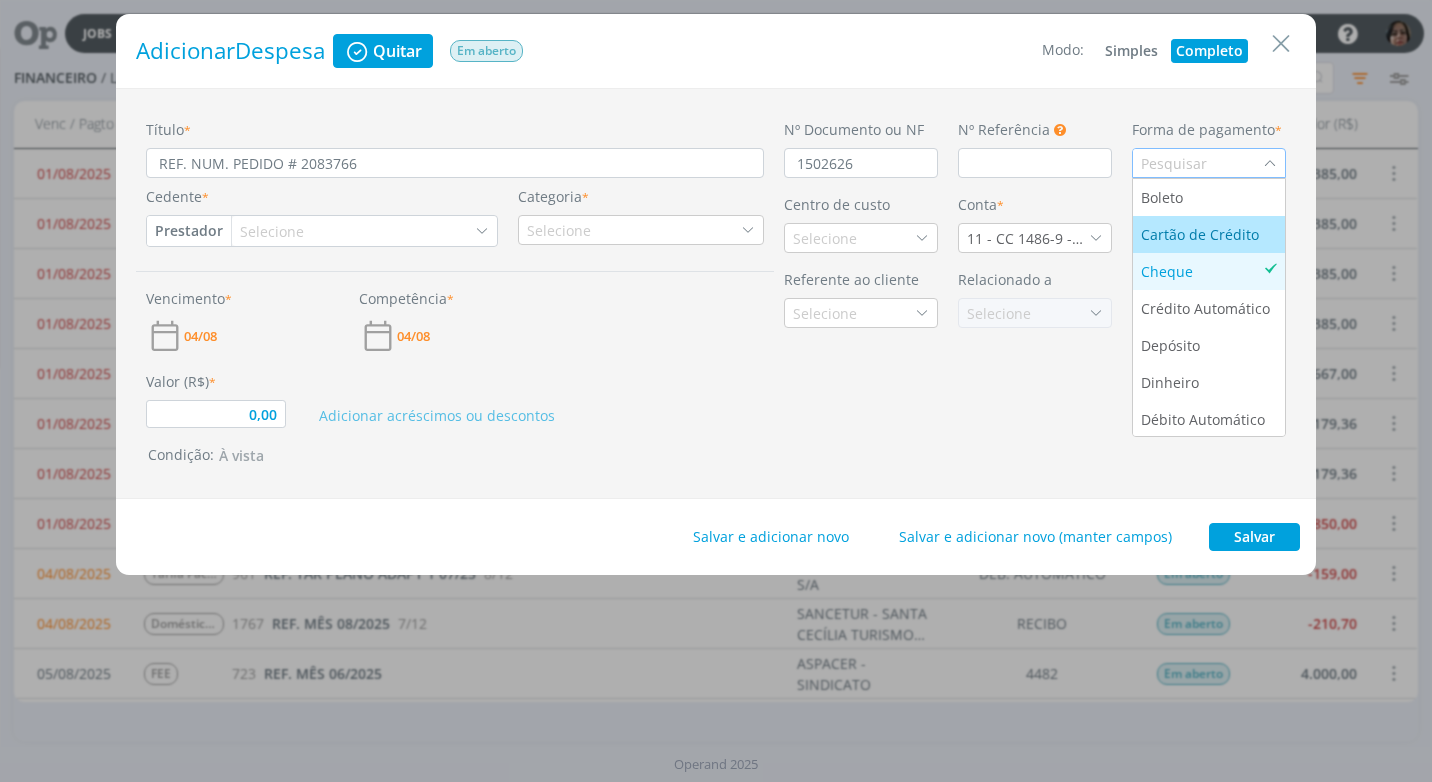 type on "0,00" 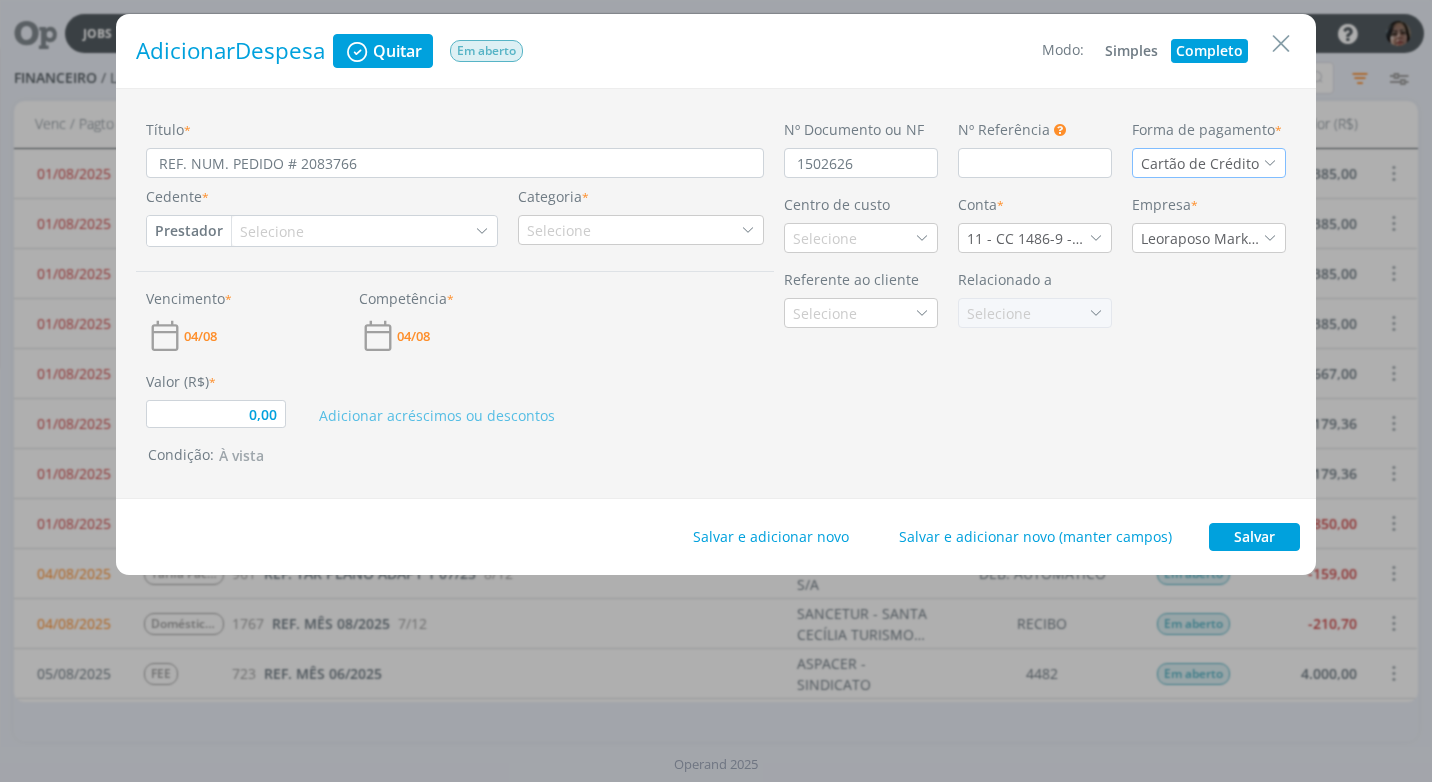 drag, startPoint x: 188, startPoint y: 221, endPoint x: 213, endPoint y: 250, distance: 38.28838 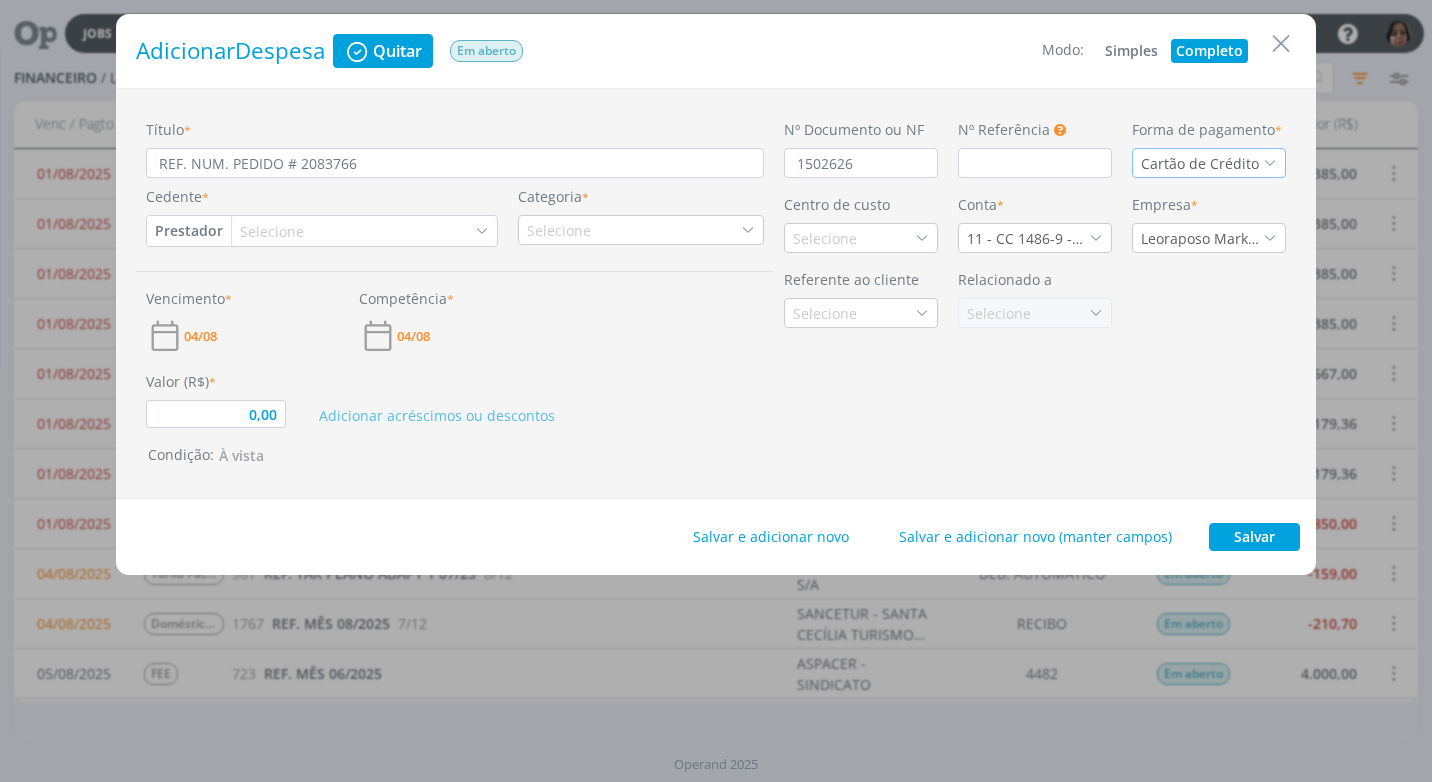 click on "Prestador" at bounding box center (189, 231) 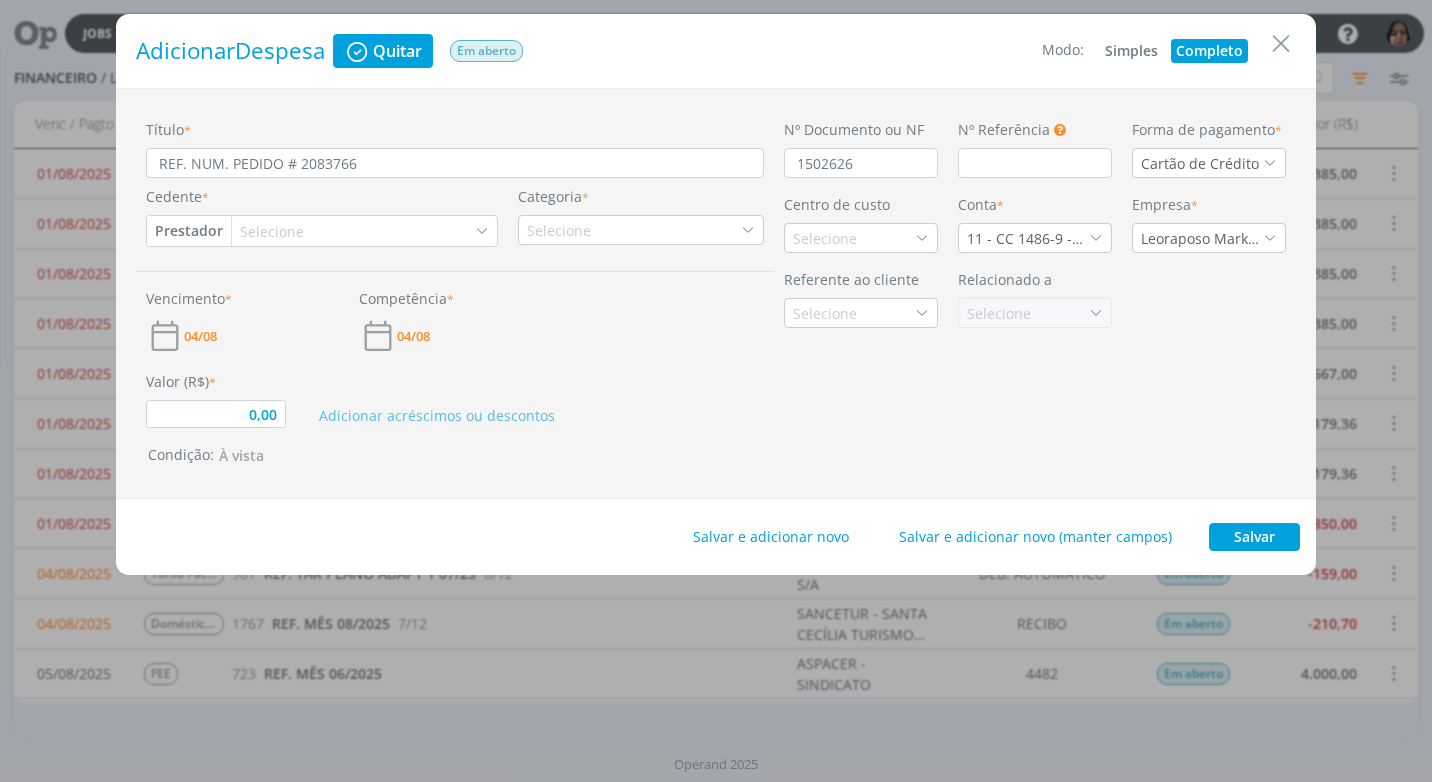 click on "Selecione" at bounding box center (274, 231) 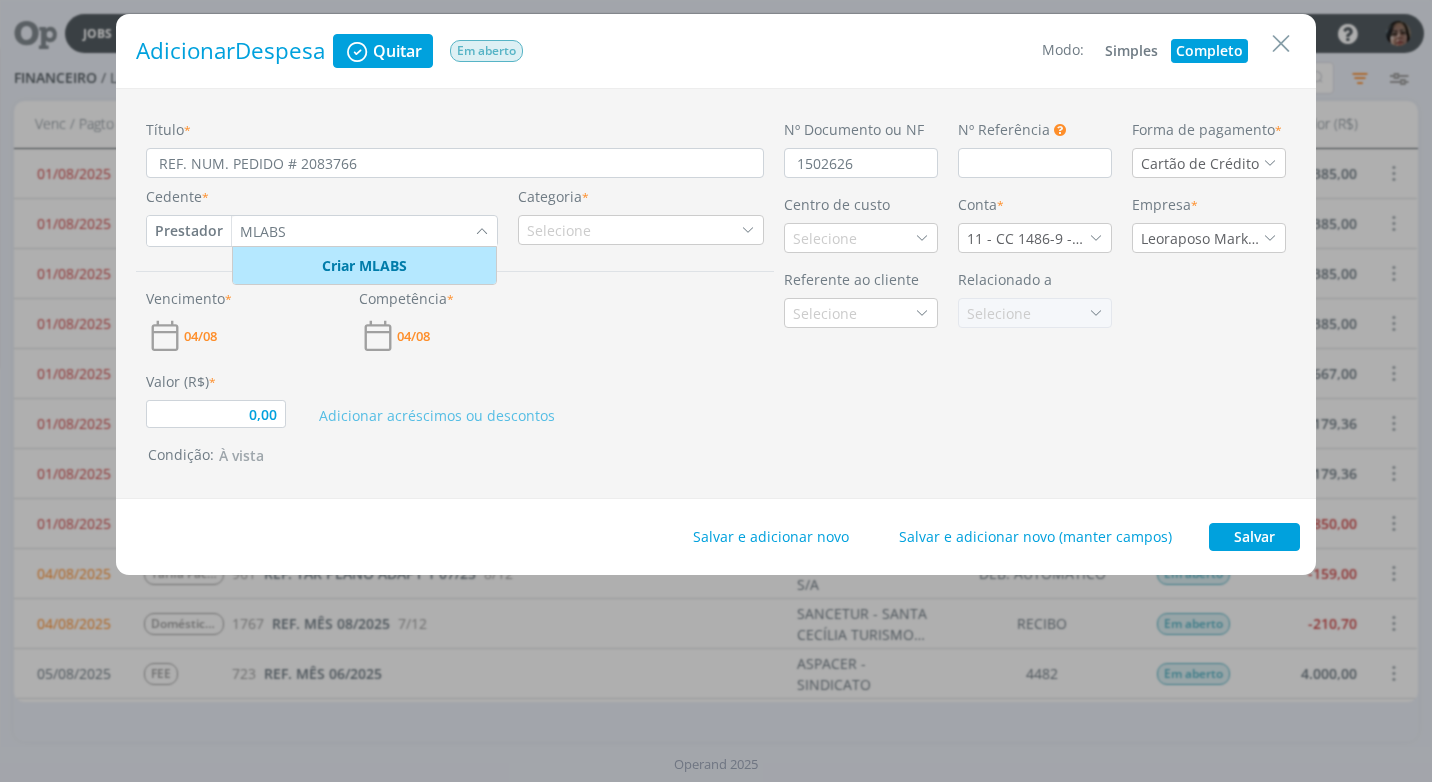 click on "Prestador" at bounding box center (189, 231) 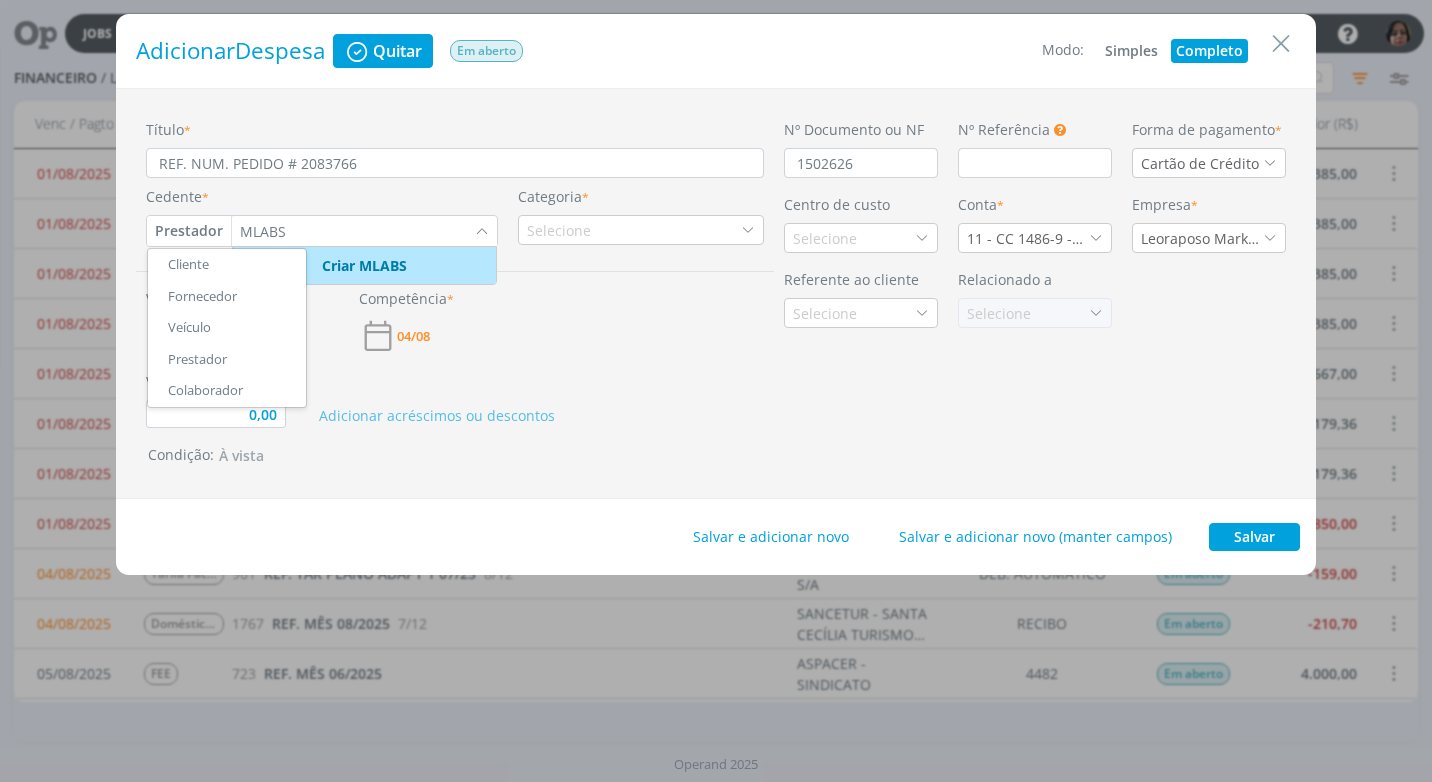 drag, startPoint x: 204, startPoint y: 297, endPoint x: 254, endPoint y: 296, distance: 50.01 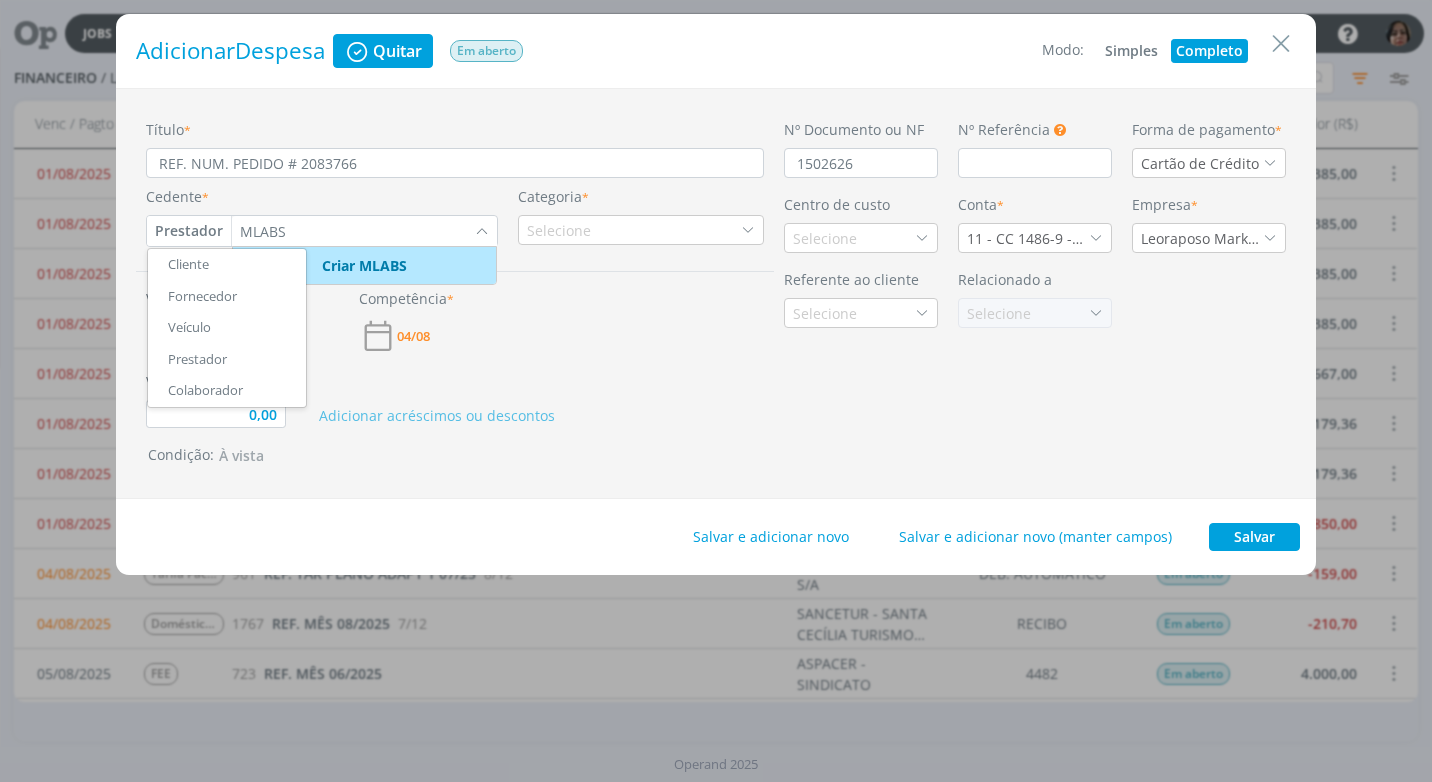 type on "0,00" 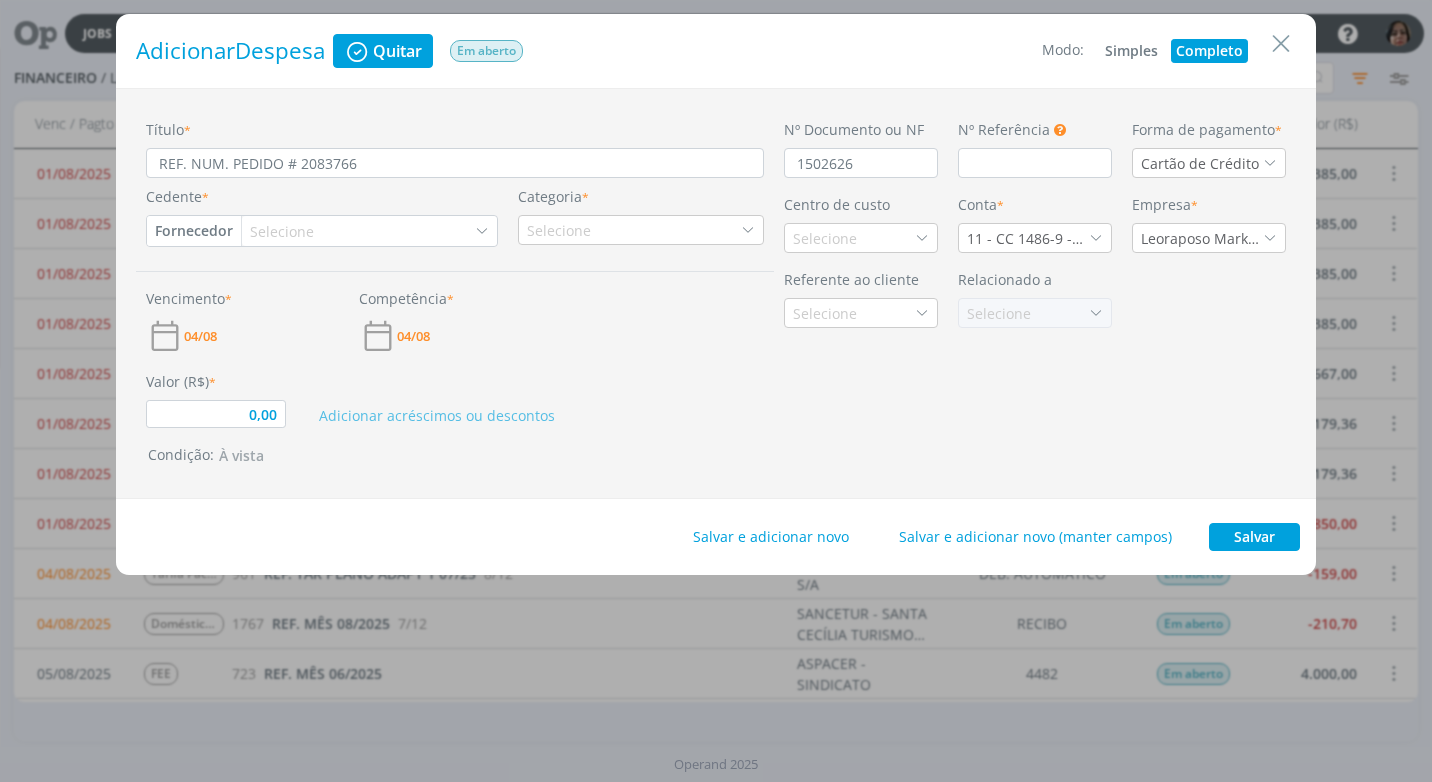 click on "Selecione" at bounding box center (284, 231) 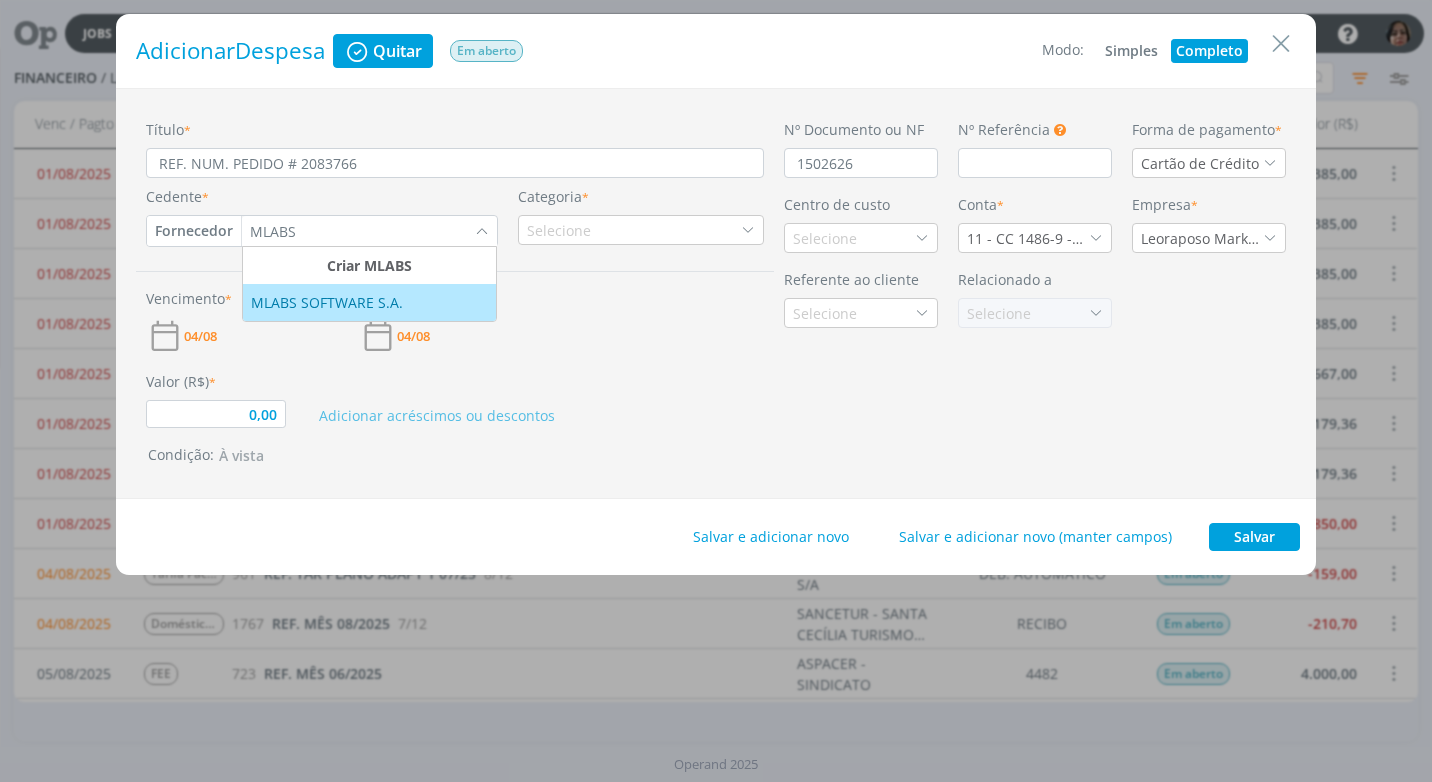 type on "MLABS" 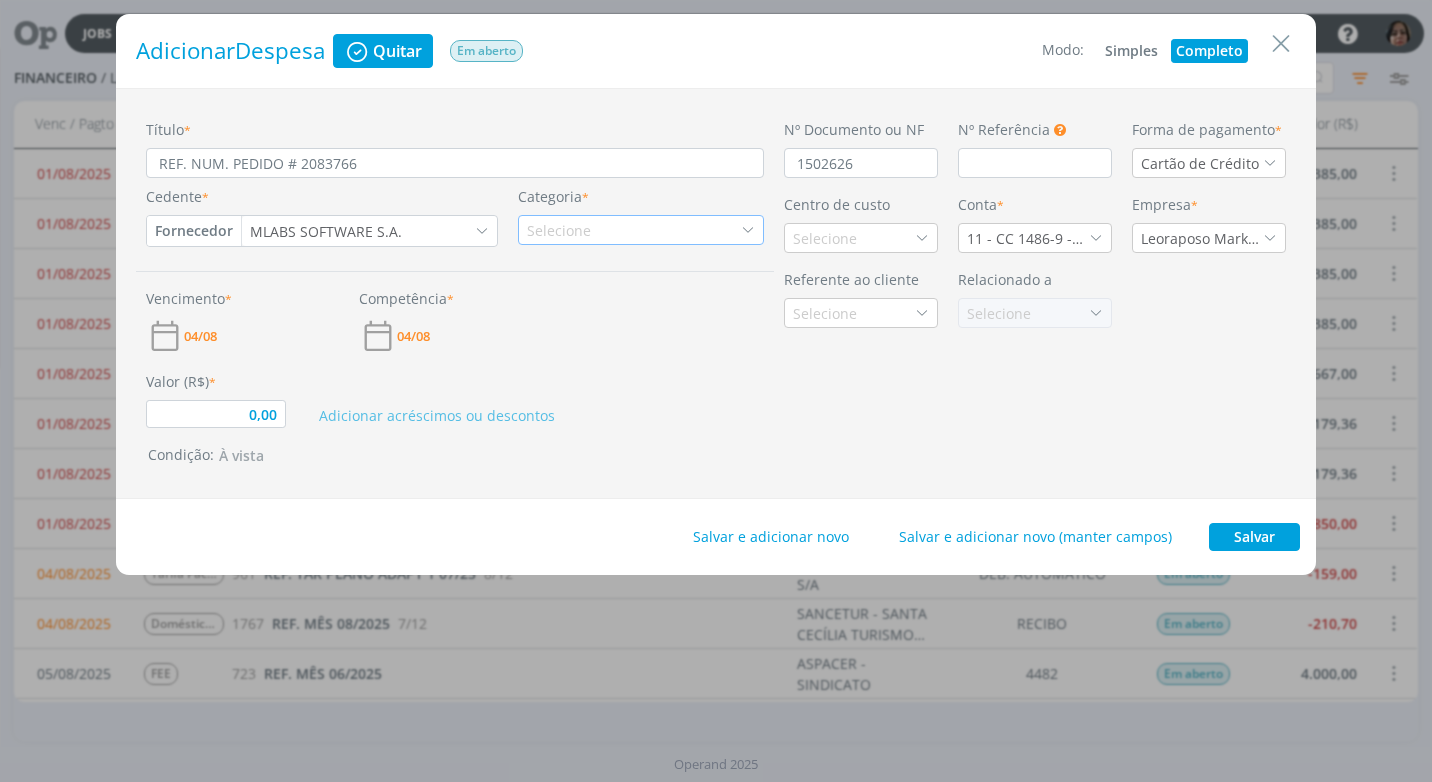 click at bounding box center (748, 230) 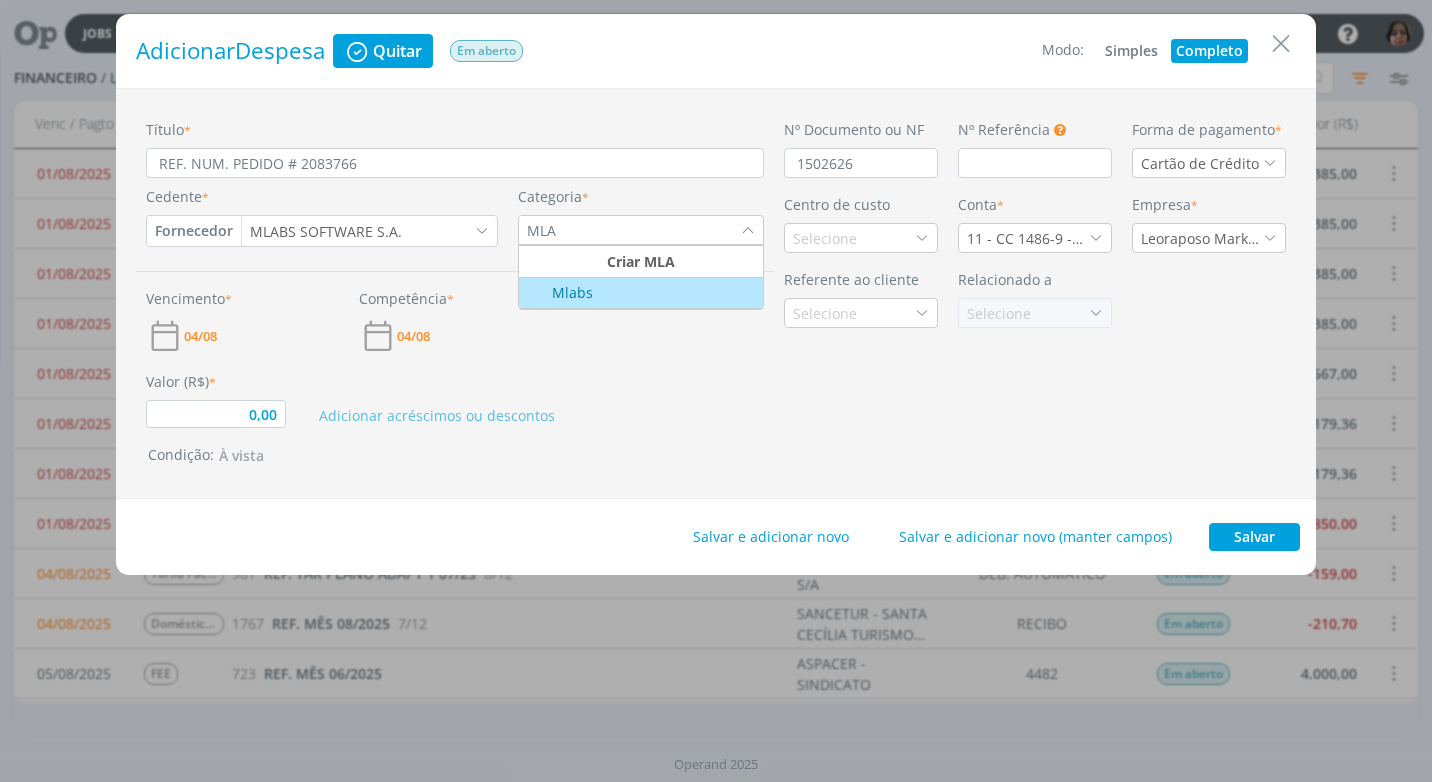 type on "MLA" 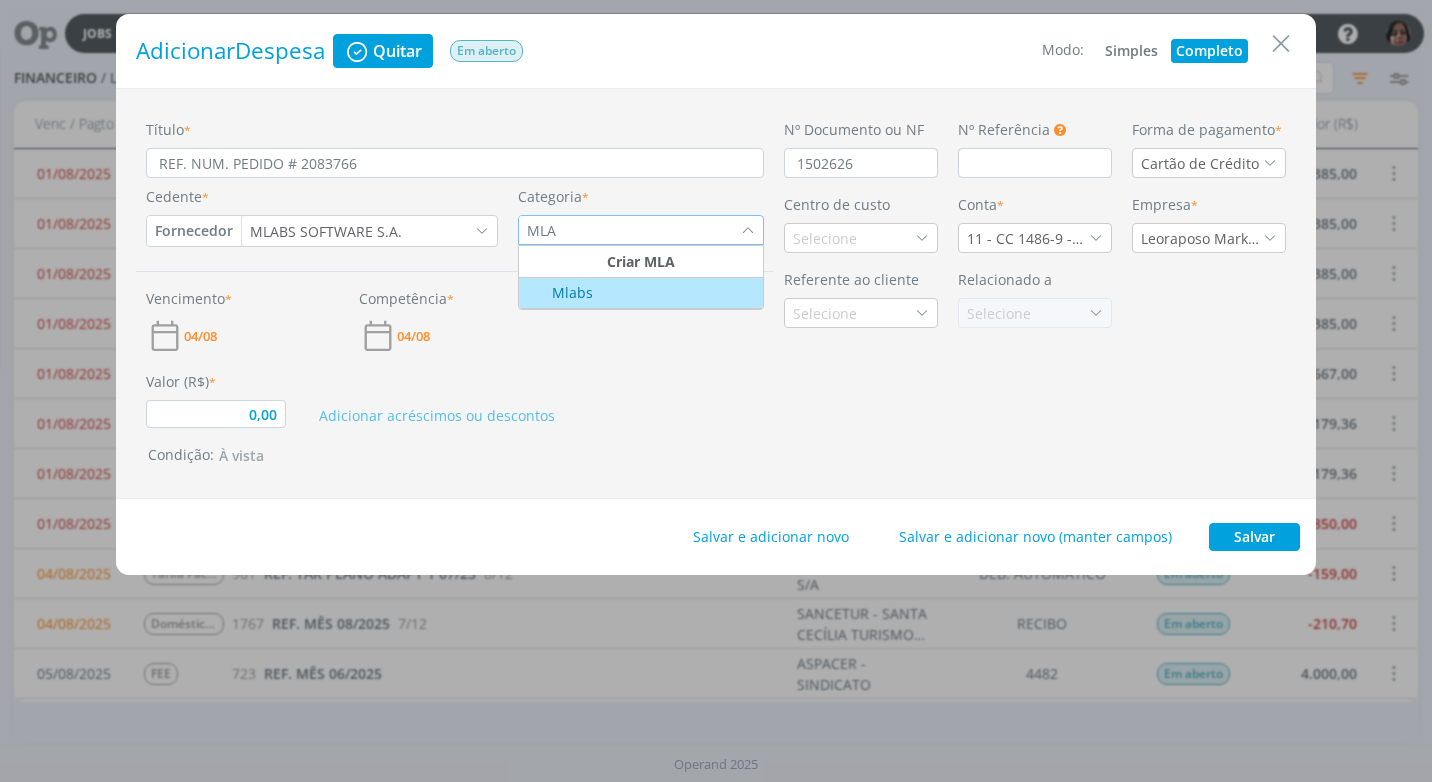 type on "0,00" 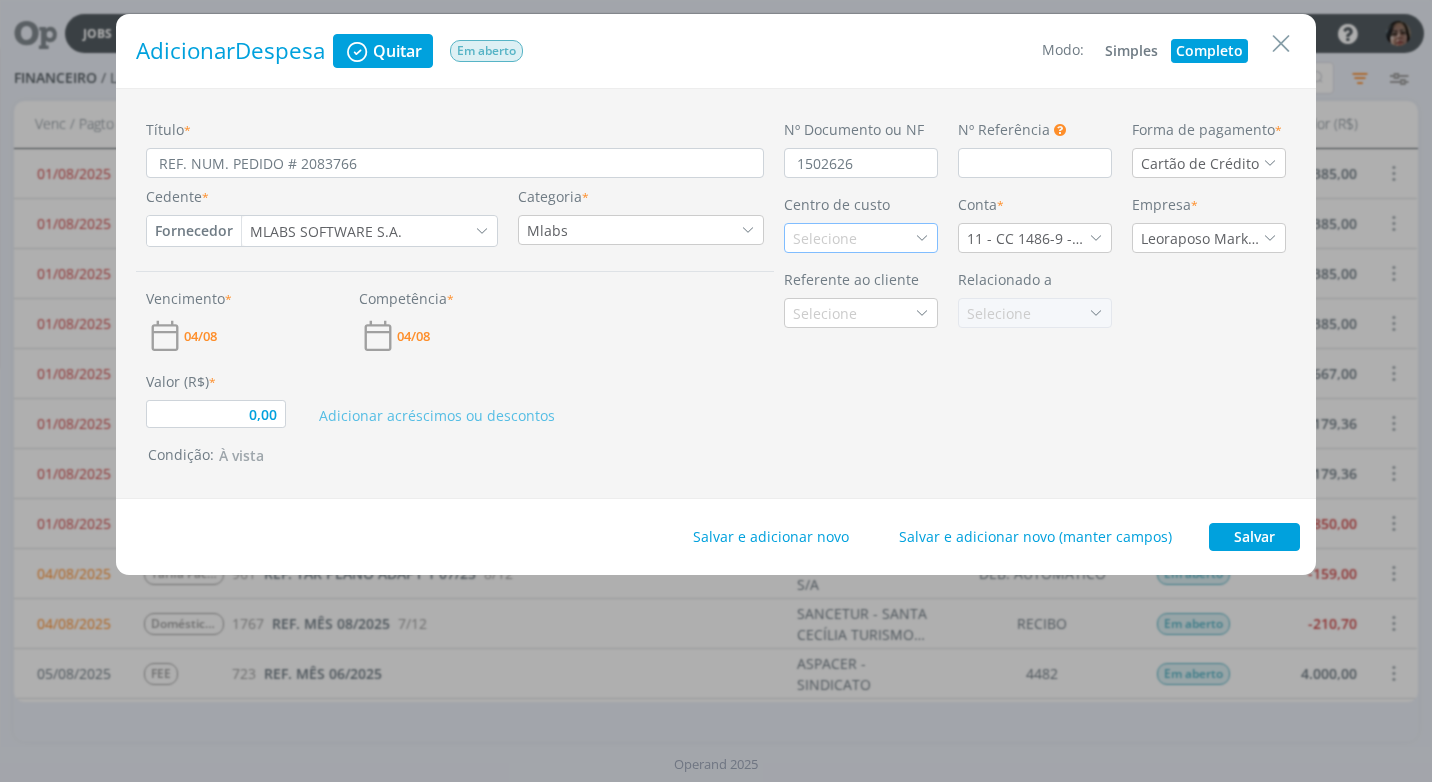click on "Selecione" at bounding box center (861, 238) 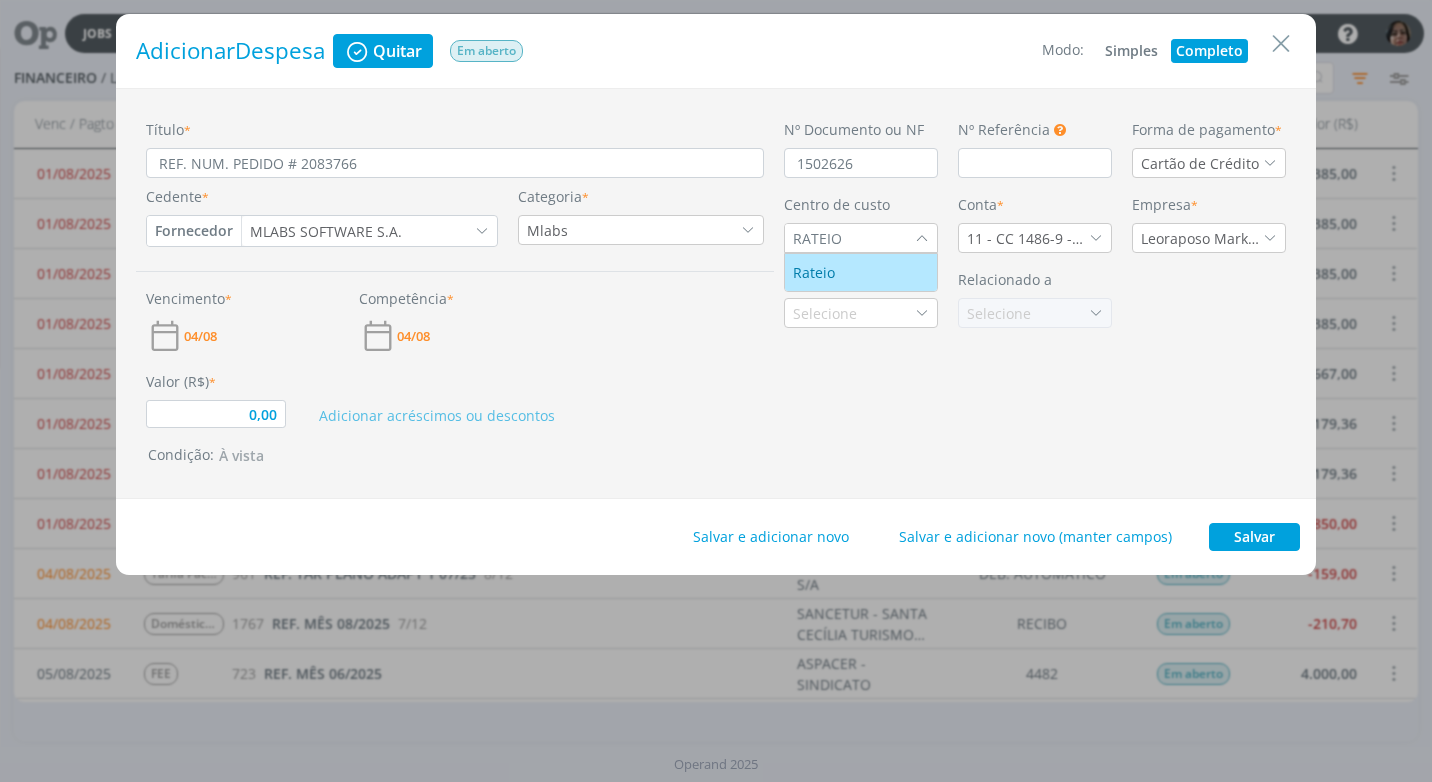 type on "RATEIO" 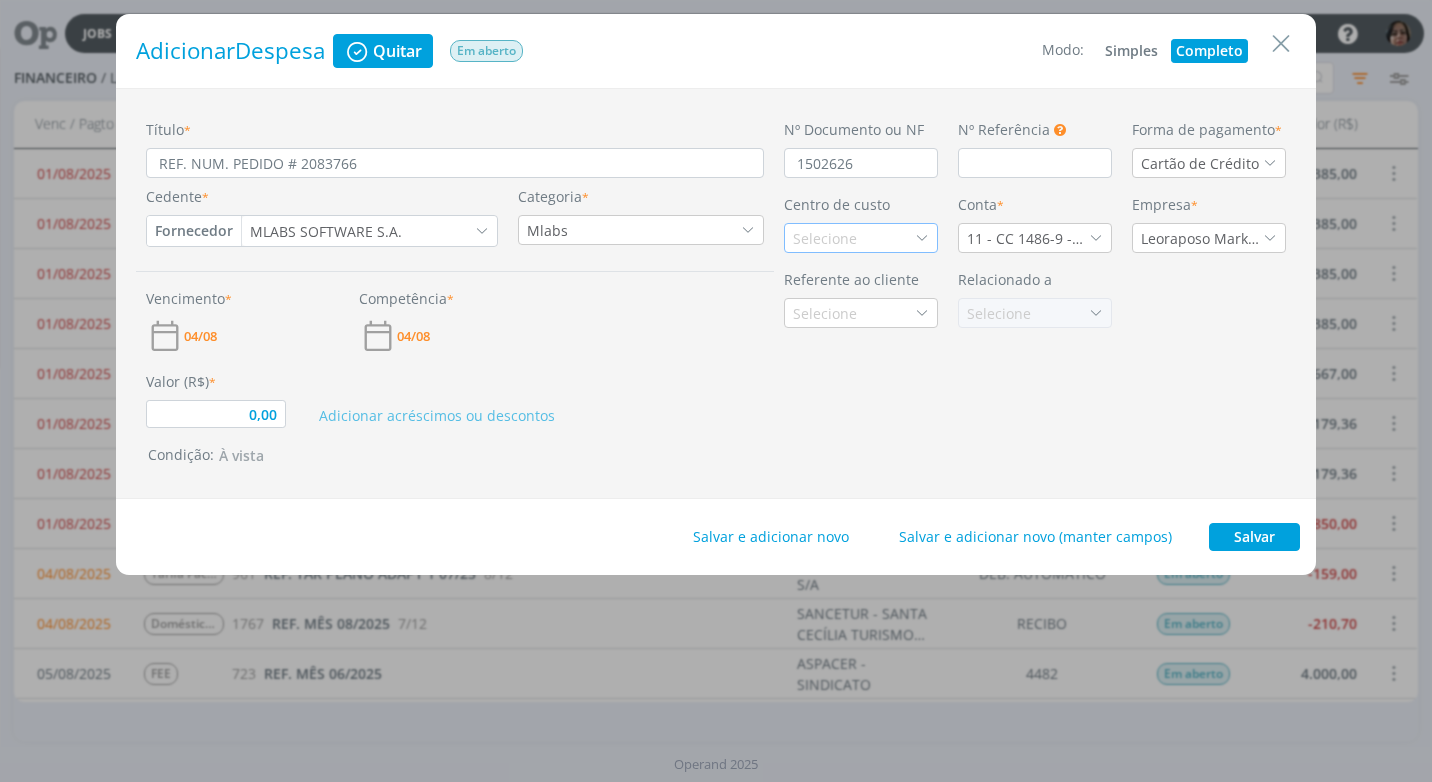 click on "Selecione" at bounding box center (827, 238) 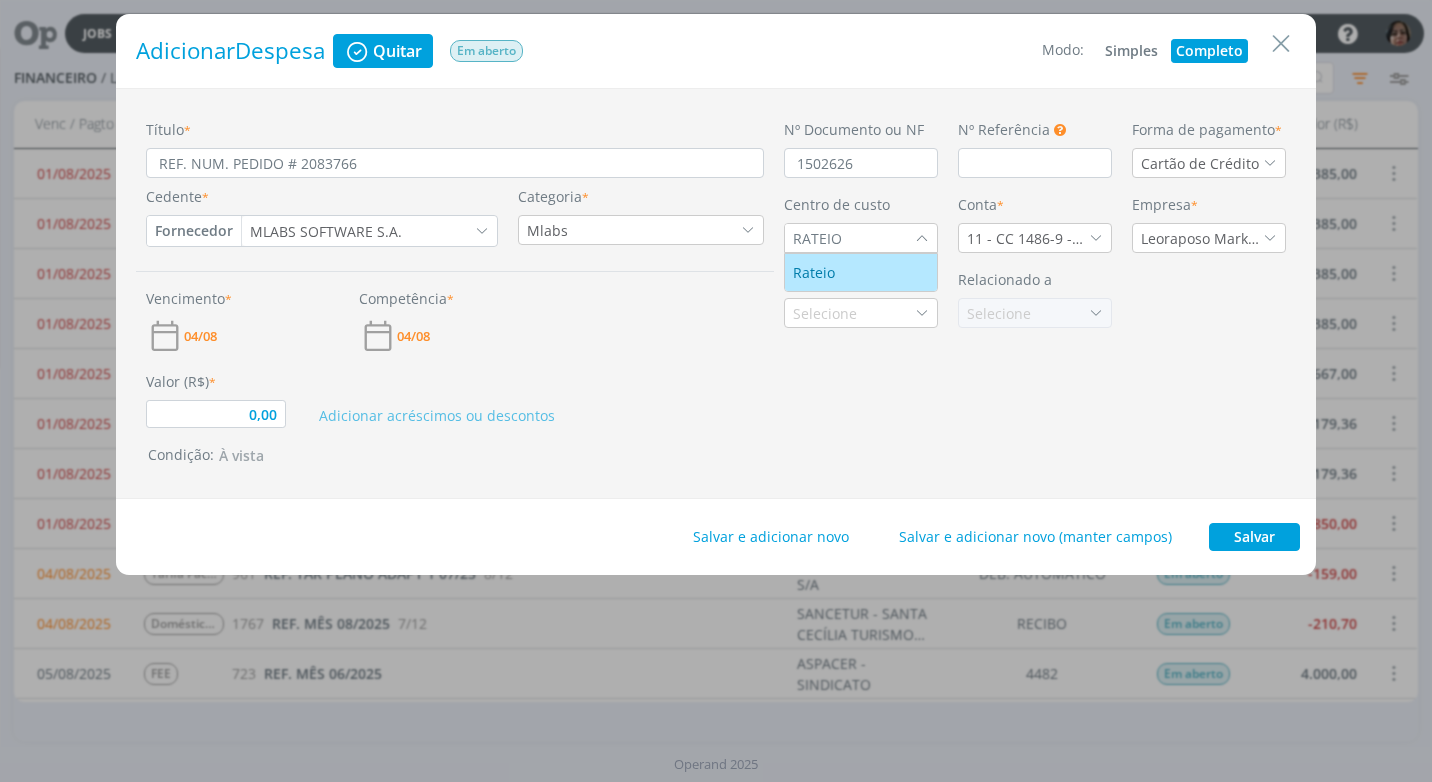 type on "RATEIO" 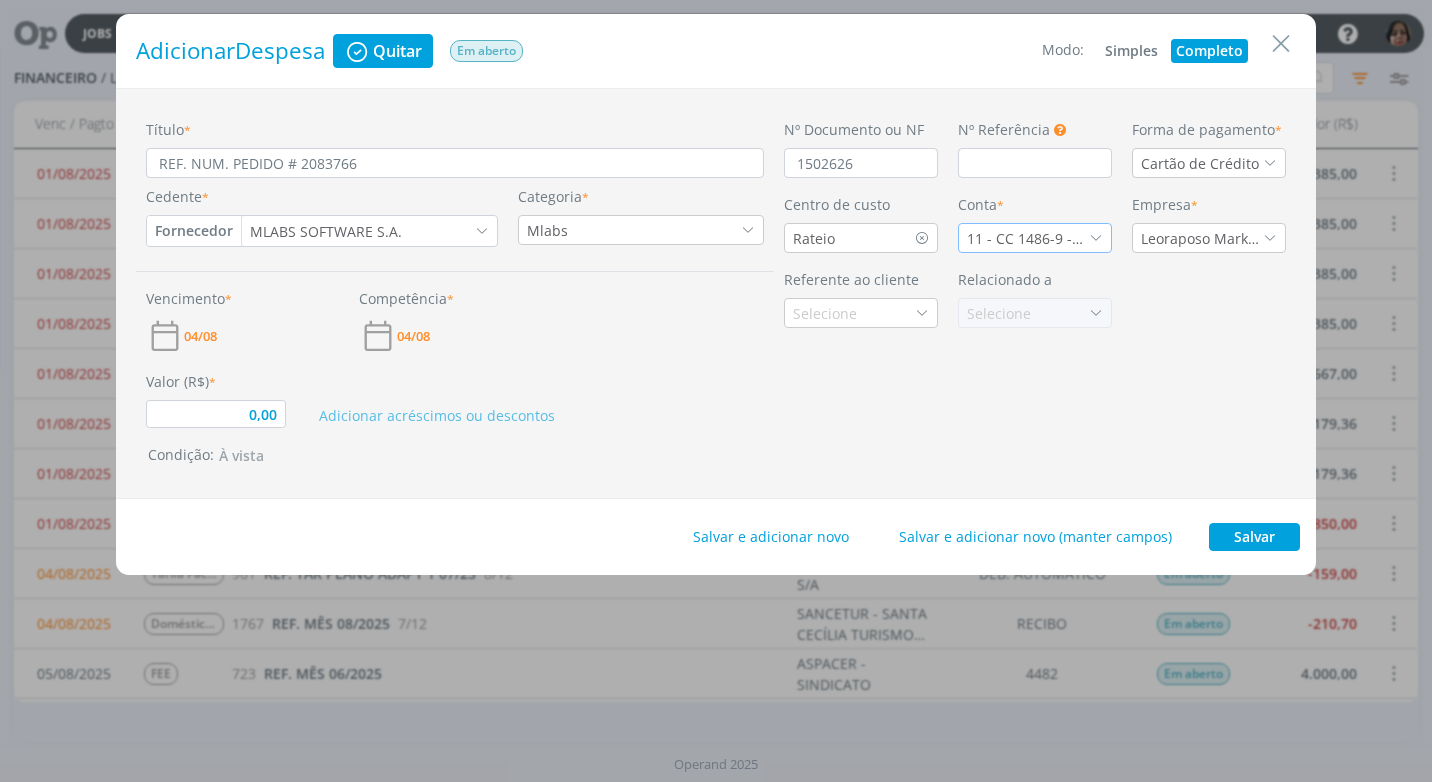 click at bounding box center (1096, 238) 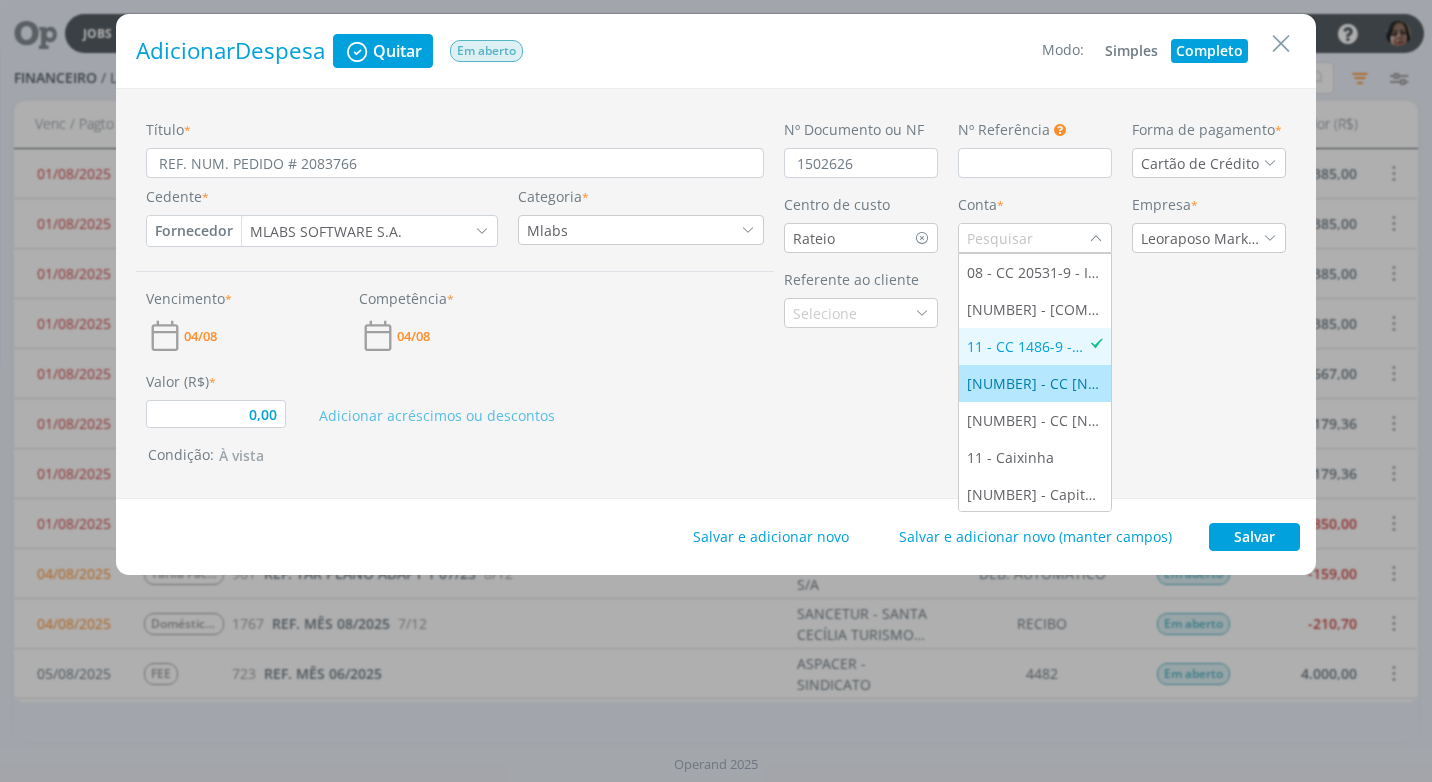 click on "[NUMBER] - CC [NUMBER]-[NUMBER] - [COMPANY]" at bounding box center [1035, 383] 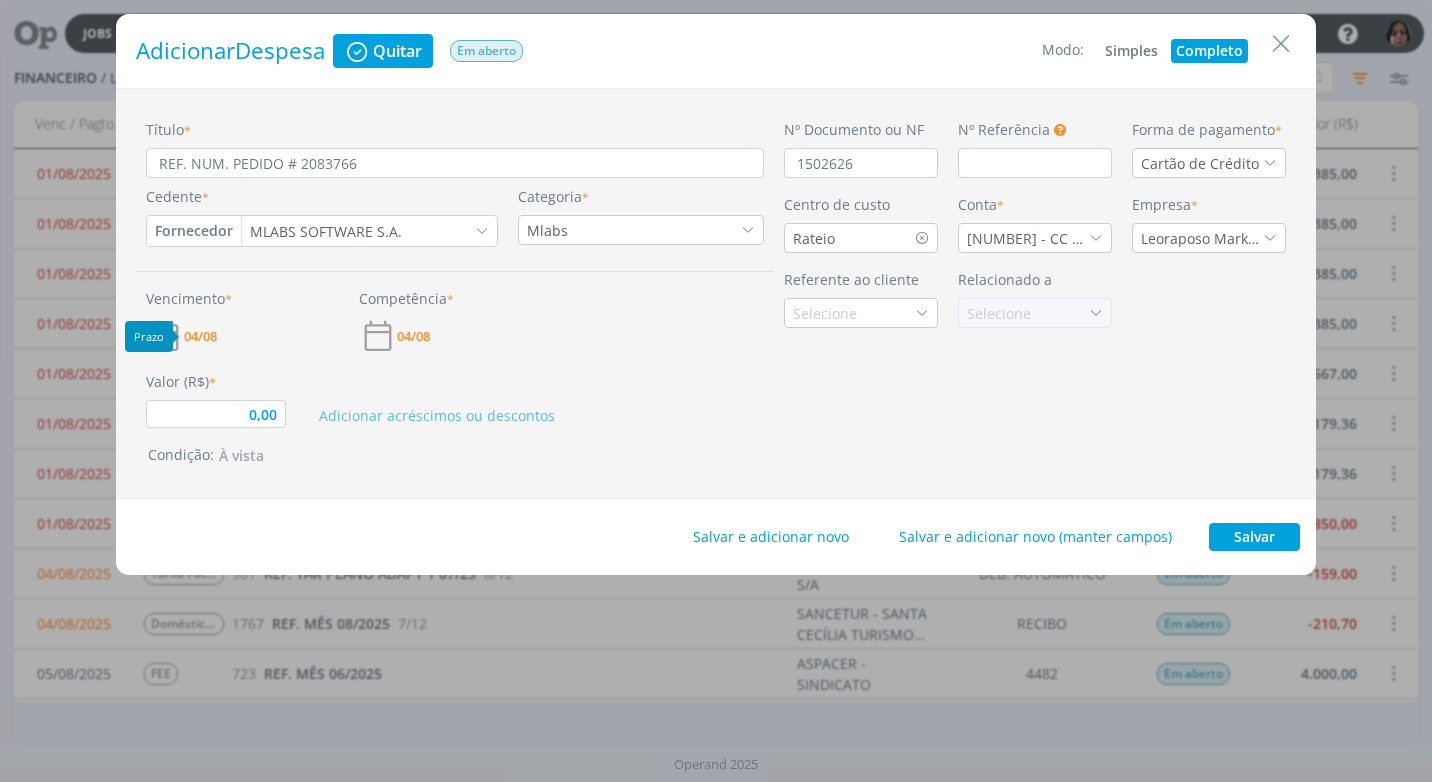 click on "04/08" at bounding box center (200, 336) 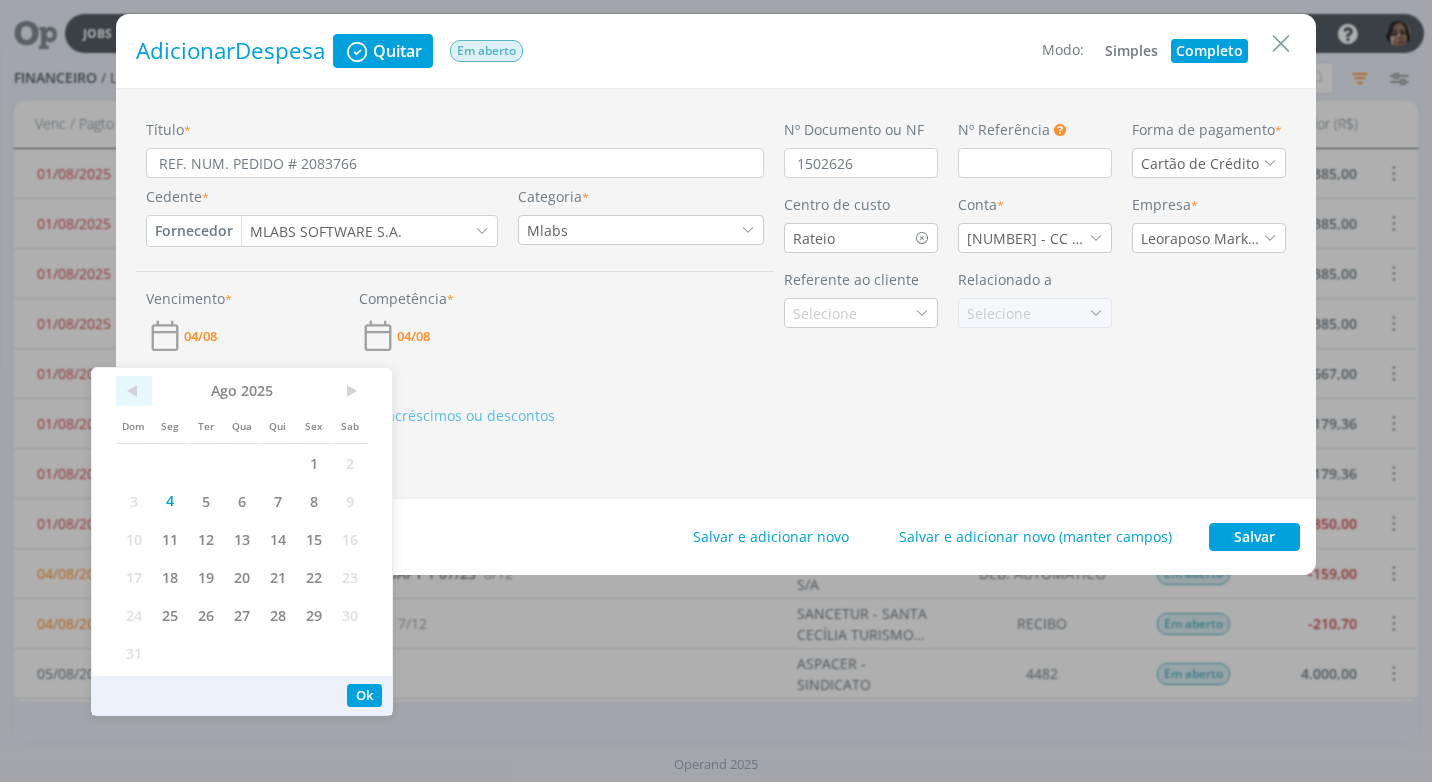 click on "<" at bounding box center [134, 391] 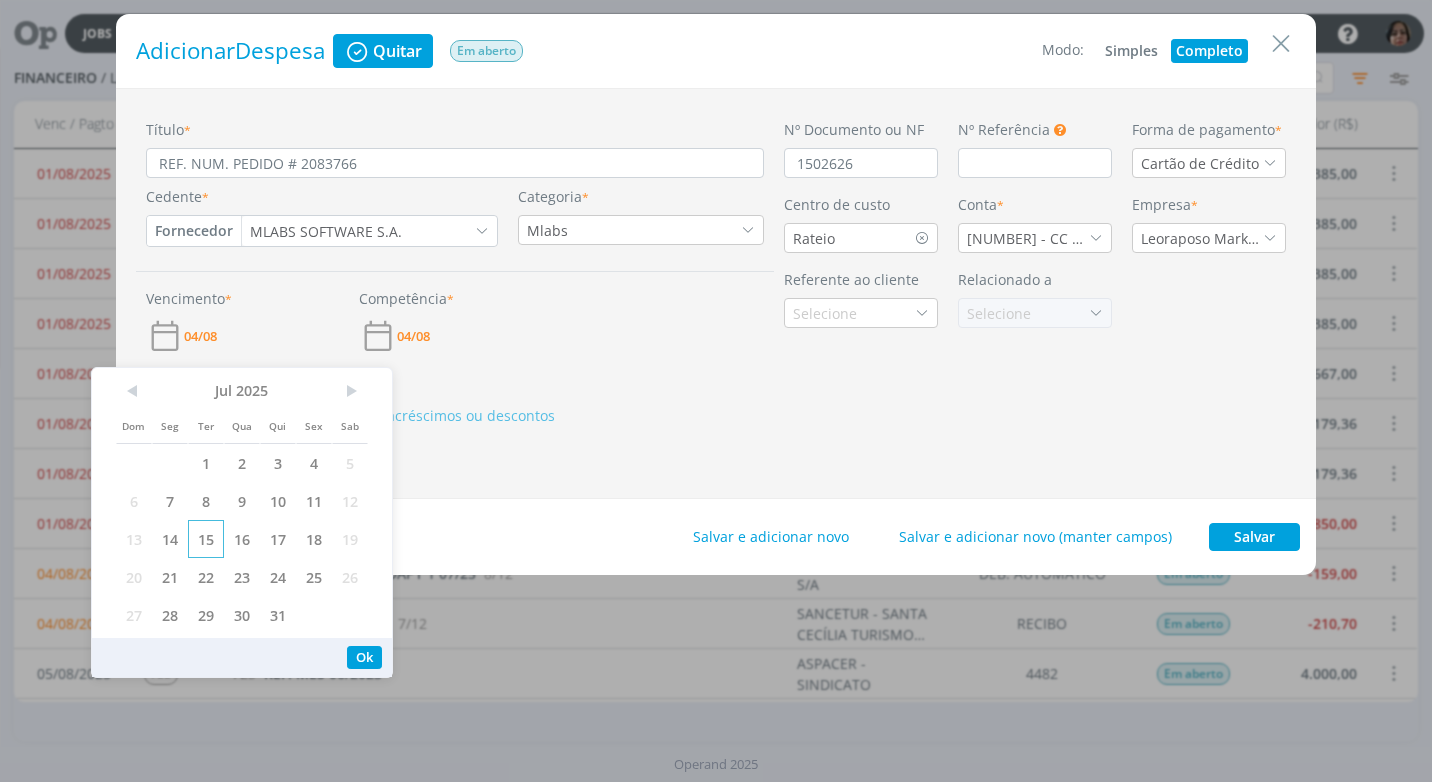 click on "15" at bounding box center [206, 539] 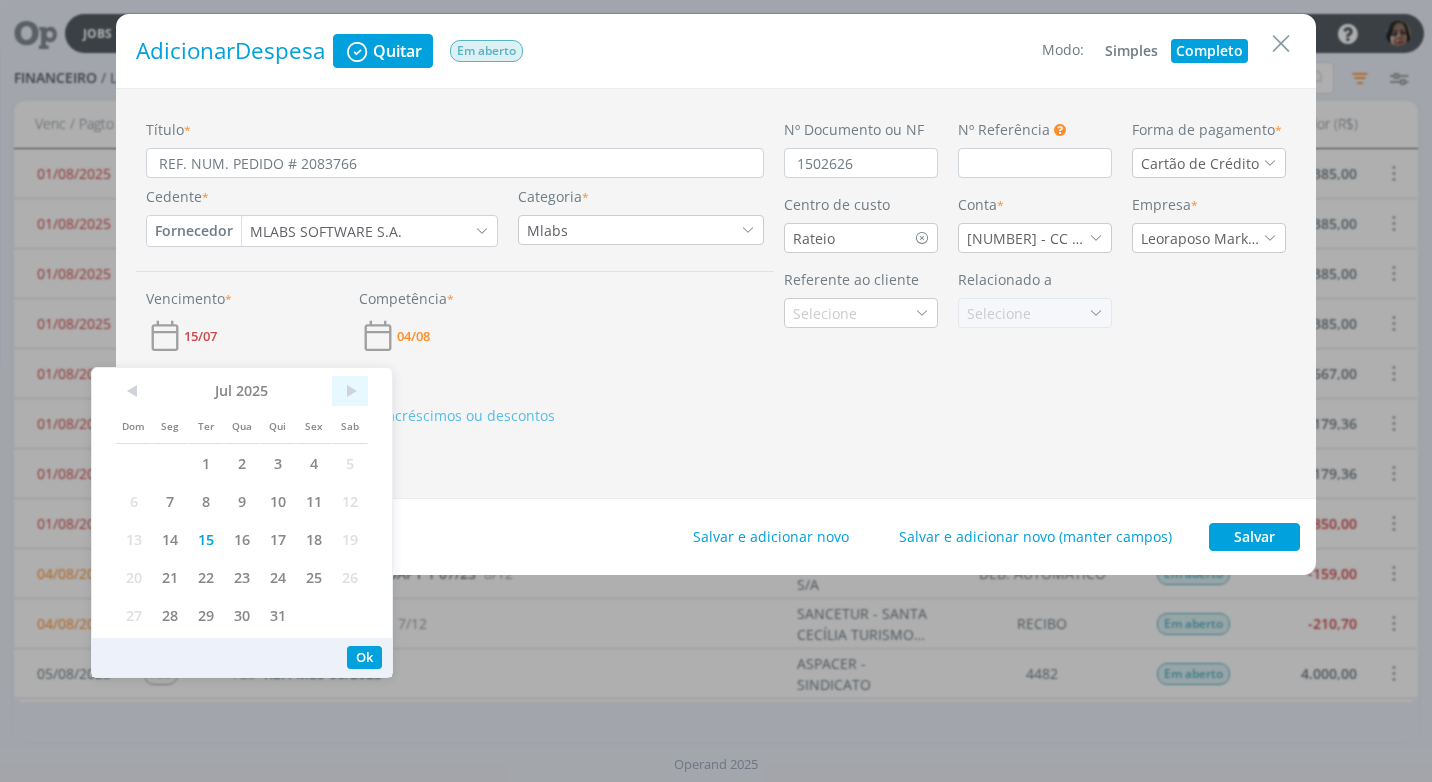 click on ">" at bounding box center (350, 391) 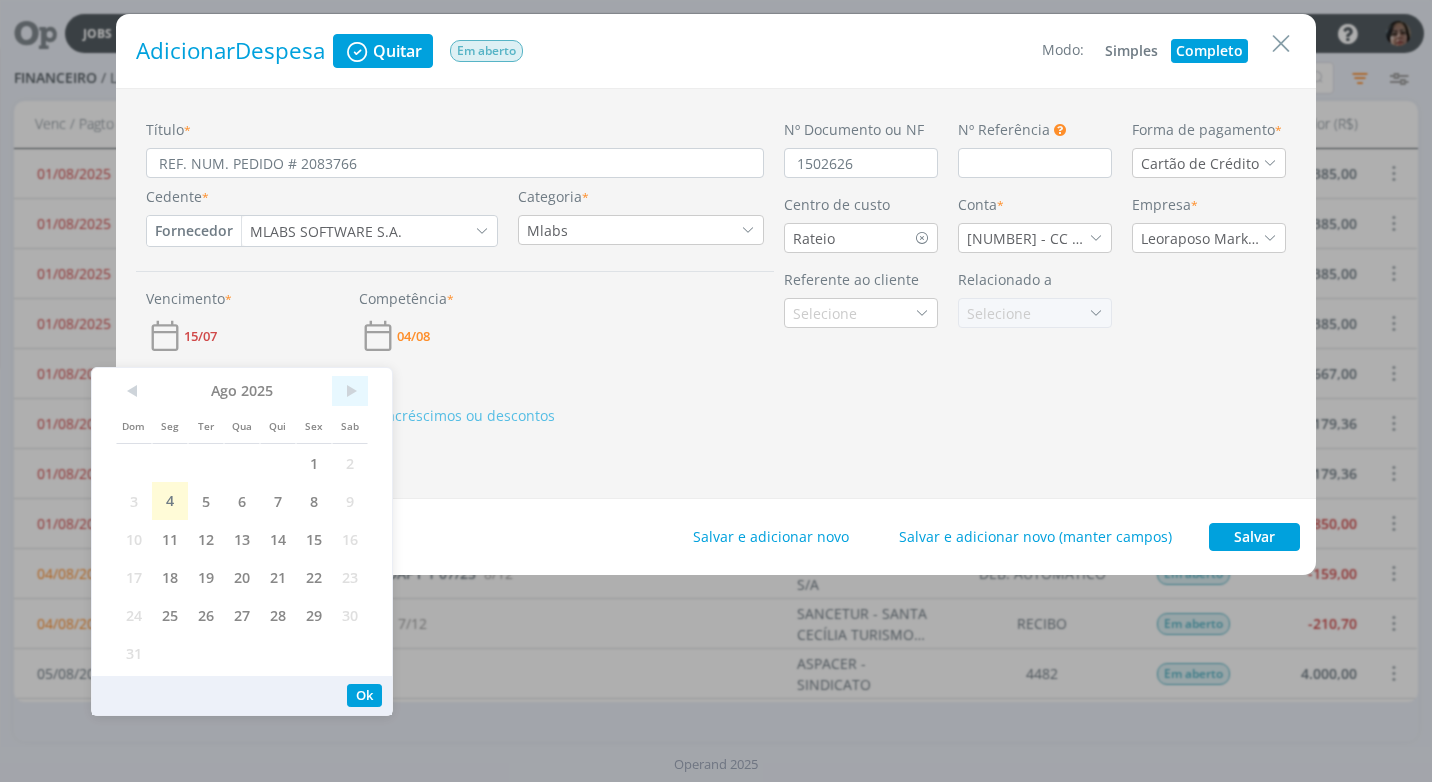 click on ">" at bounding box center (350, 391) 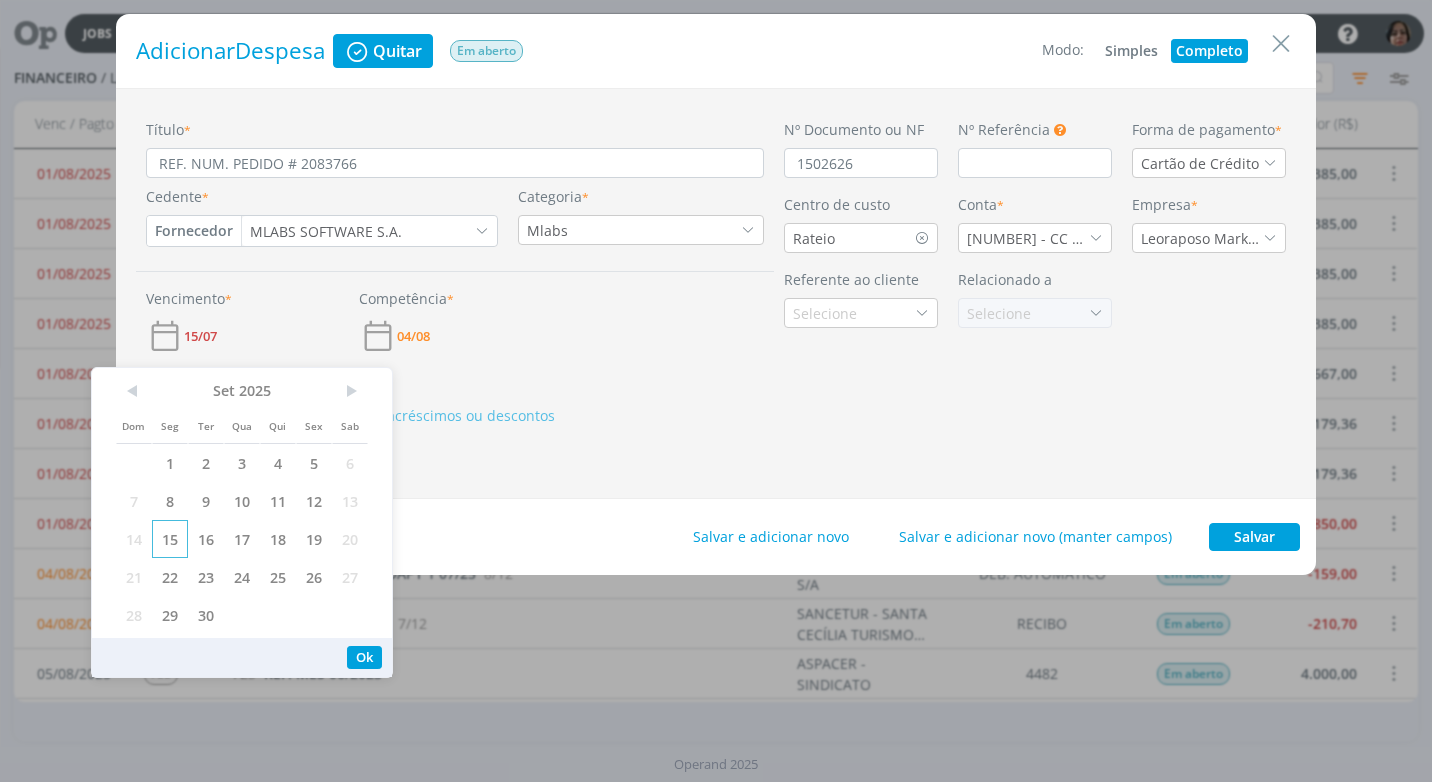 click on "15" at bounding box center [170, 539] 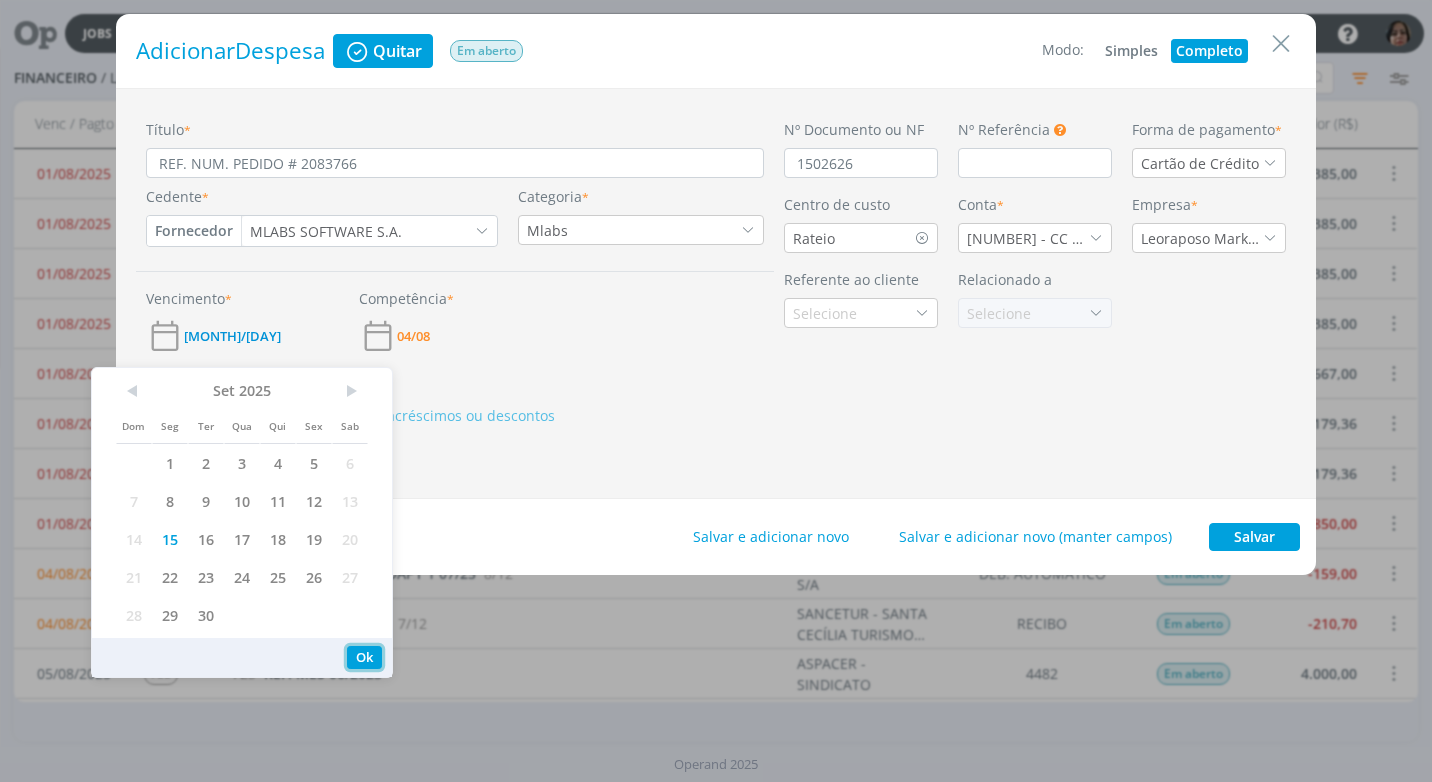click on "Ok" at bounding box center (364, 657) 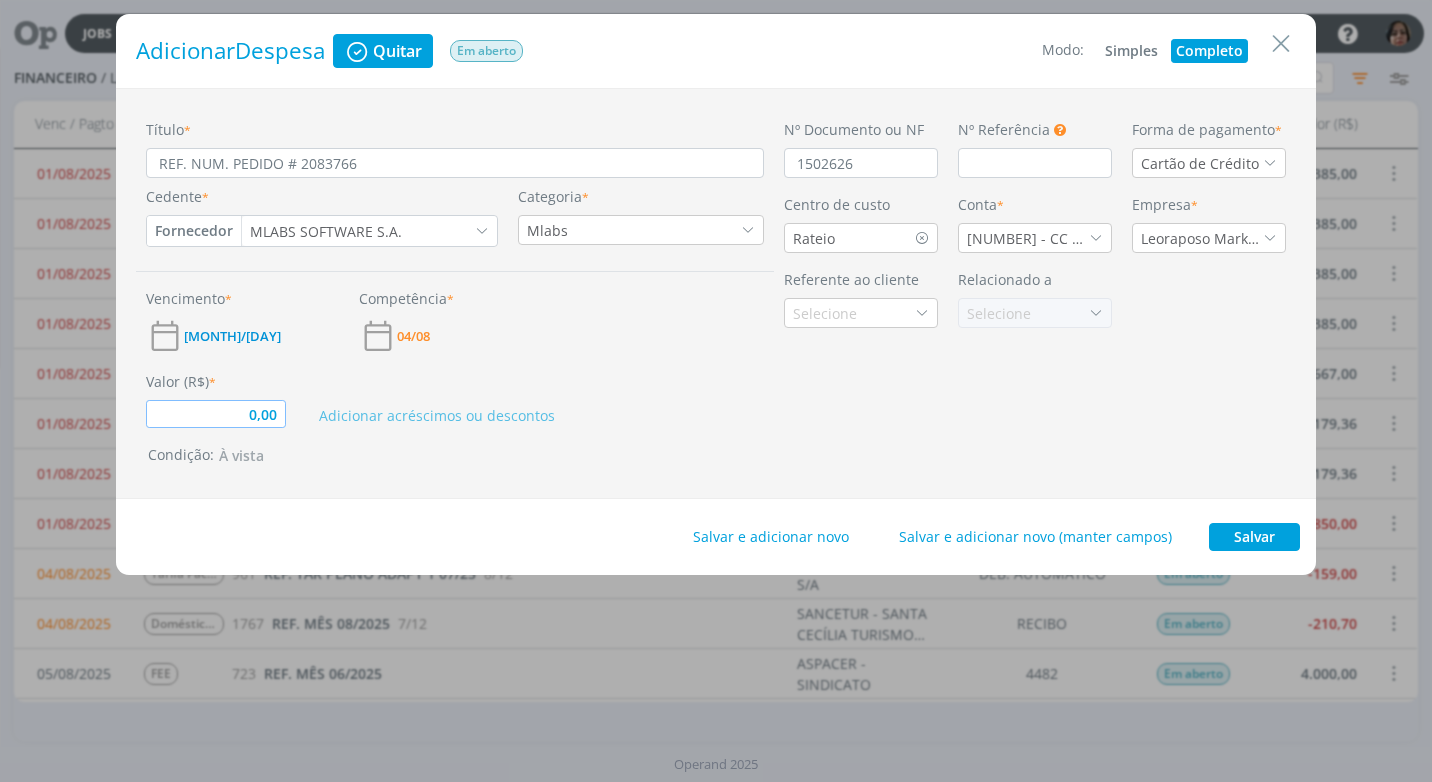 click on "0,00" at bounding box center (216, 414) 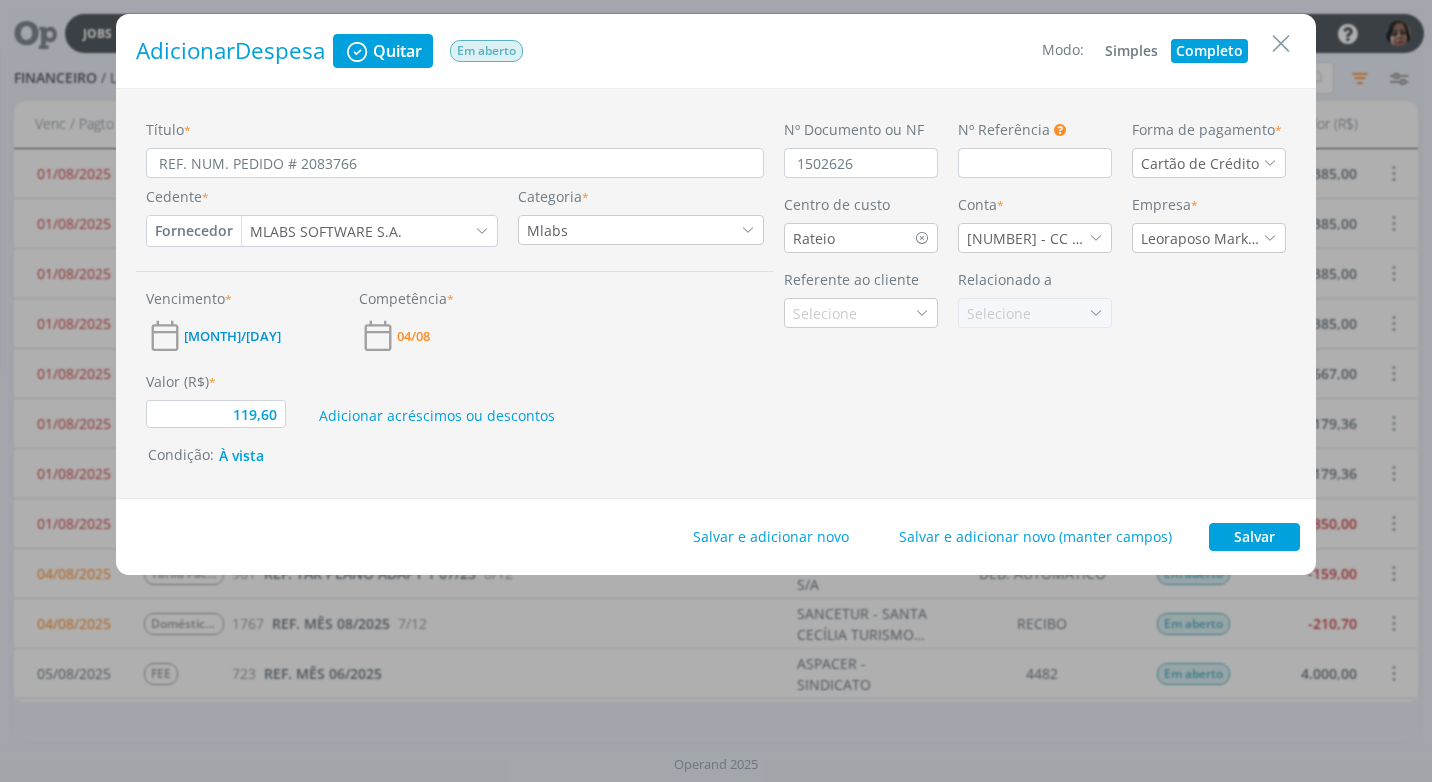 click on "Salvar e adicionar novo Salvar e adicionar novo (manter campos)
Salvar" at bounding box center (716, 537) 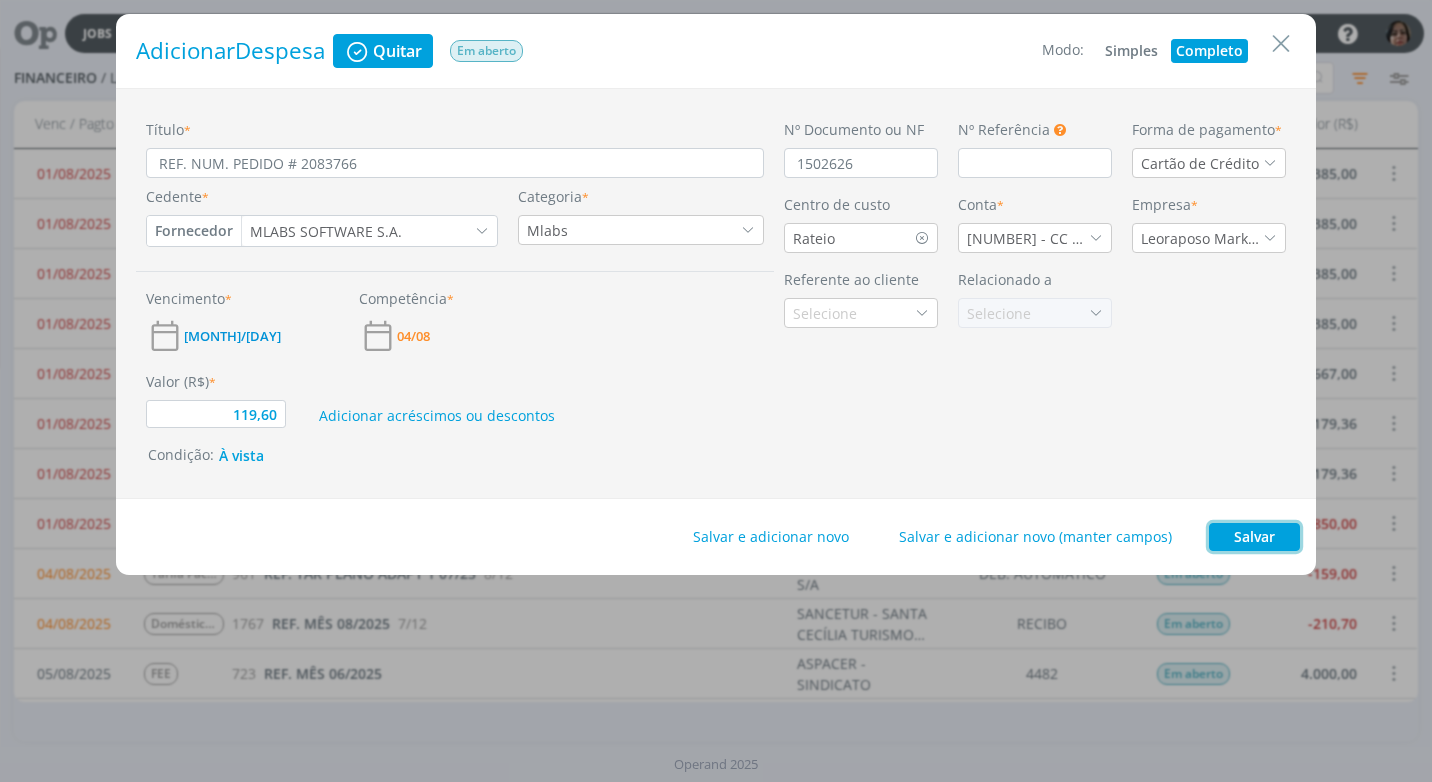 click on "Salvar" at bounding box center (1254, 537) 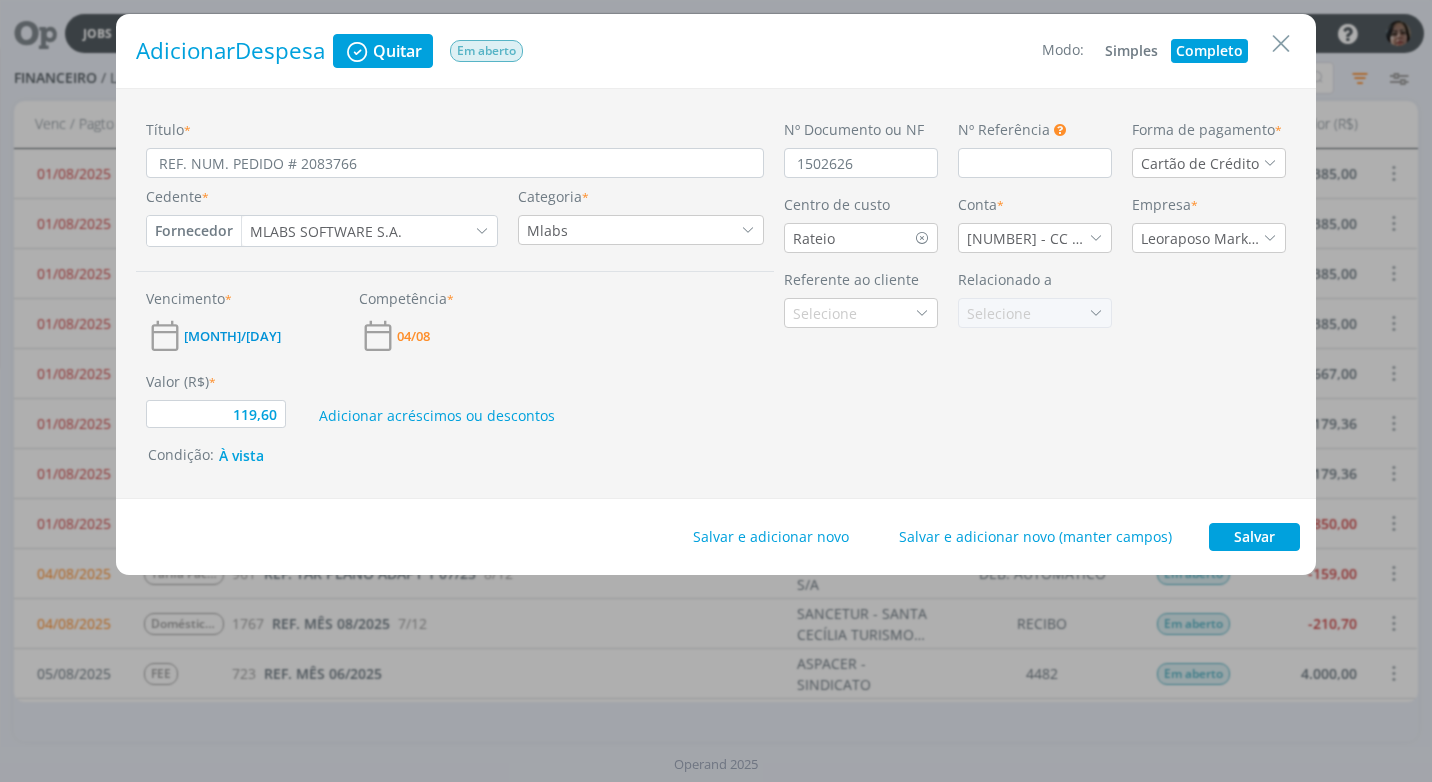 type on "119,60" 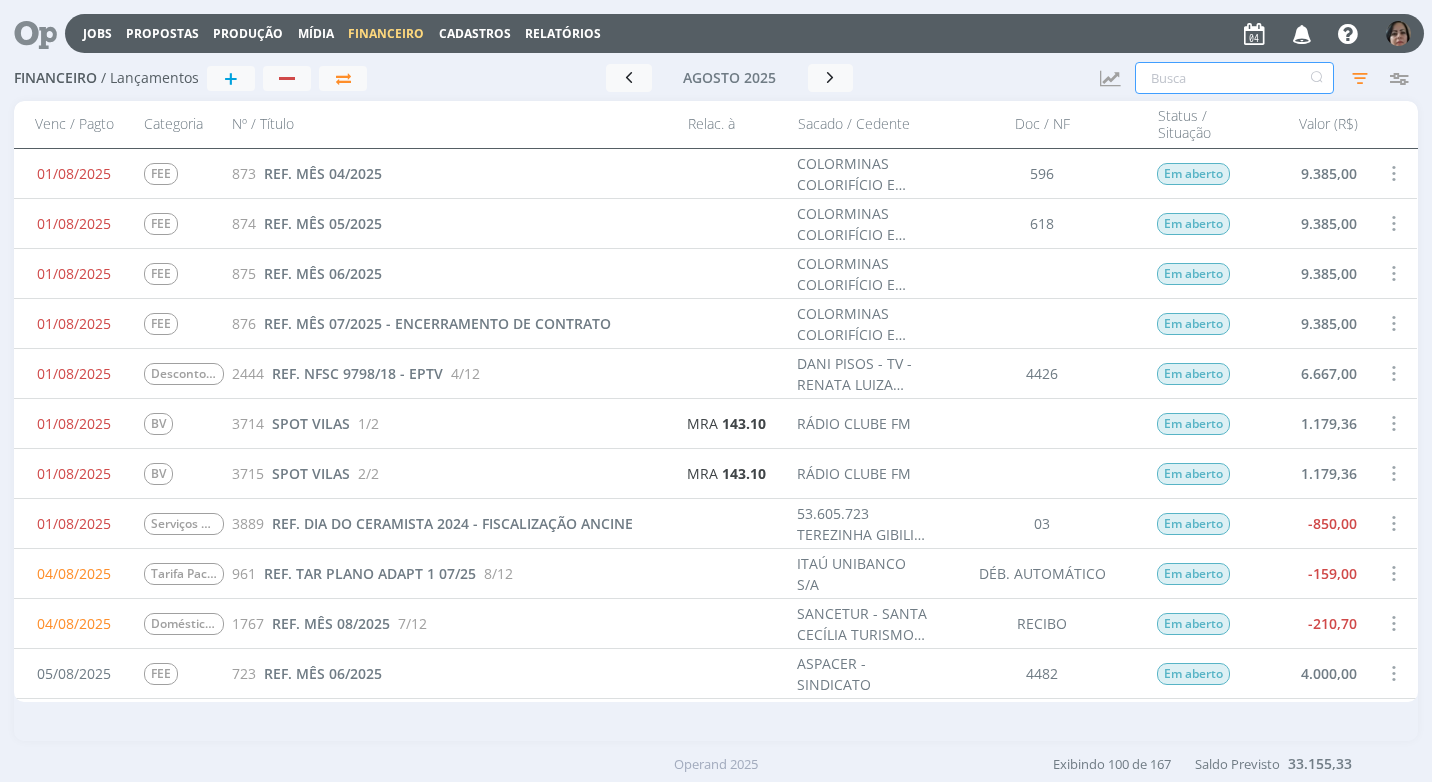 click at bounding box center [1234, 78] 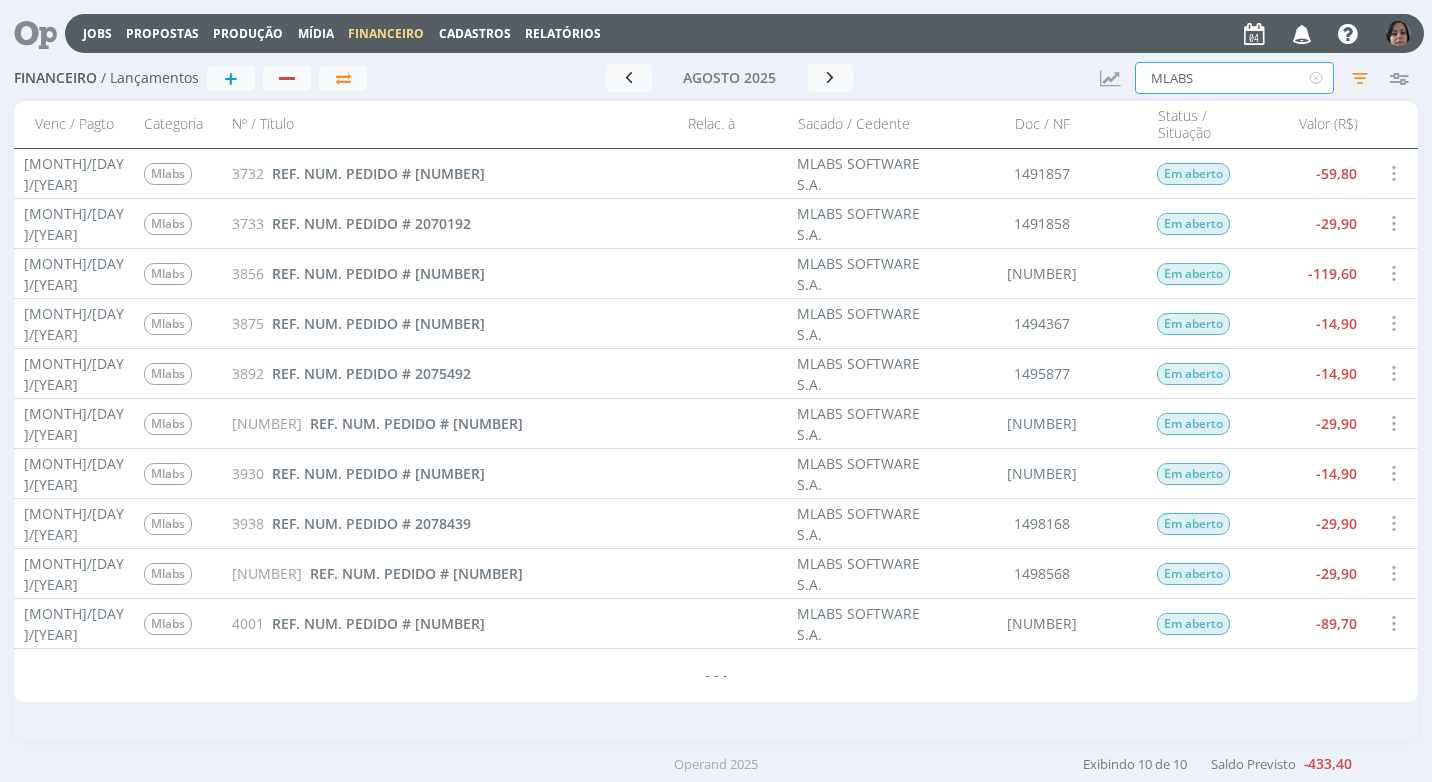 type on "MLABS" 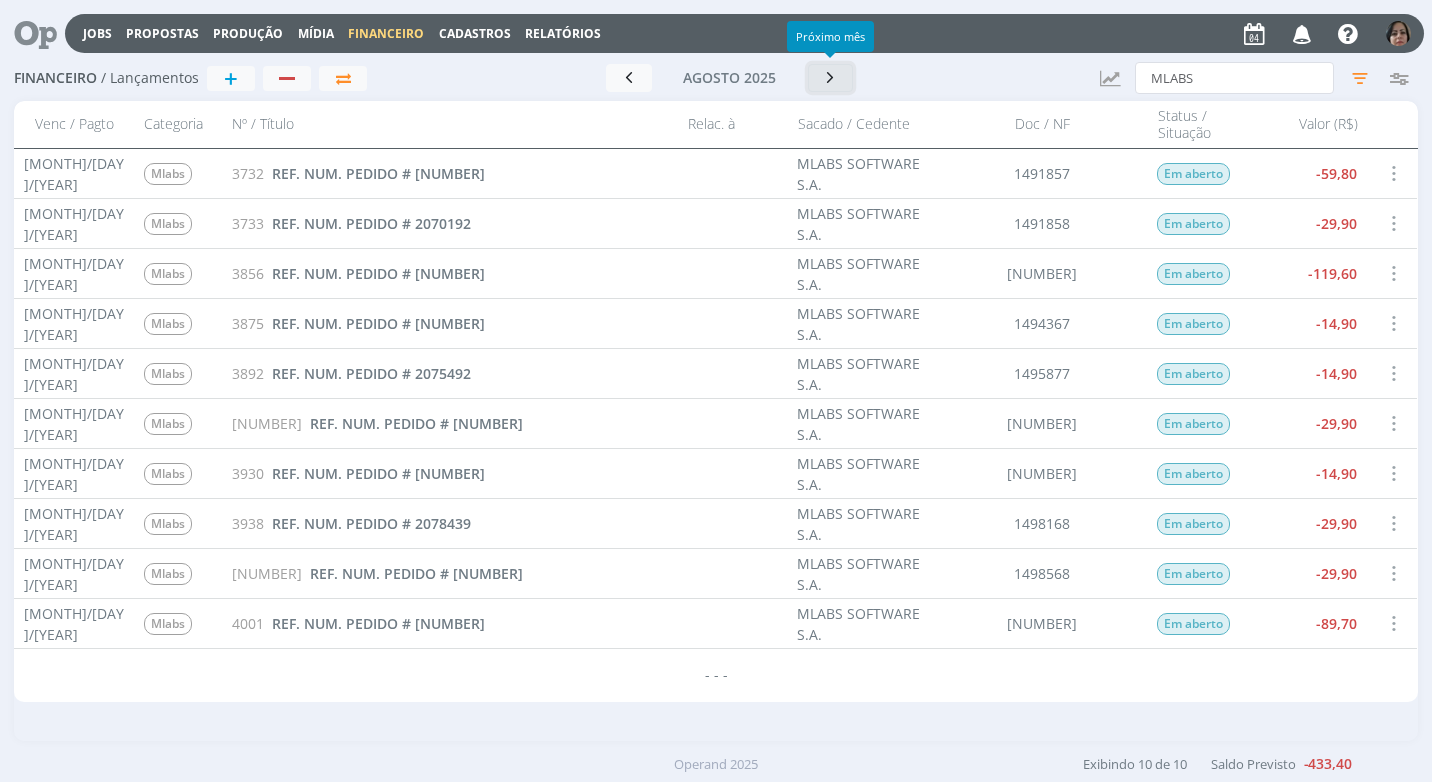 click at bounding box center (831, 78) 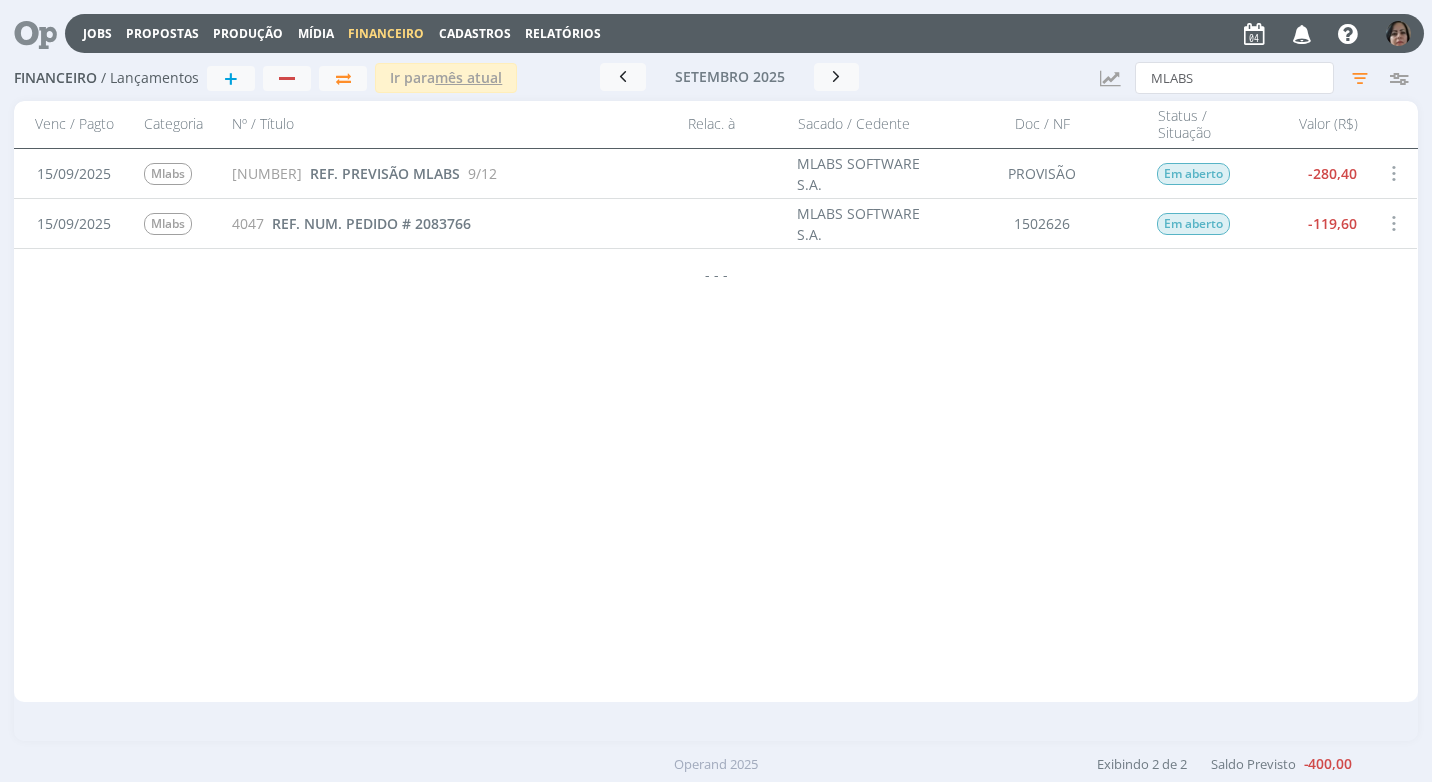 click on "1225
REF. PREVISÃO MLABS
9/12" at bounding box center (450, 173) 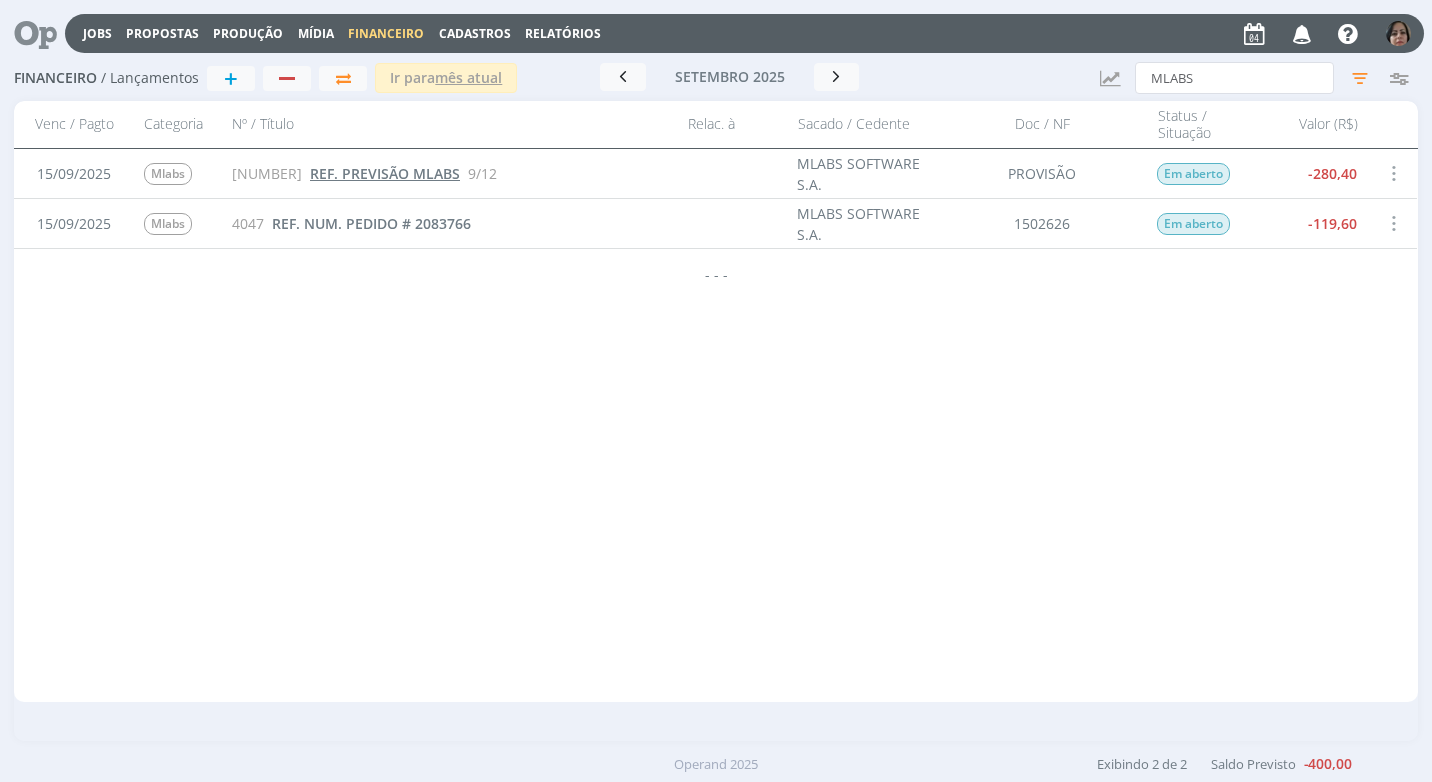 click on "REF. PREVISÃO MLABS" at bounding box center (385, 173) 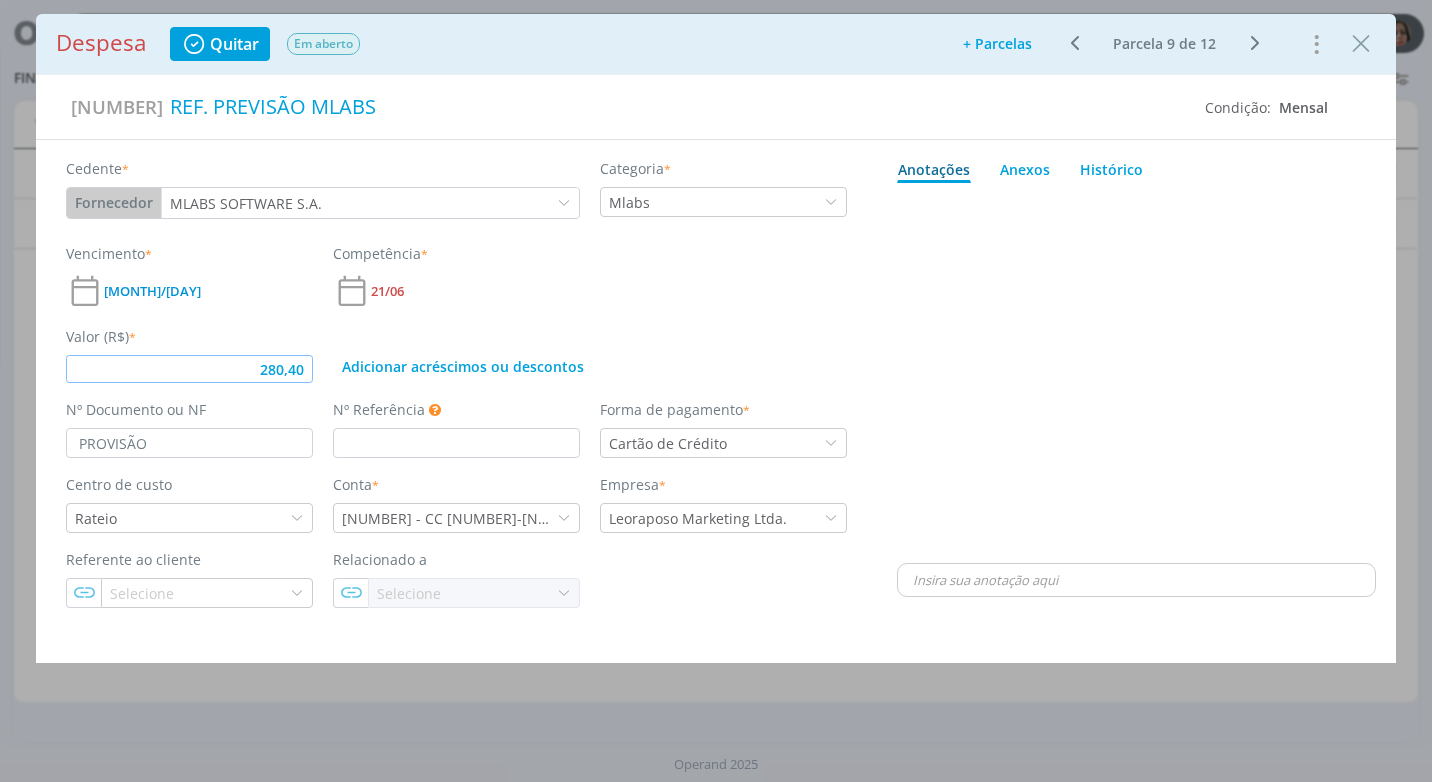 click on "280,40" at bounding box center (189, 369) 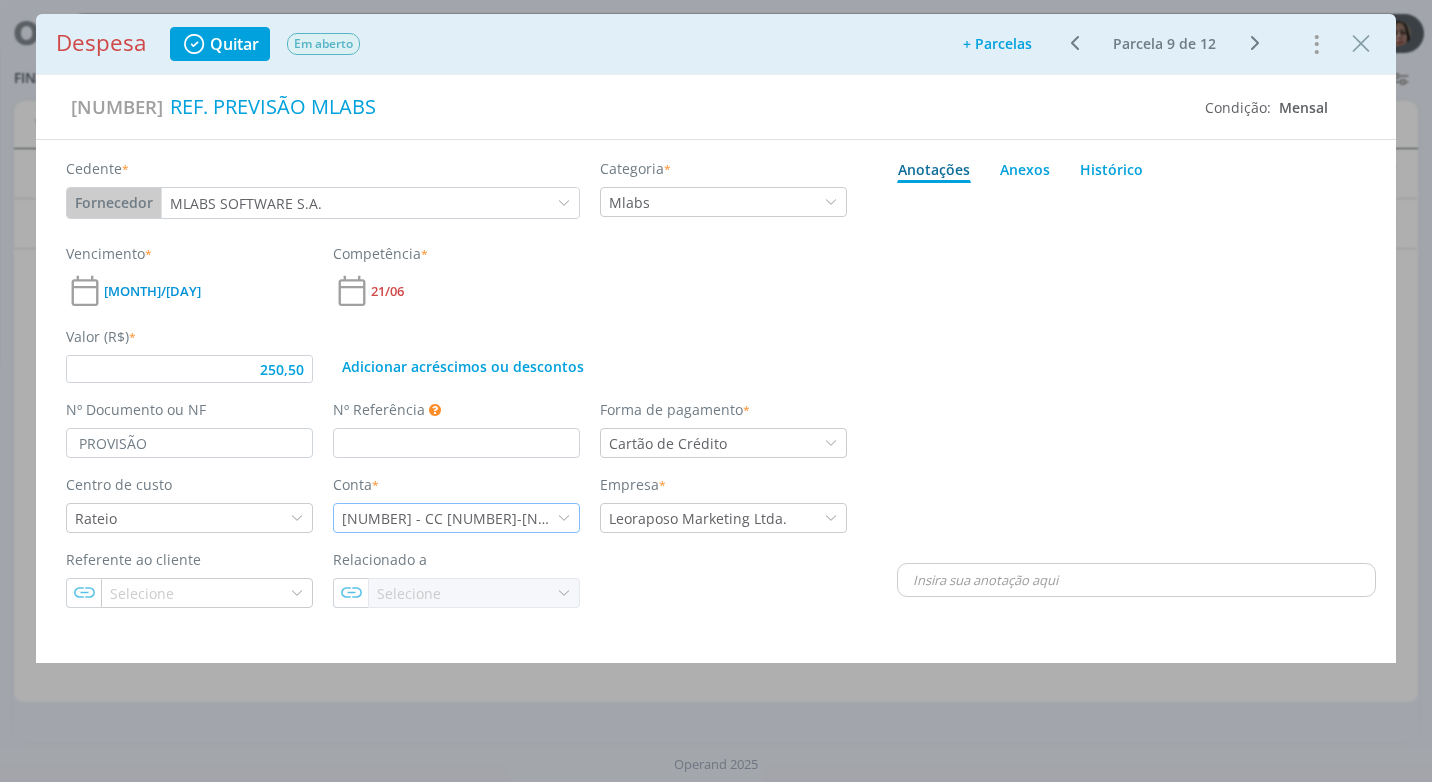 click on "[NUMBER] - CC [NUMBER]-[NUMBER] - [COMPANY]" at bounding box center [449, 518] 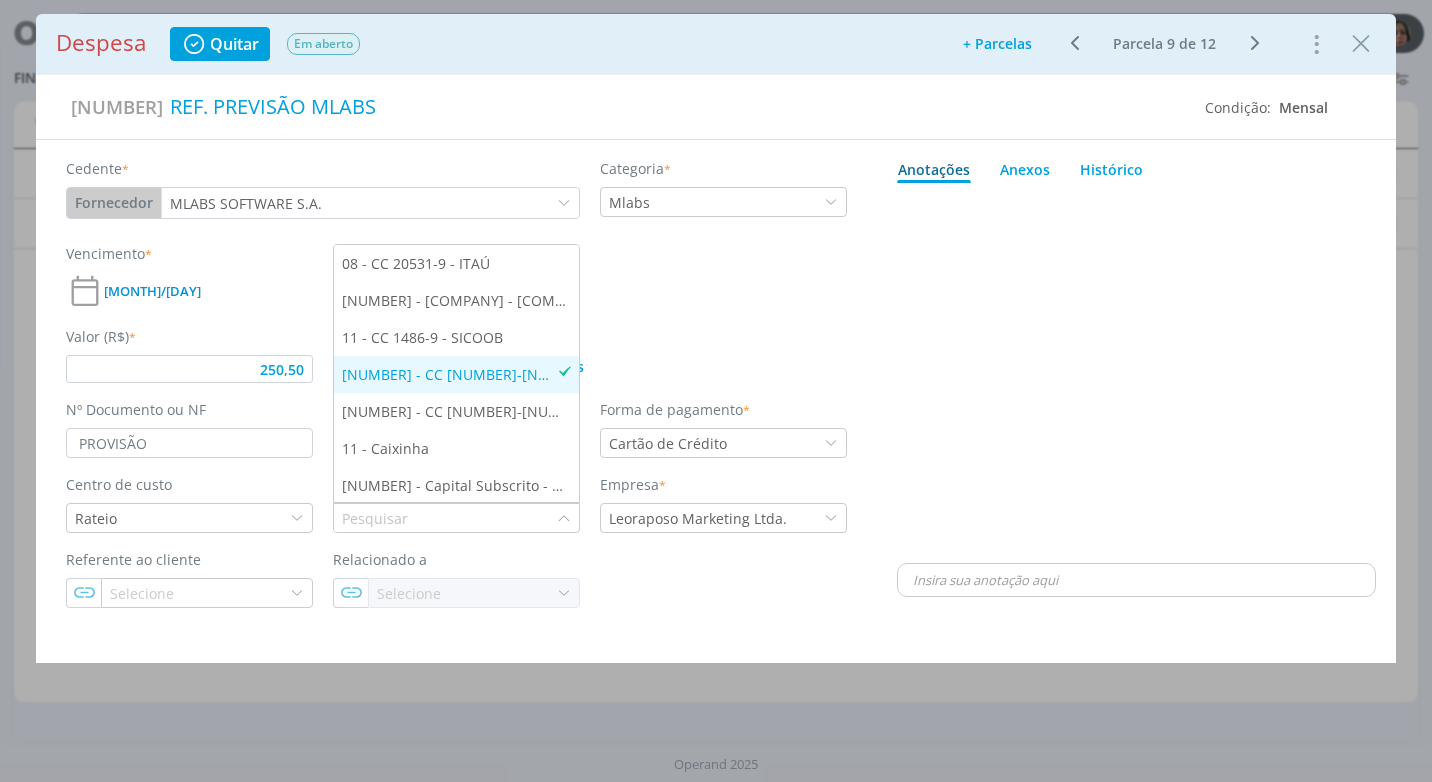 click at bounding box center (1136, 375) 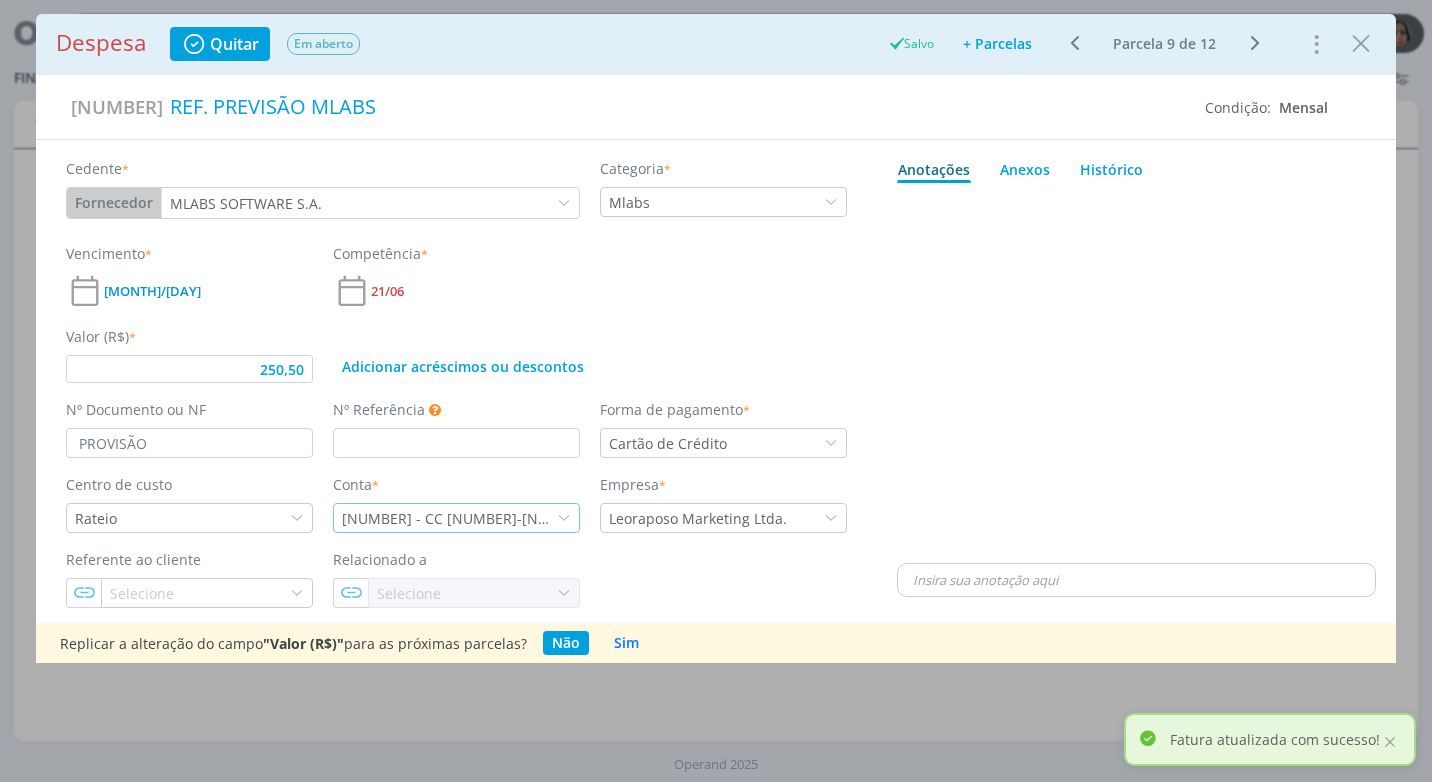 type on "250,50" 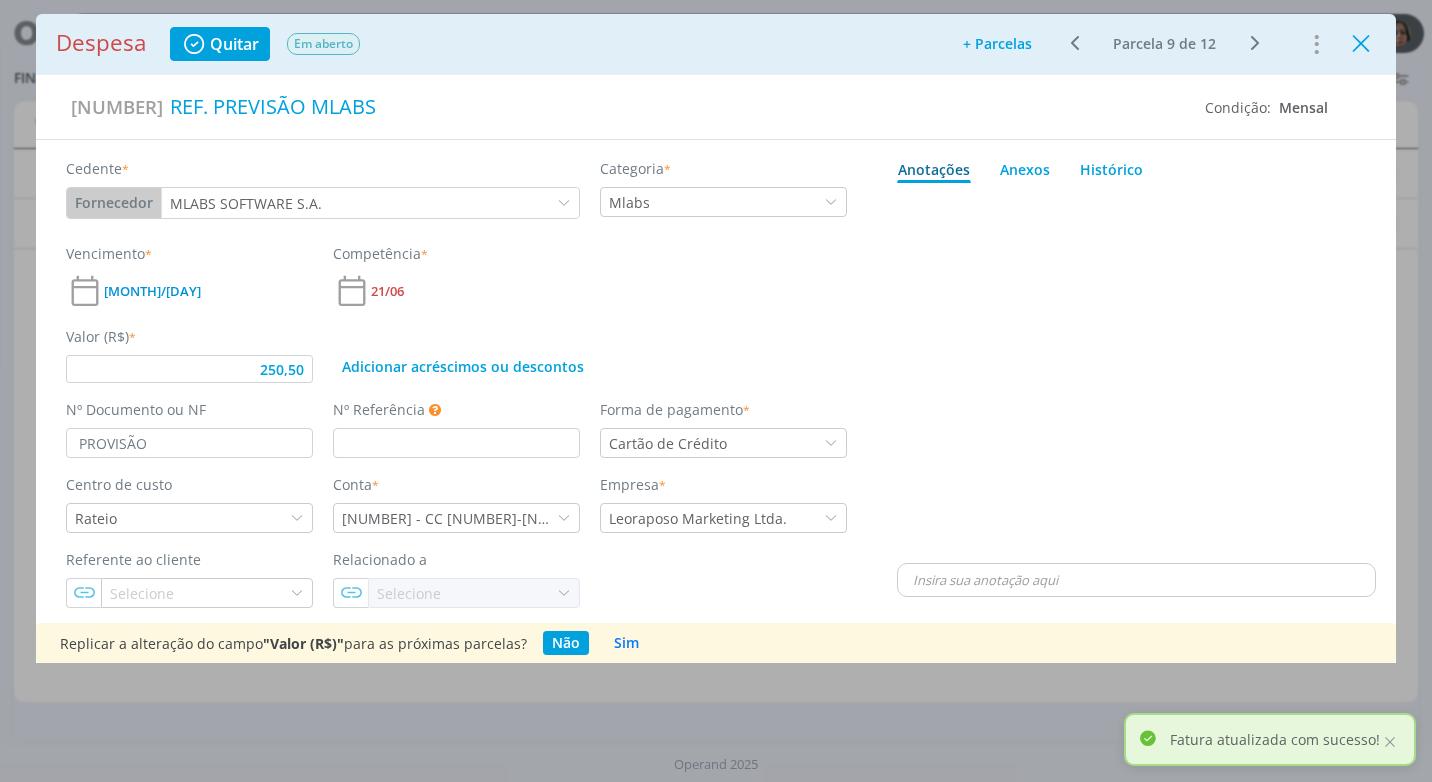 click at bounding box center (1361, 44) 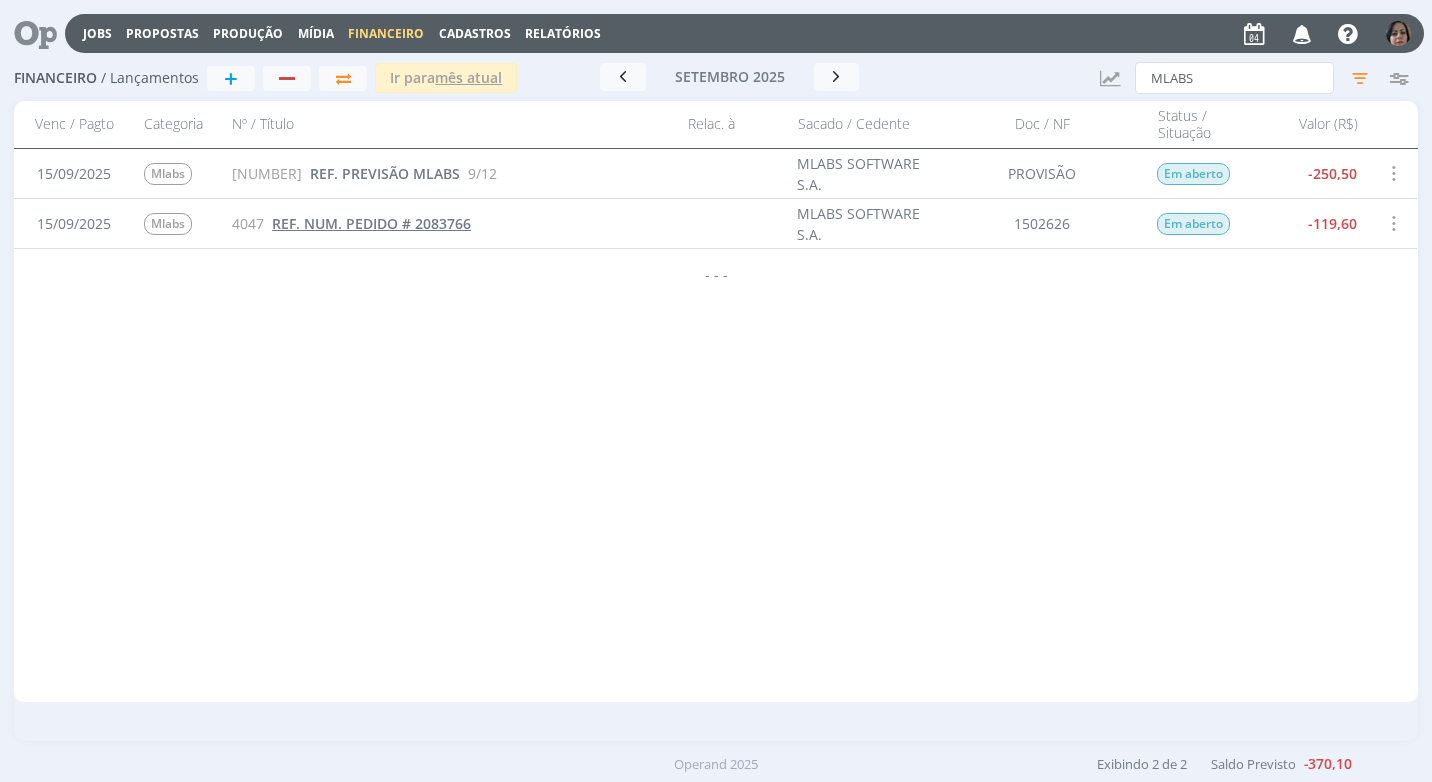 click on "REF. NUM. PEDIDO # 2083766" at bounding box center [371, 223] 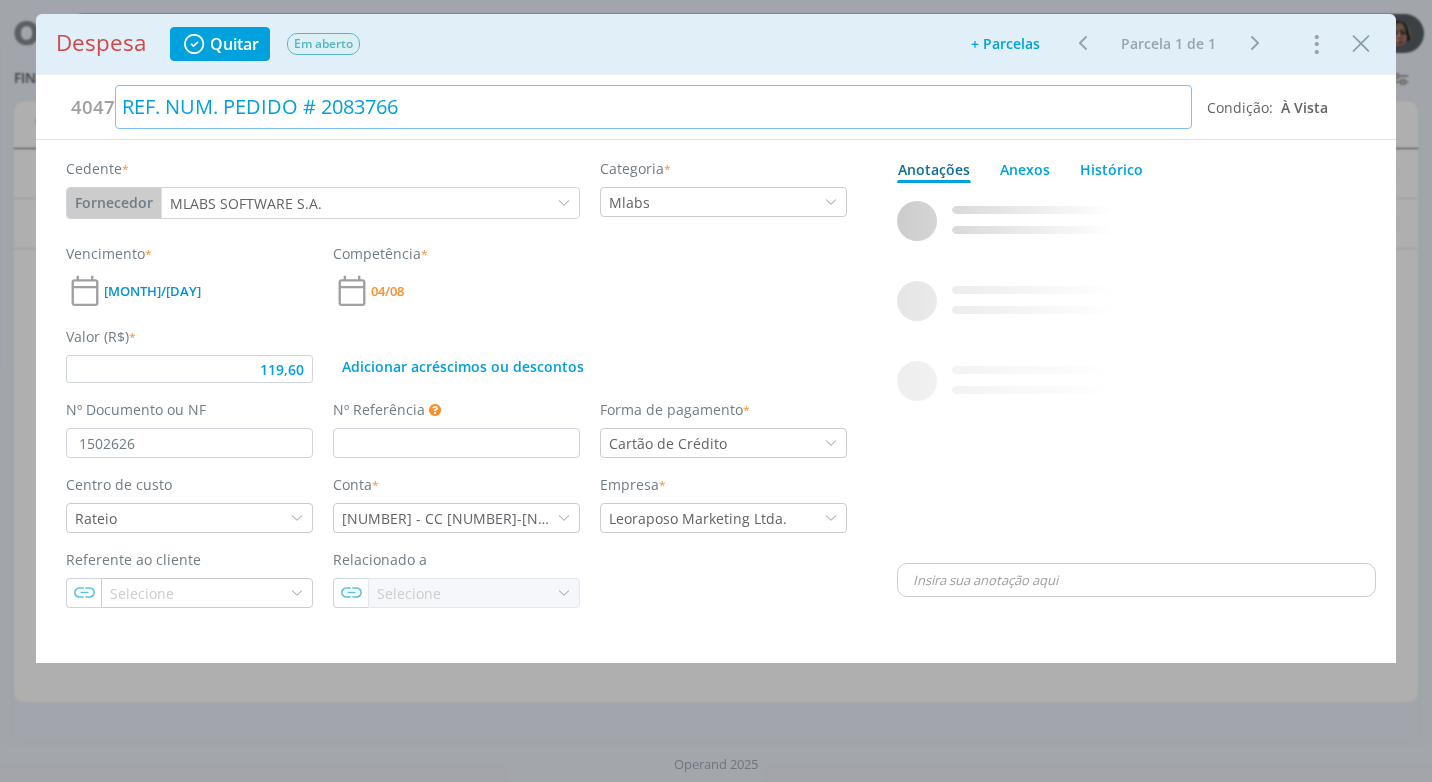 type on "119,60" 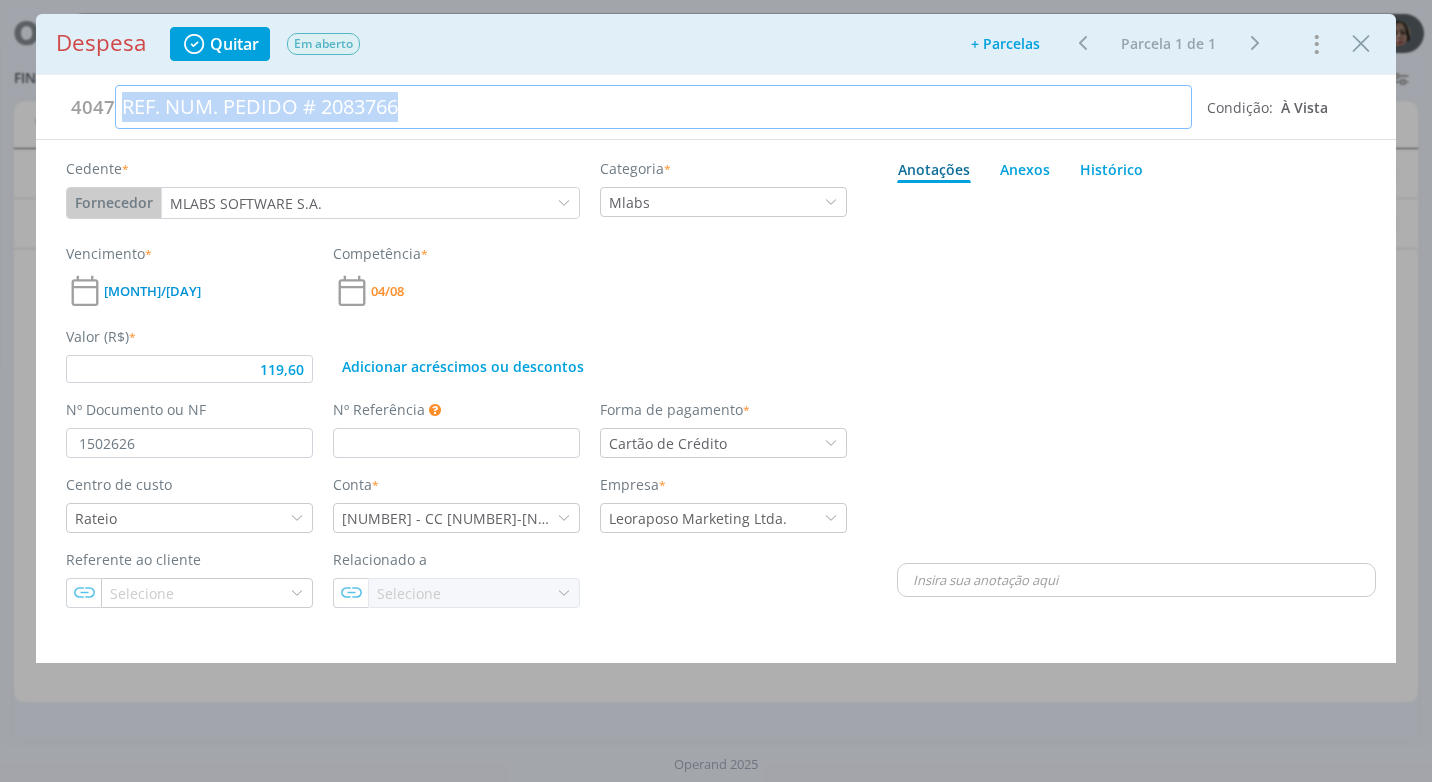 drag, startPoint x: 412, startPoint y: 101, endPoint x: 0, endPoint y: 103, distance: 412.00485 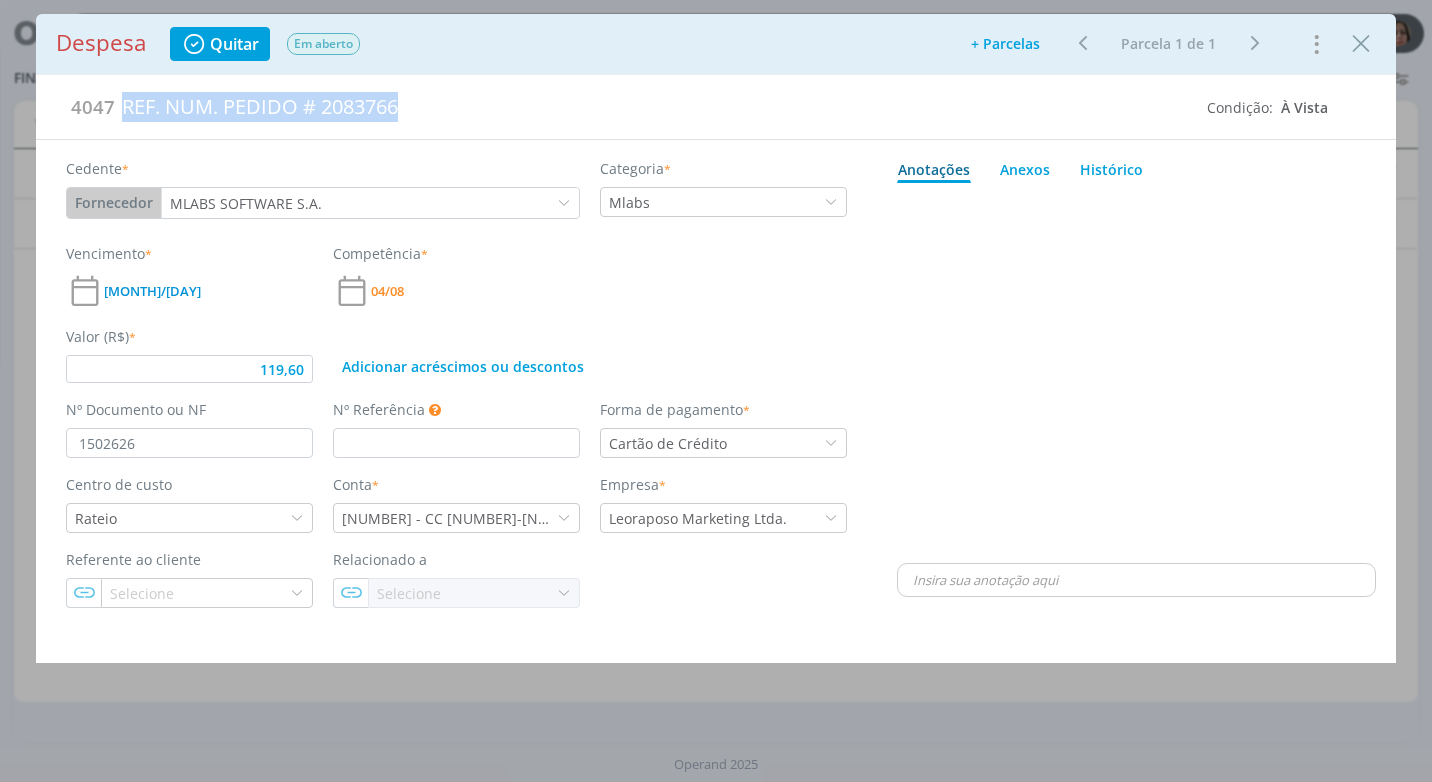 drag, startPoint x: 1354, startPoint y: 42, endPoint x: 1210, endPoint y: 194, distance: 209.38004 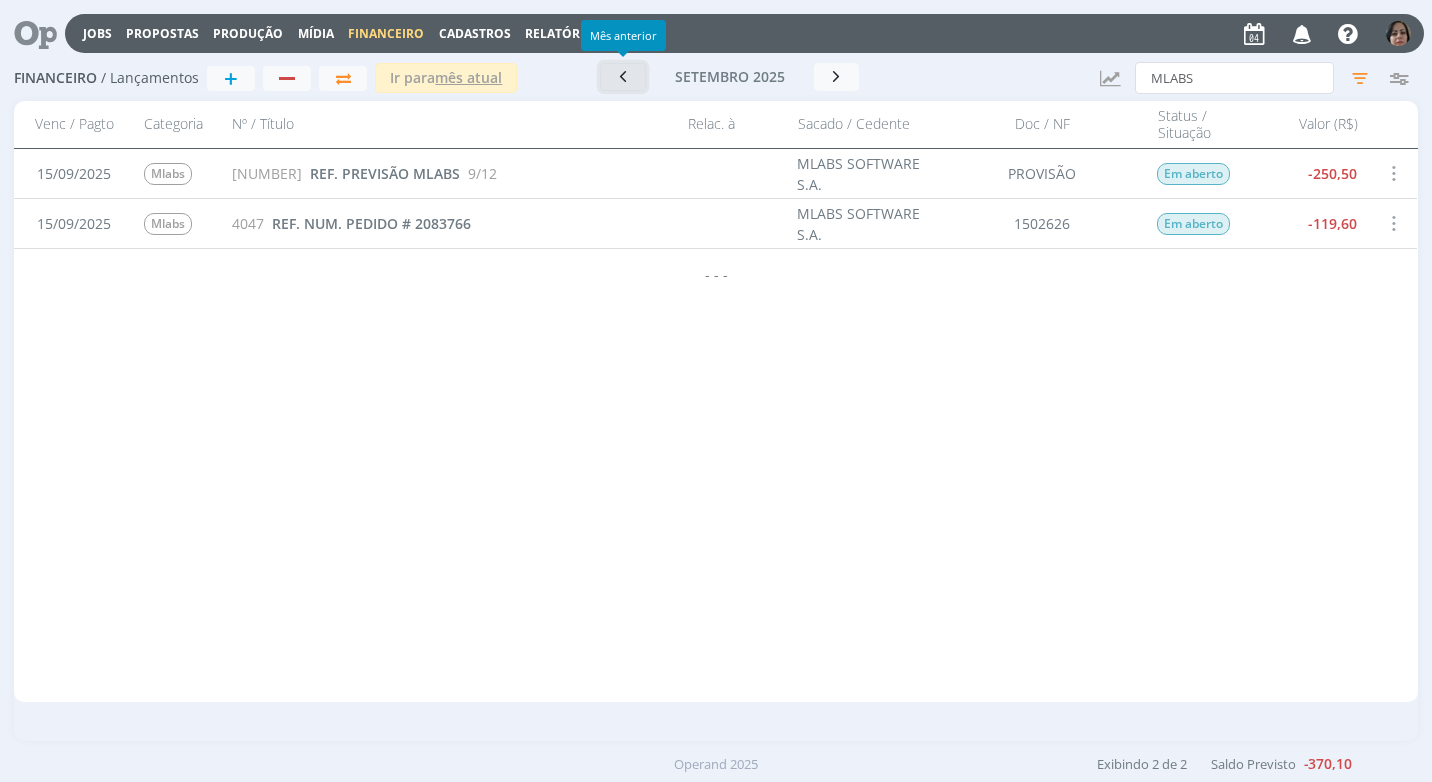 click at bounding box center [623, 76] 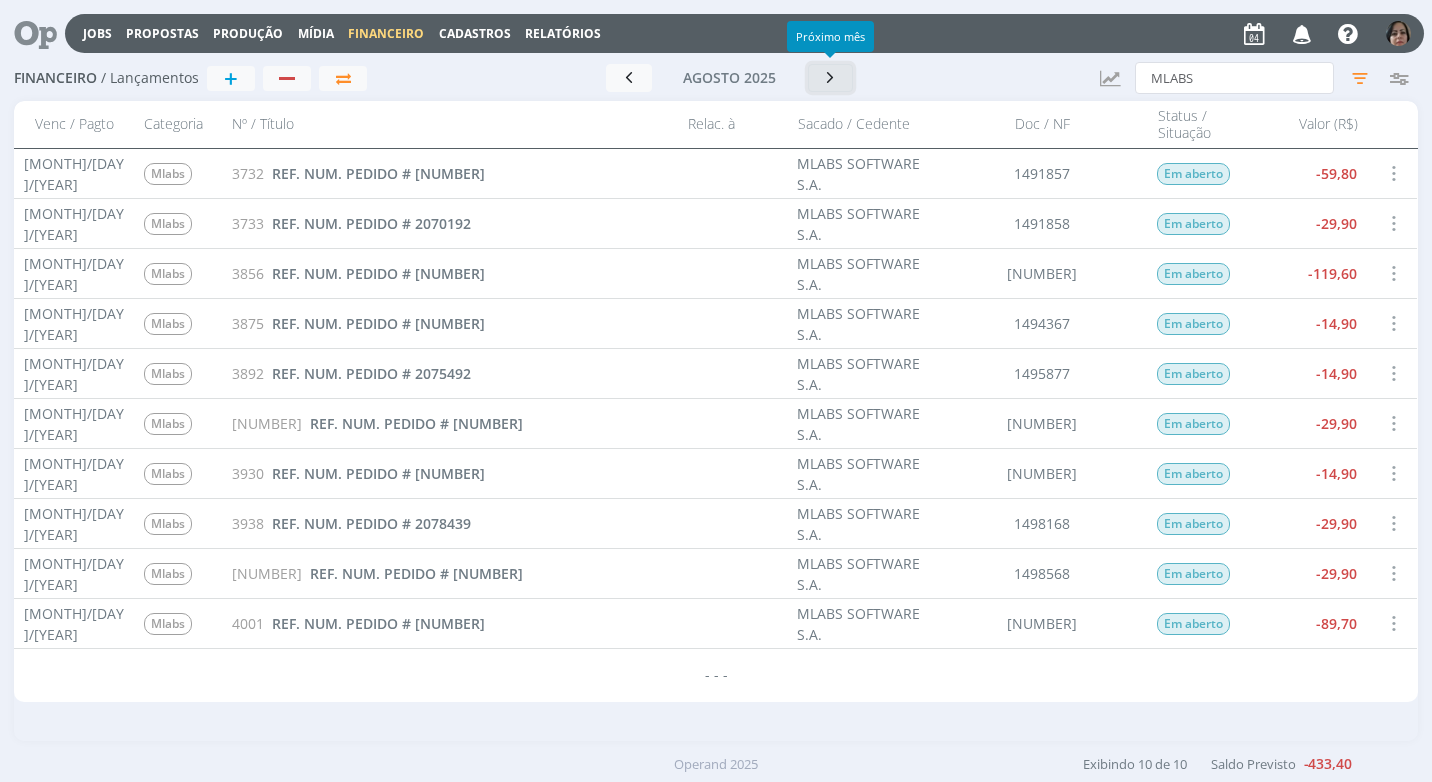 click at bounding box center [831, 77] 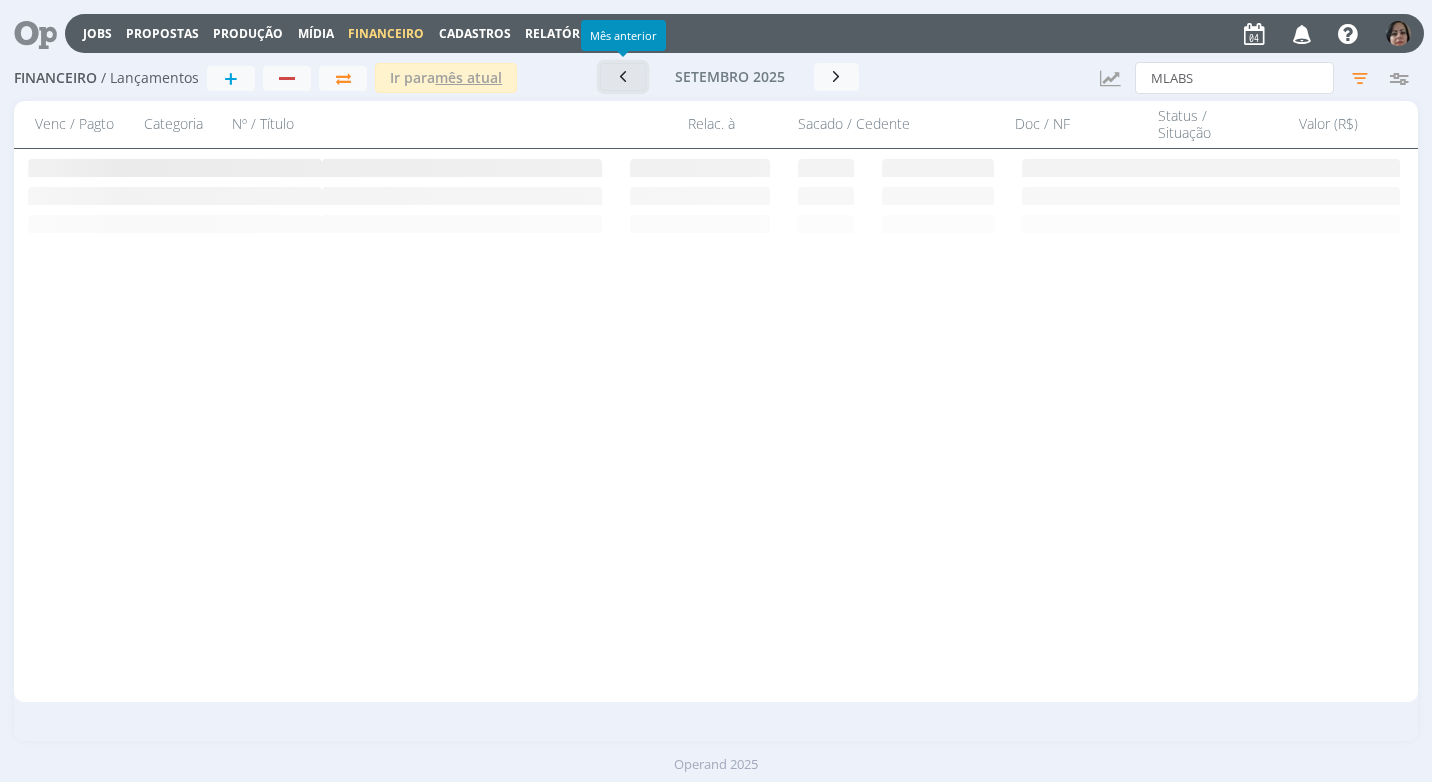 drag, startPoint x: 614, startPoint y: 77, endPoint x: 619, endPoint y: 96, distance: 19.646883 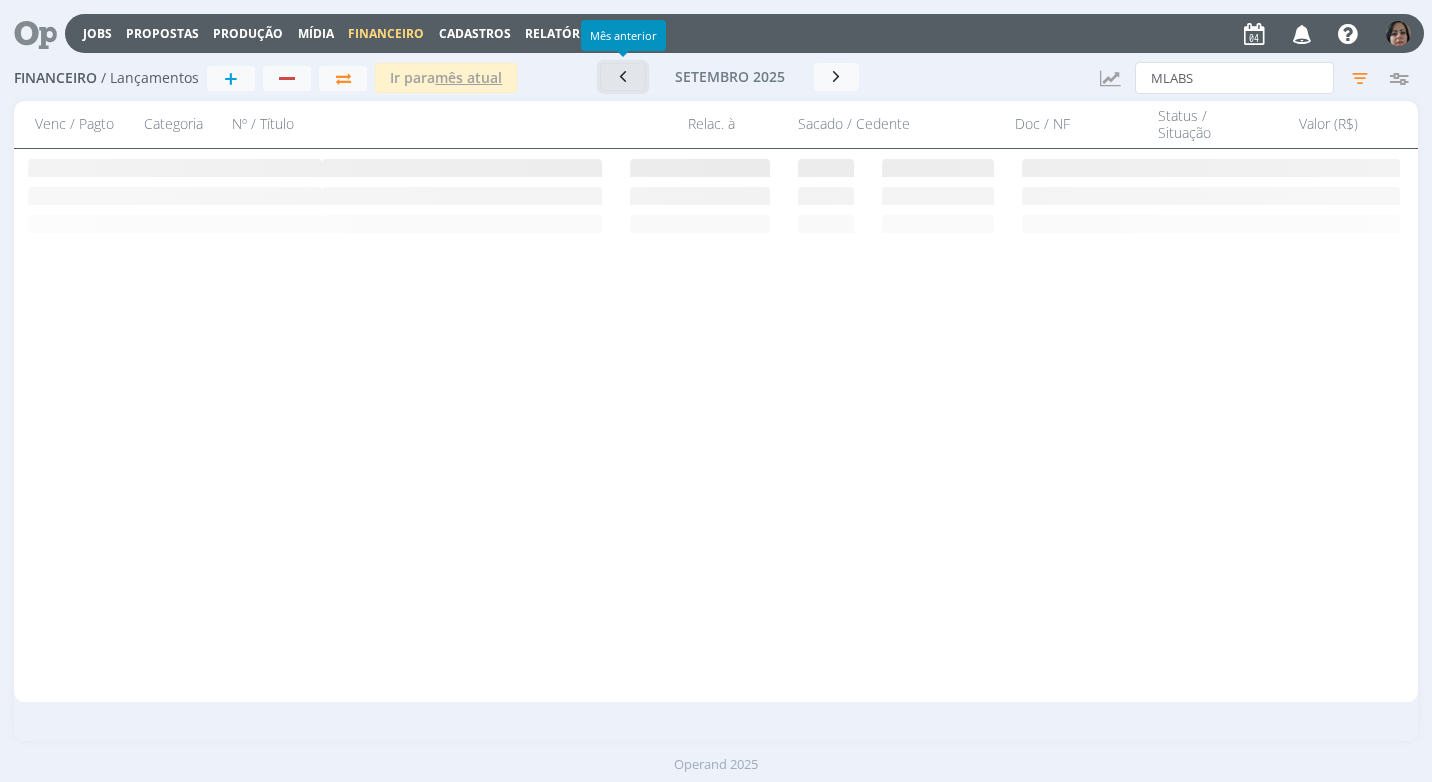 click at bounding box center (623, 76) 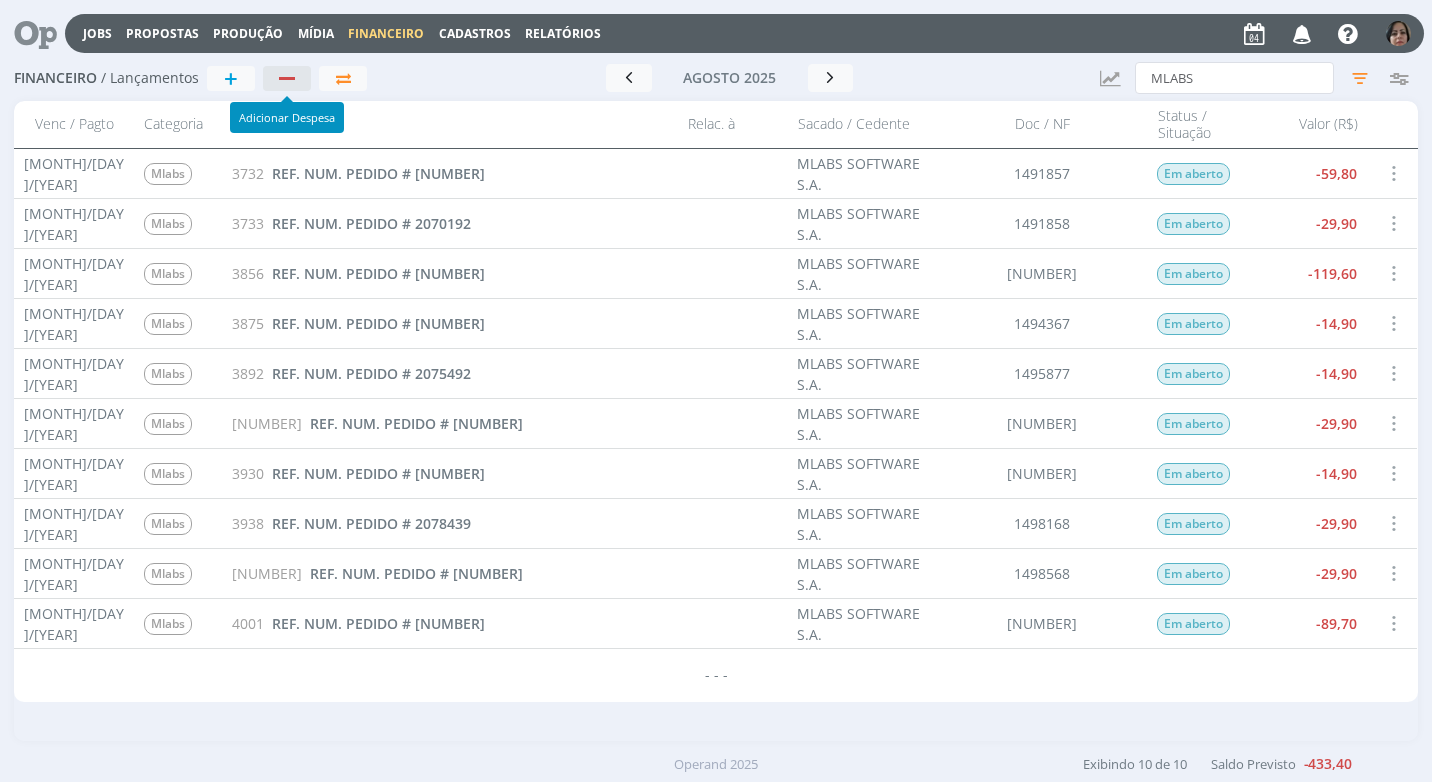 click at bounding box center (287, 78) 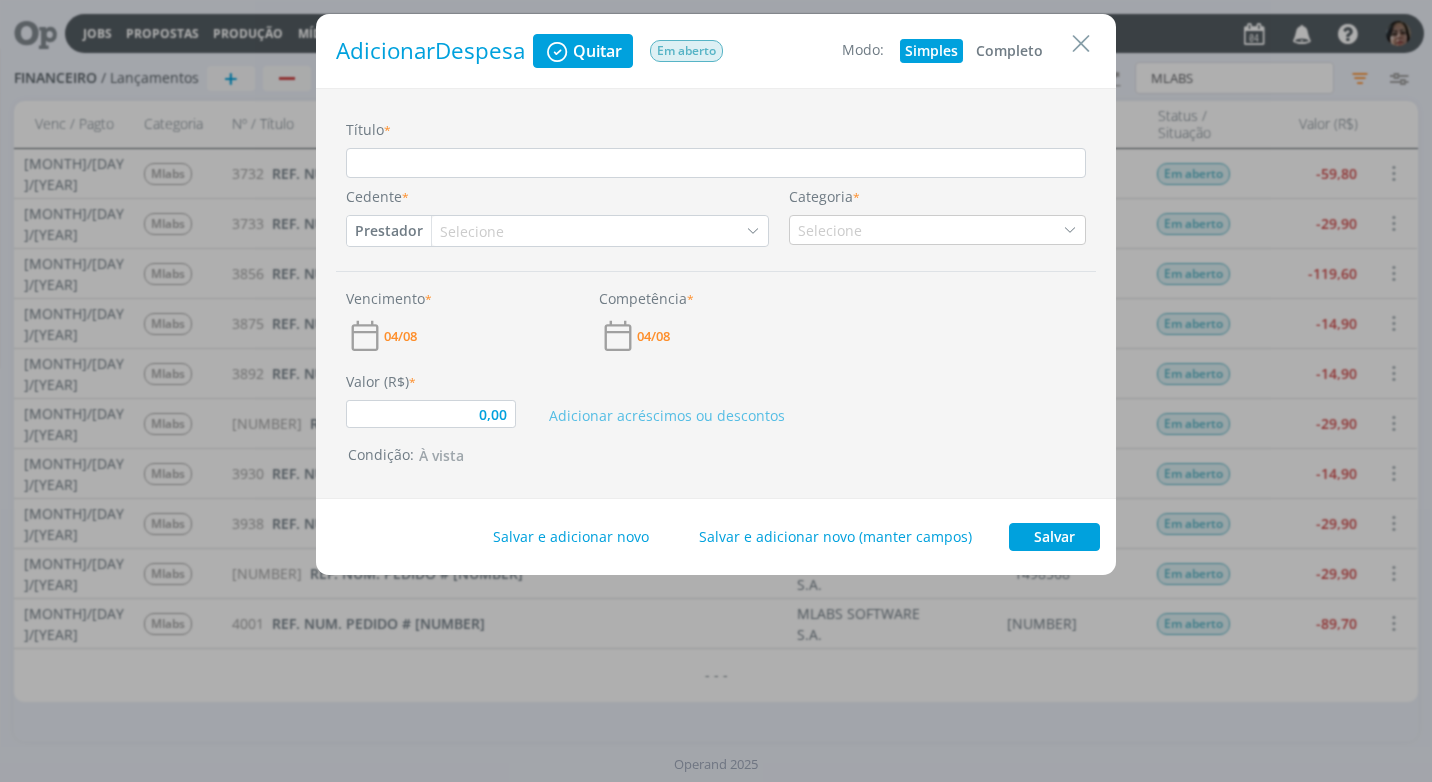 click on "Completo" at bounding box center (1009, 51) 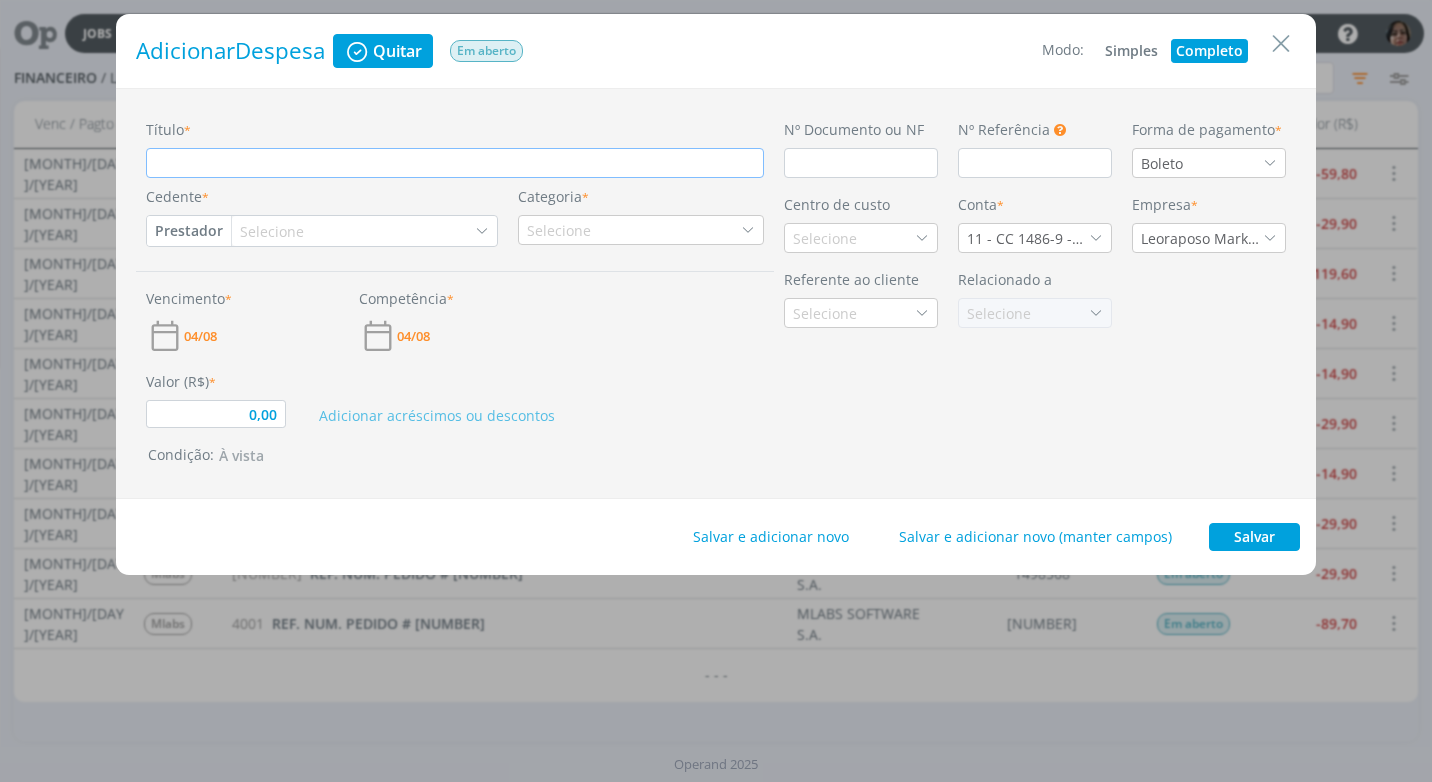 click on "Título  *" at bounding box center [455, 163] 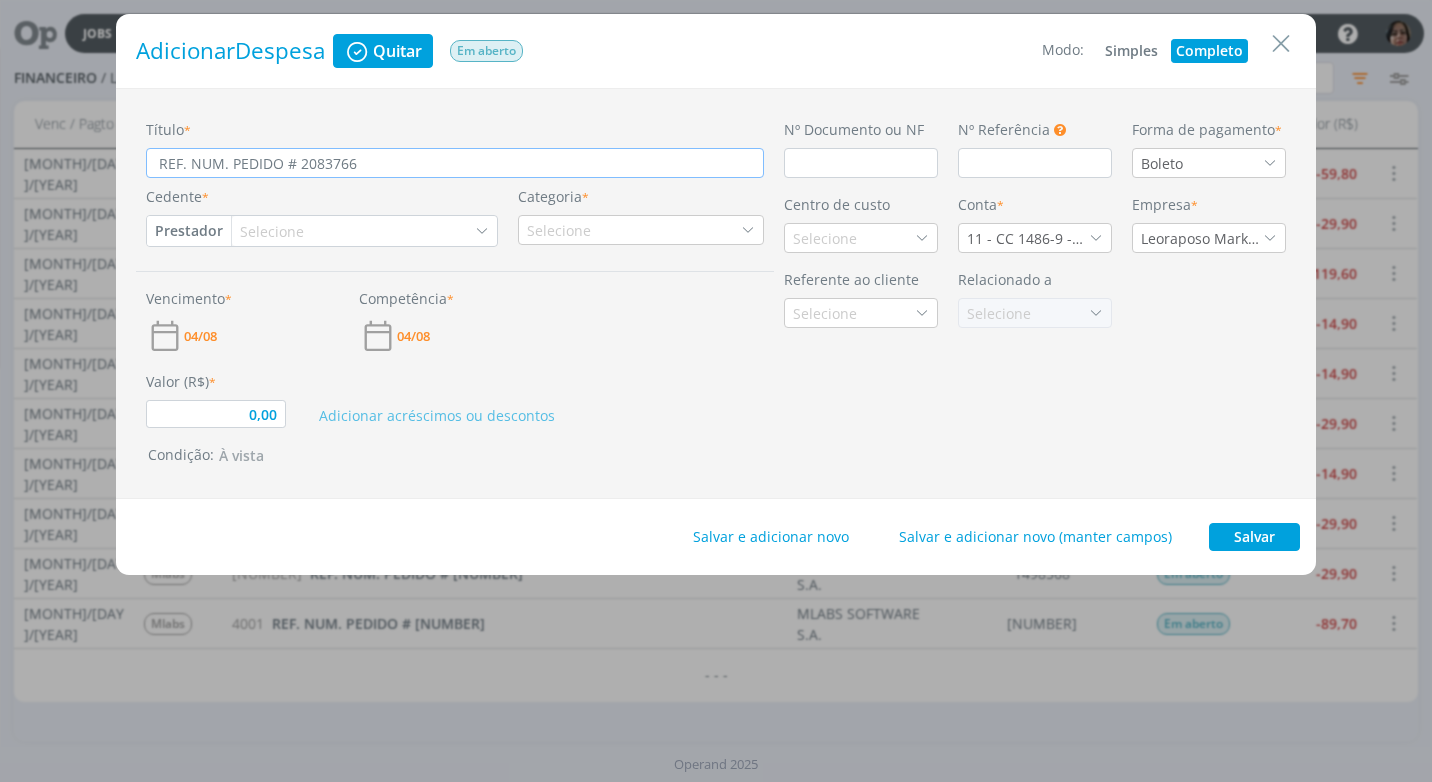 type on "0,00" 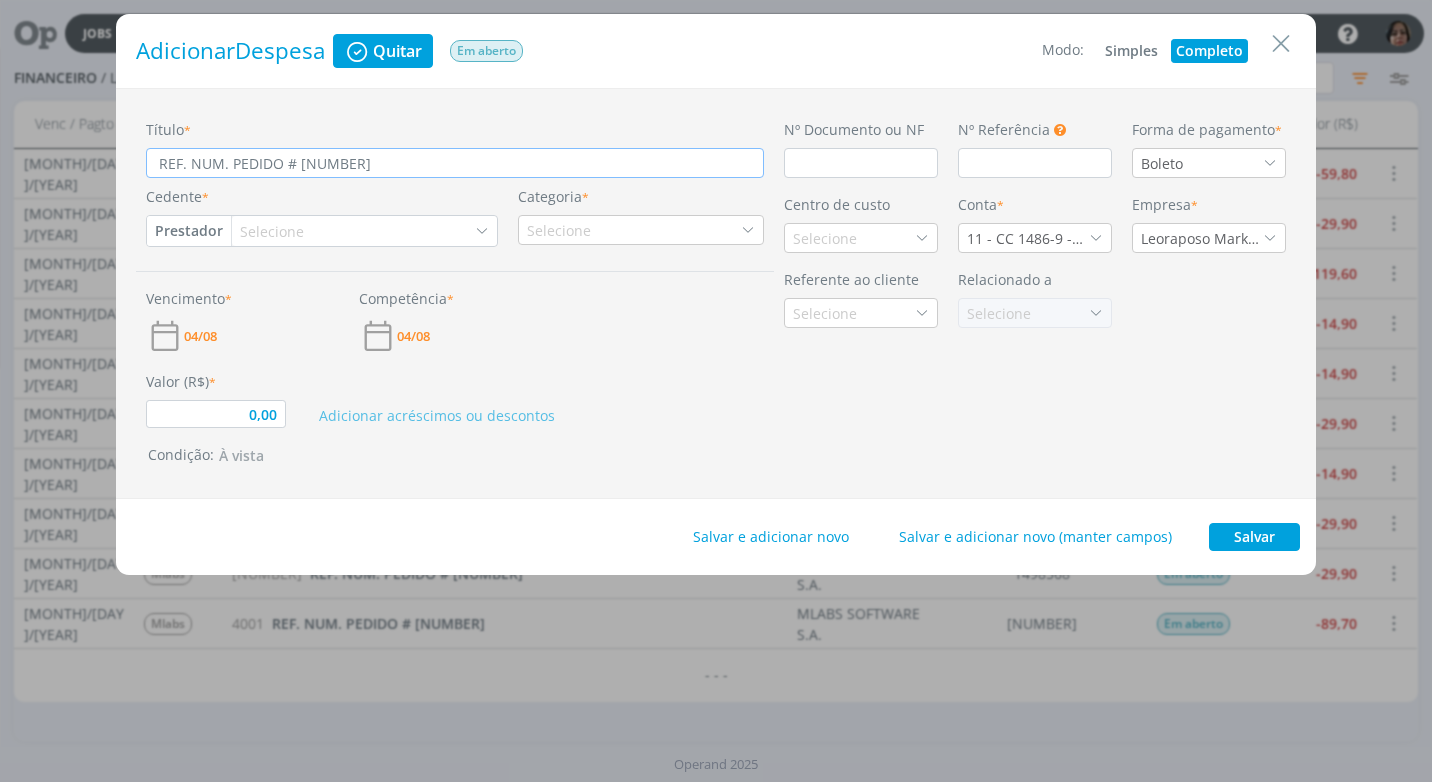 type on "REF. NUM. PEDIDO # [NUMBER]" 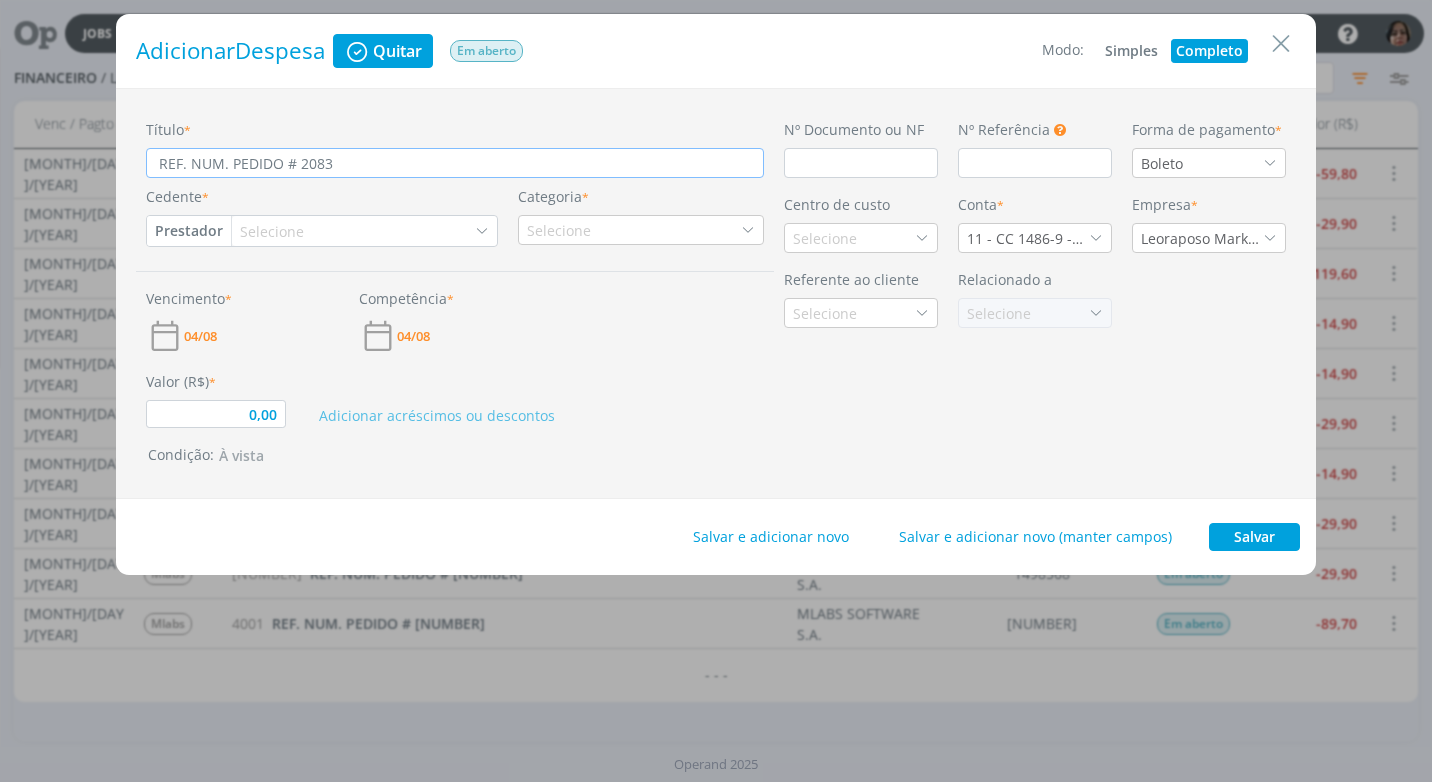 type on "REF. NUM. PEDIDO # [NUMBER]" 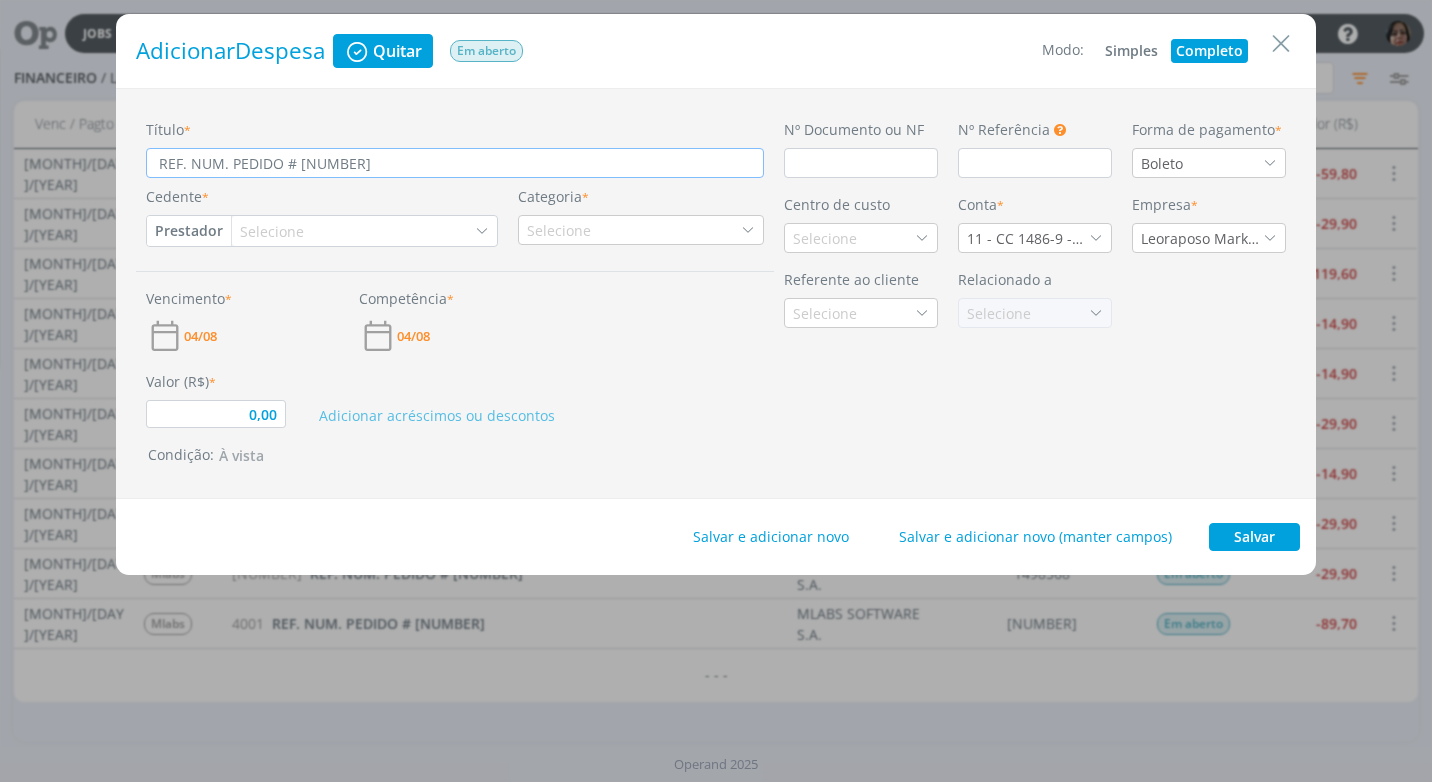 type on "0,00" 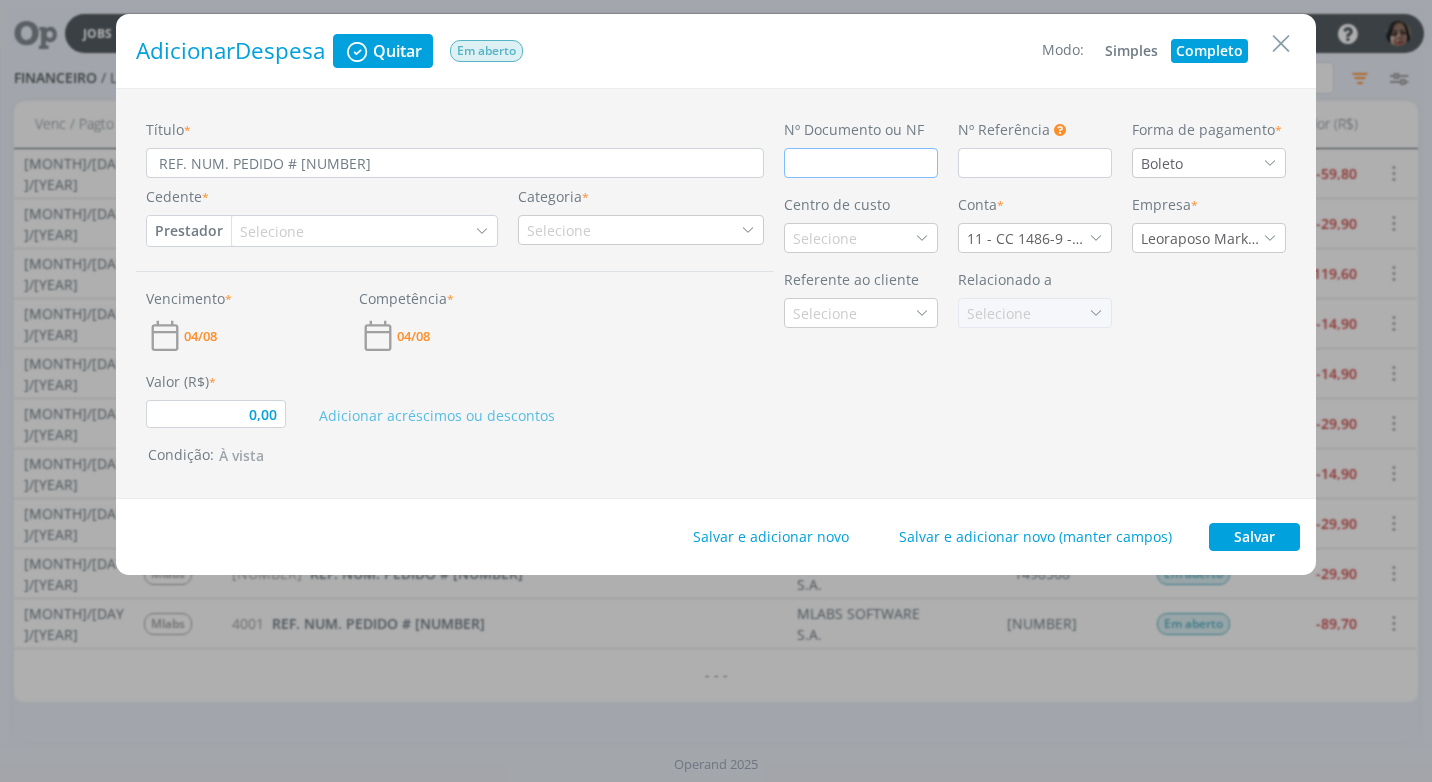 click at bounding box center [861, 163] 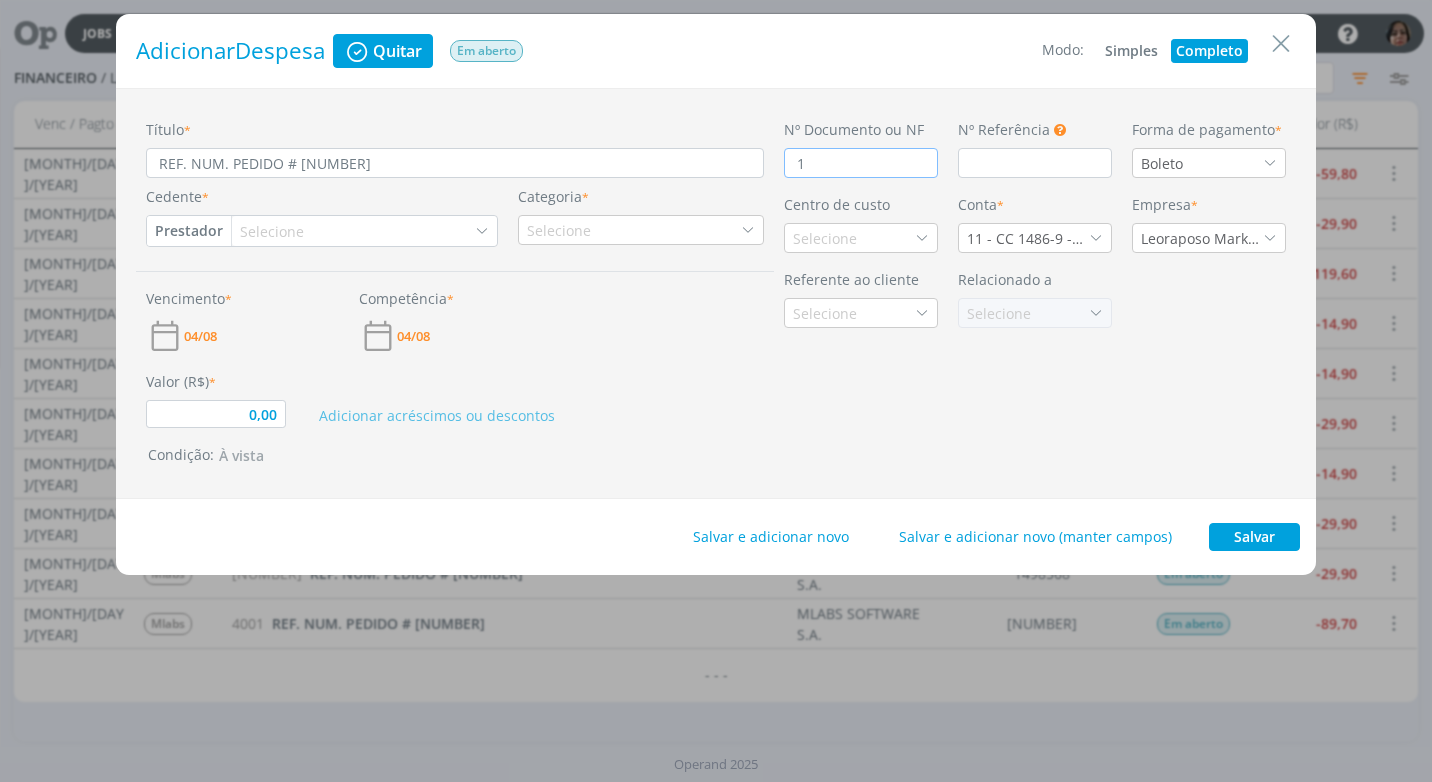 type on "0,00" 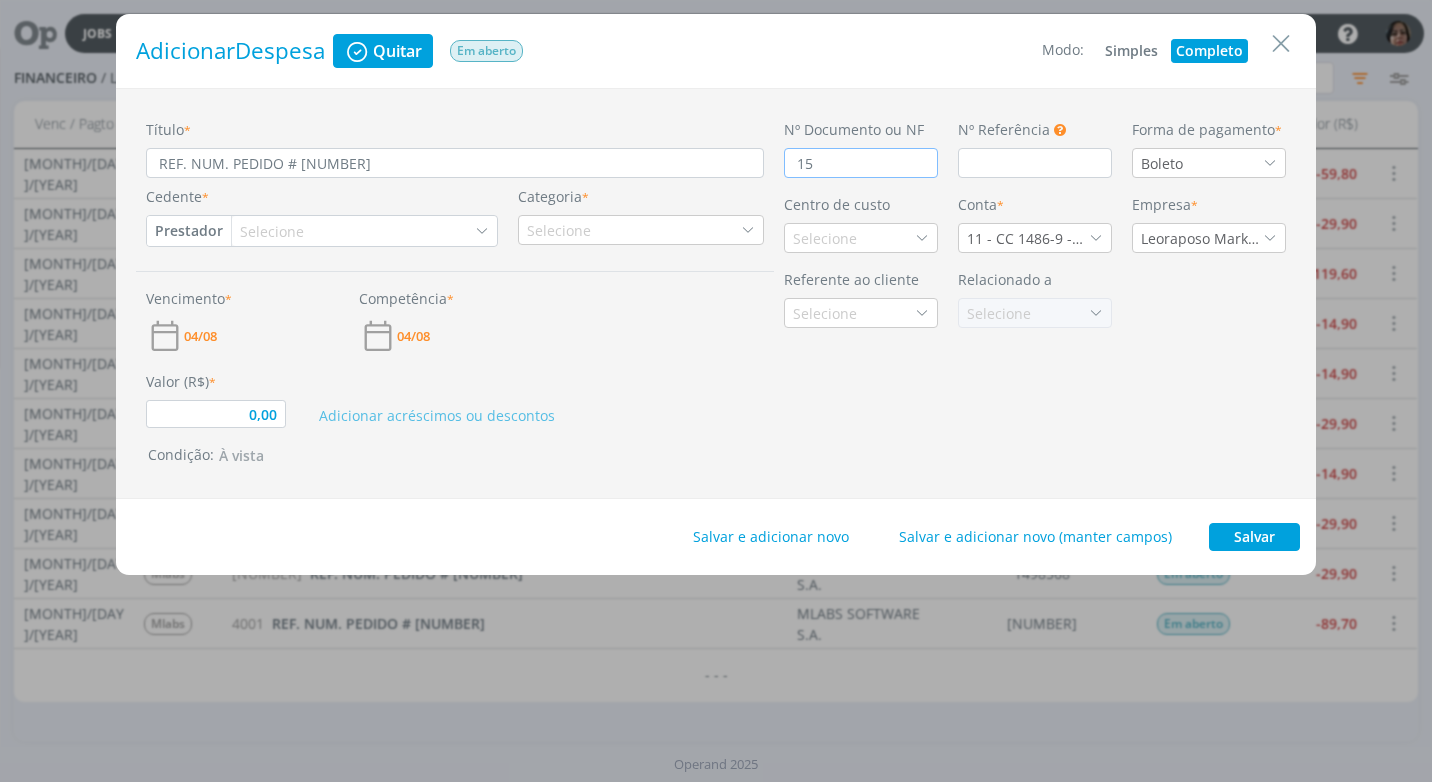 type on "0,00" 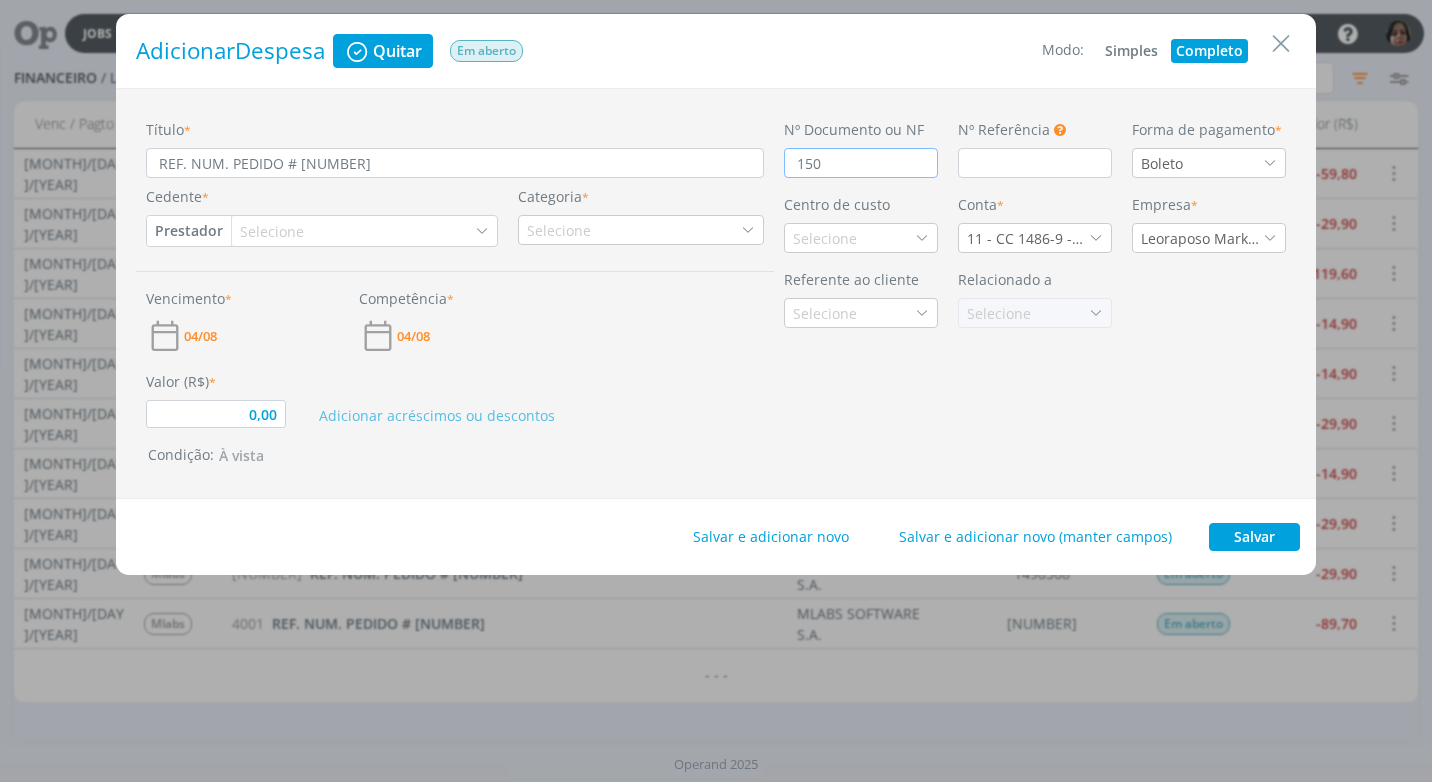 type on "1502" 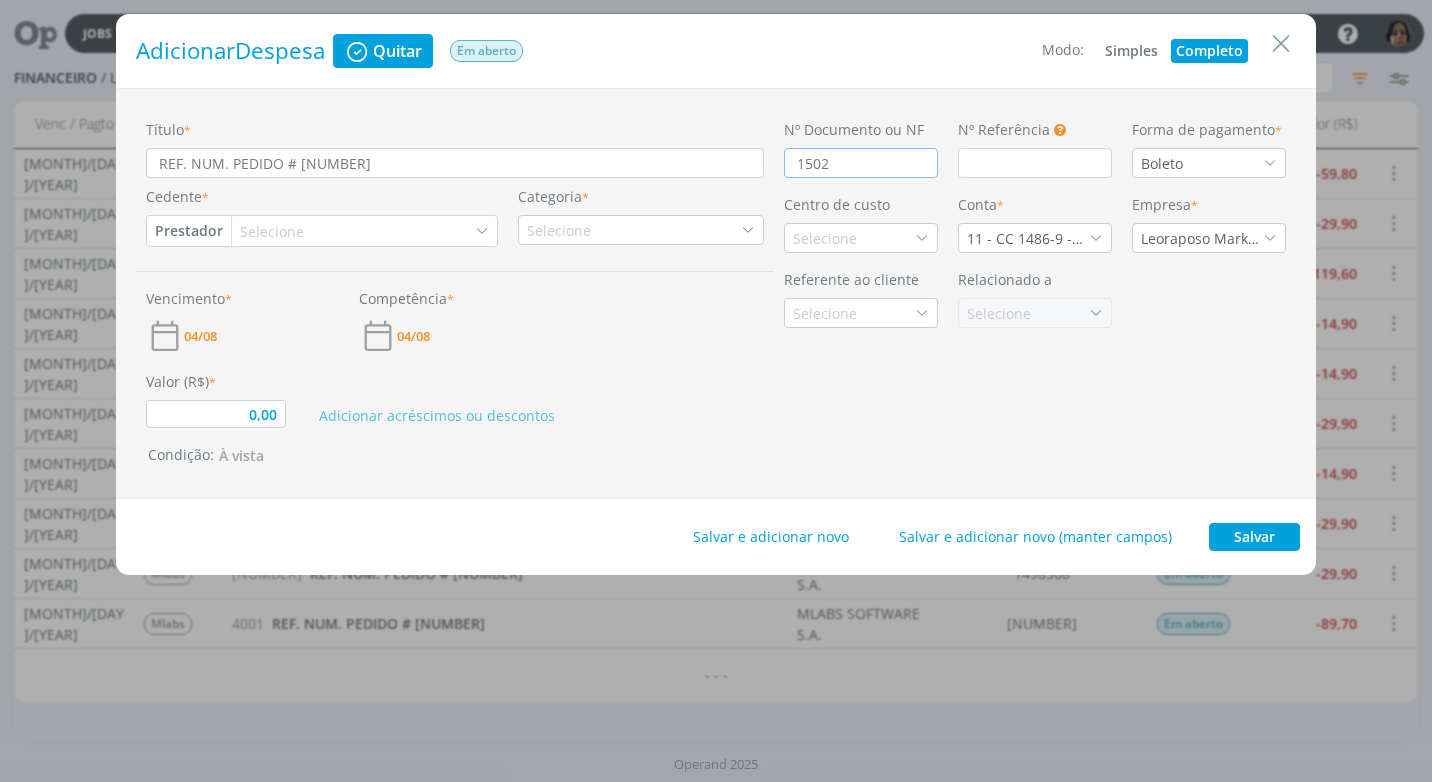 type on "0,00" 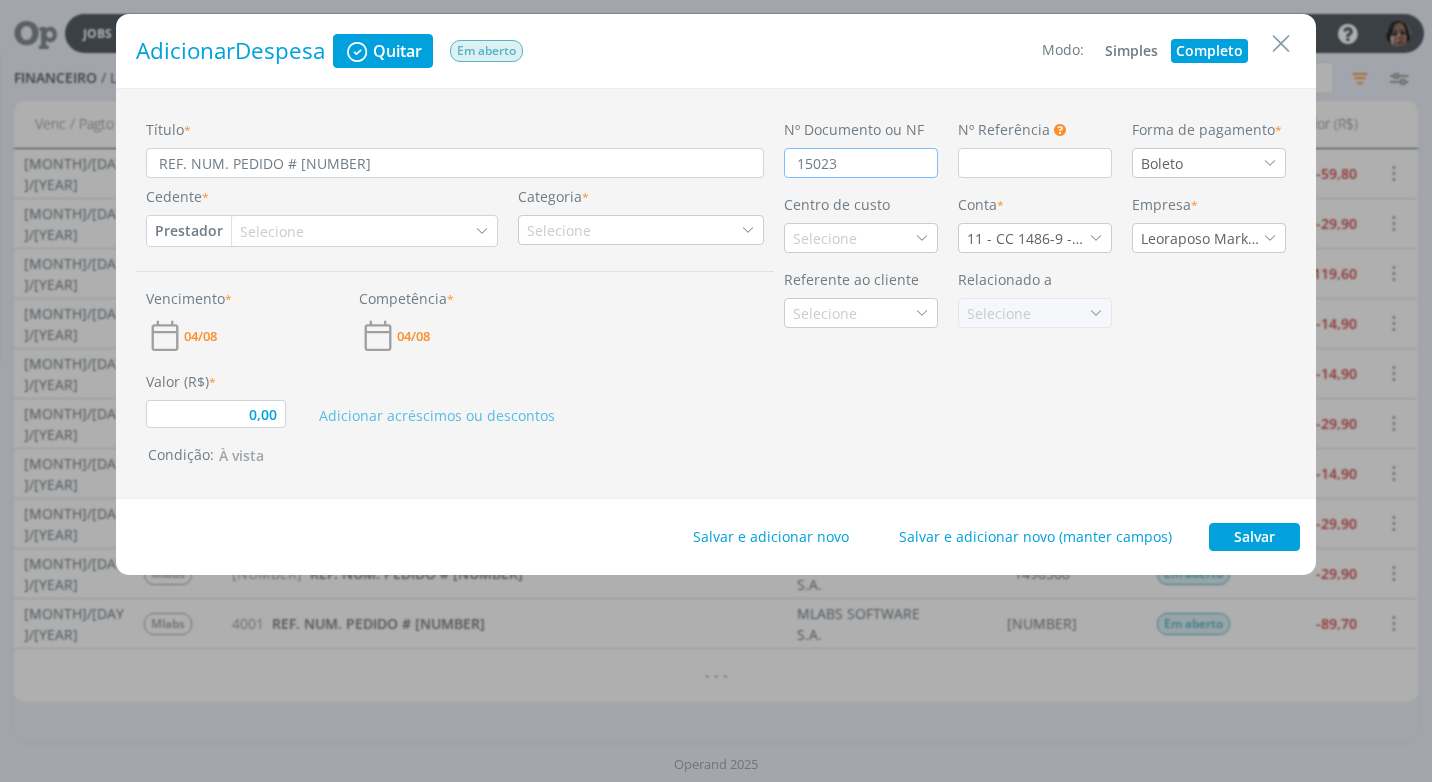 type on "0,00" 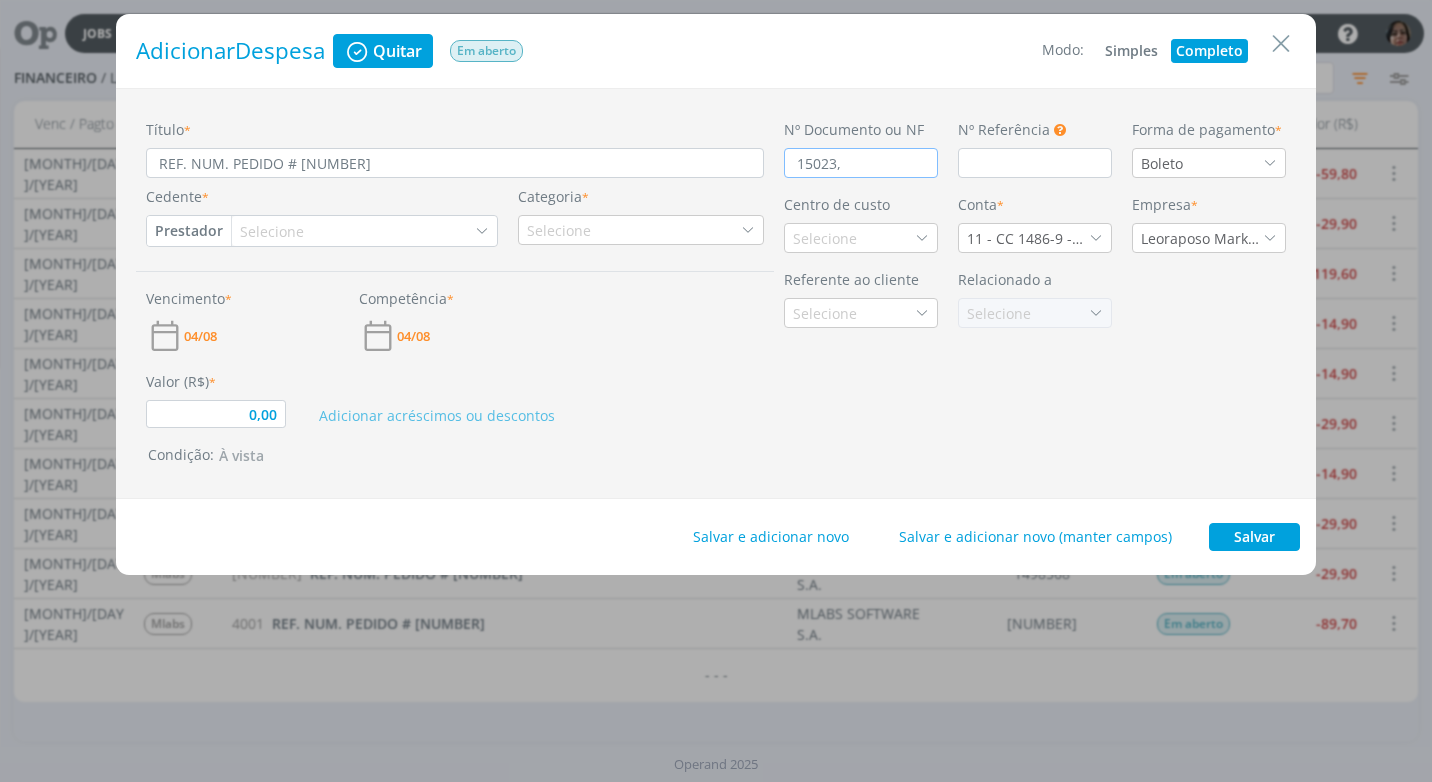 type on "0,00" 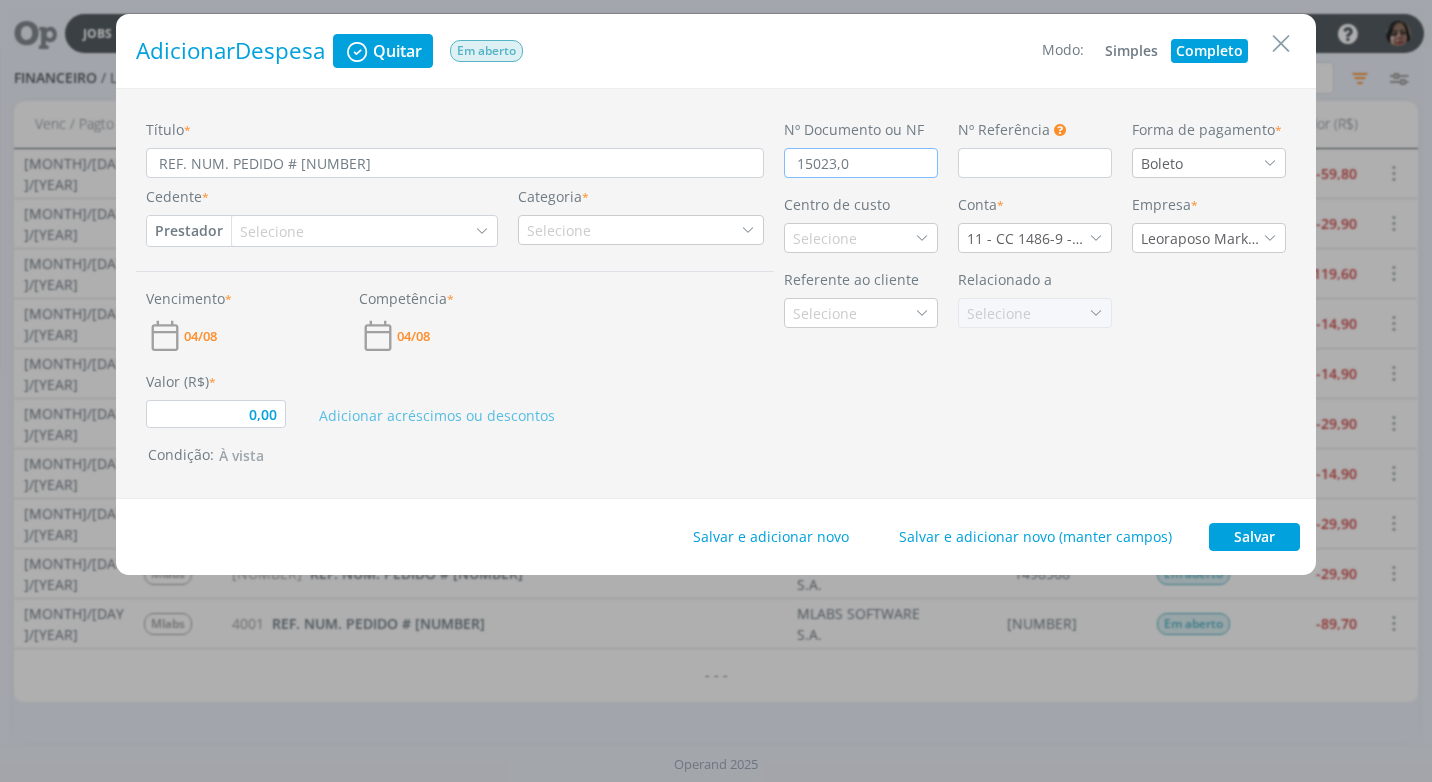 type on "0,00" 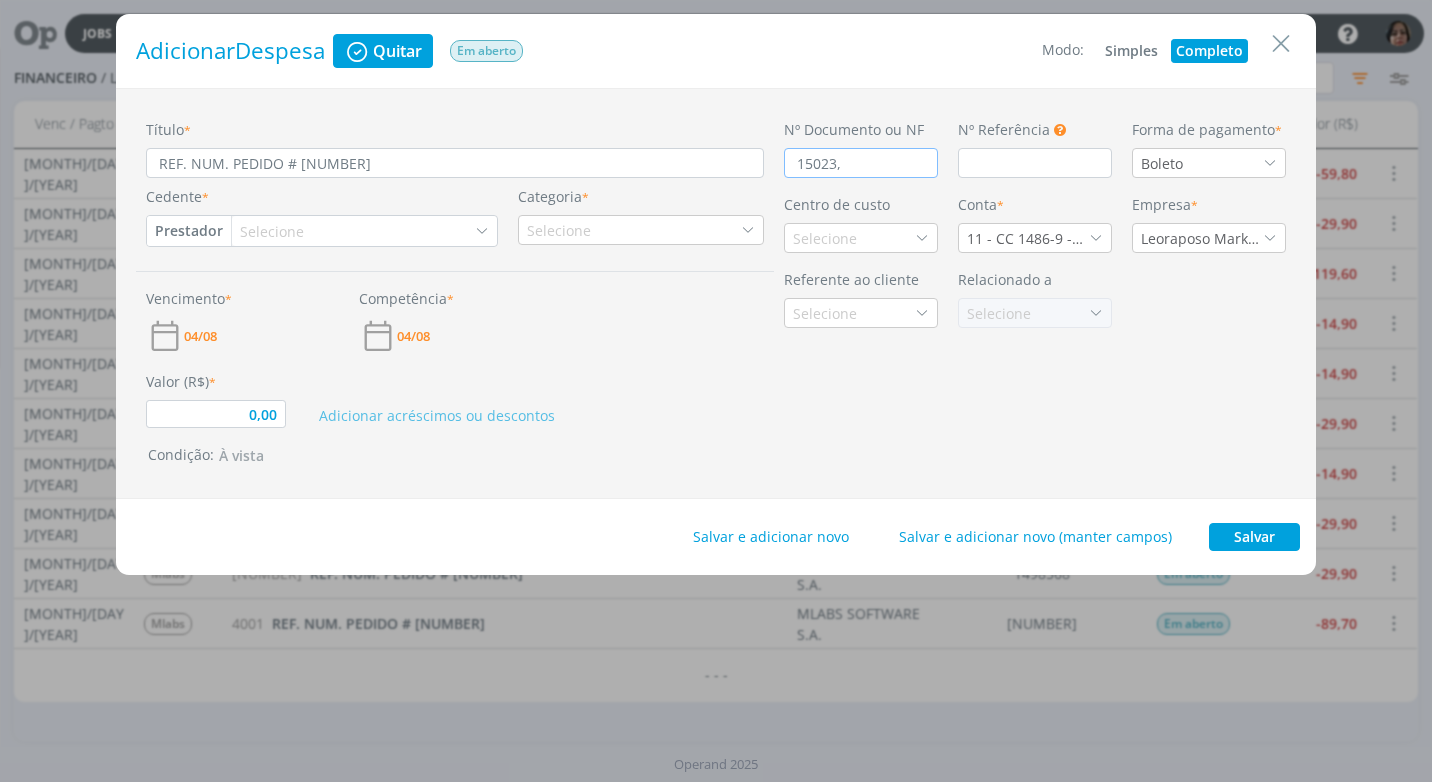 type on "0,00" 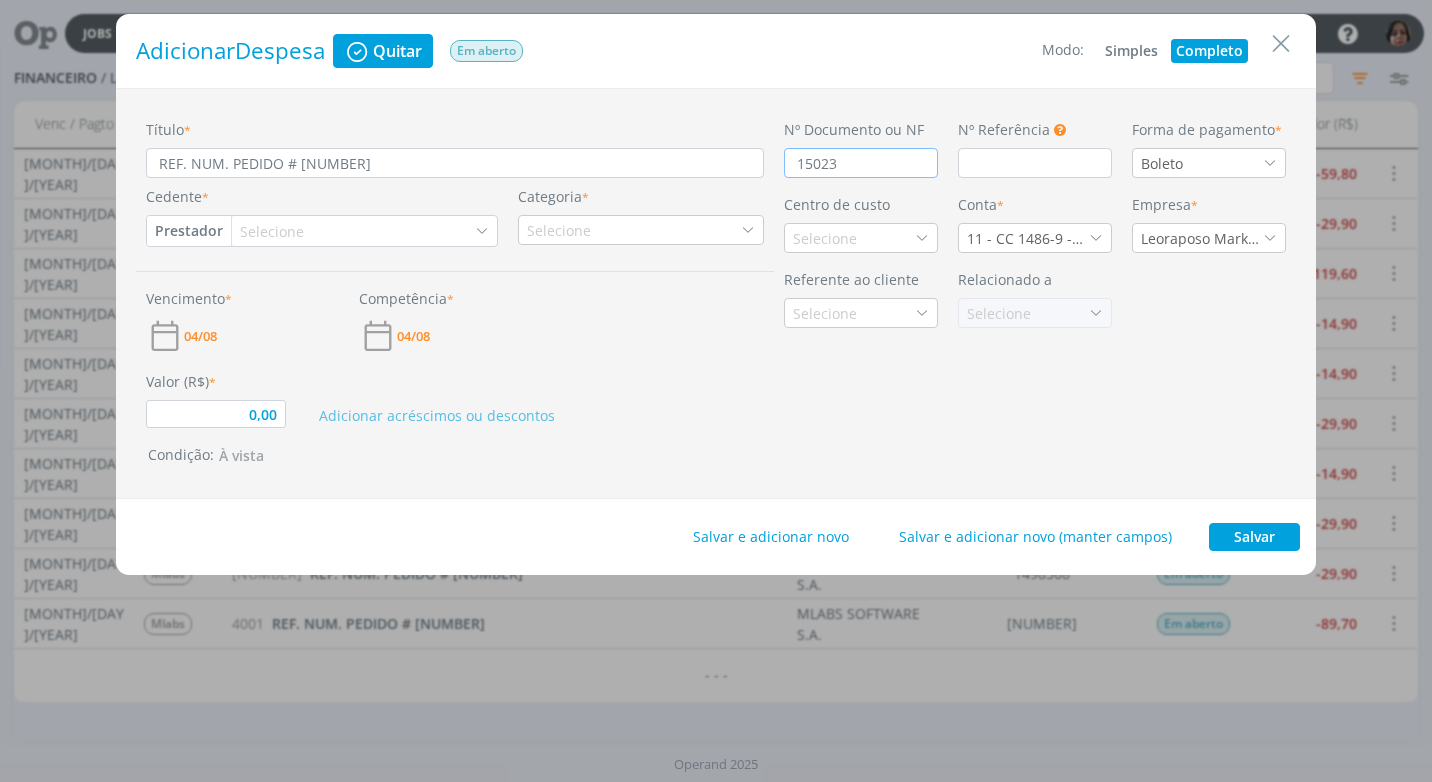 type on "0,00" 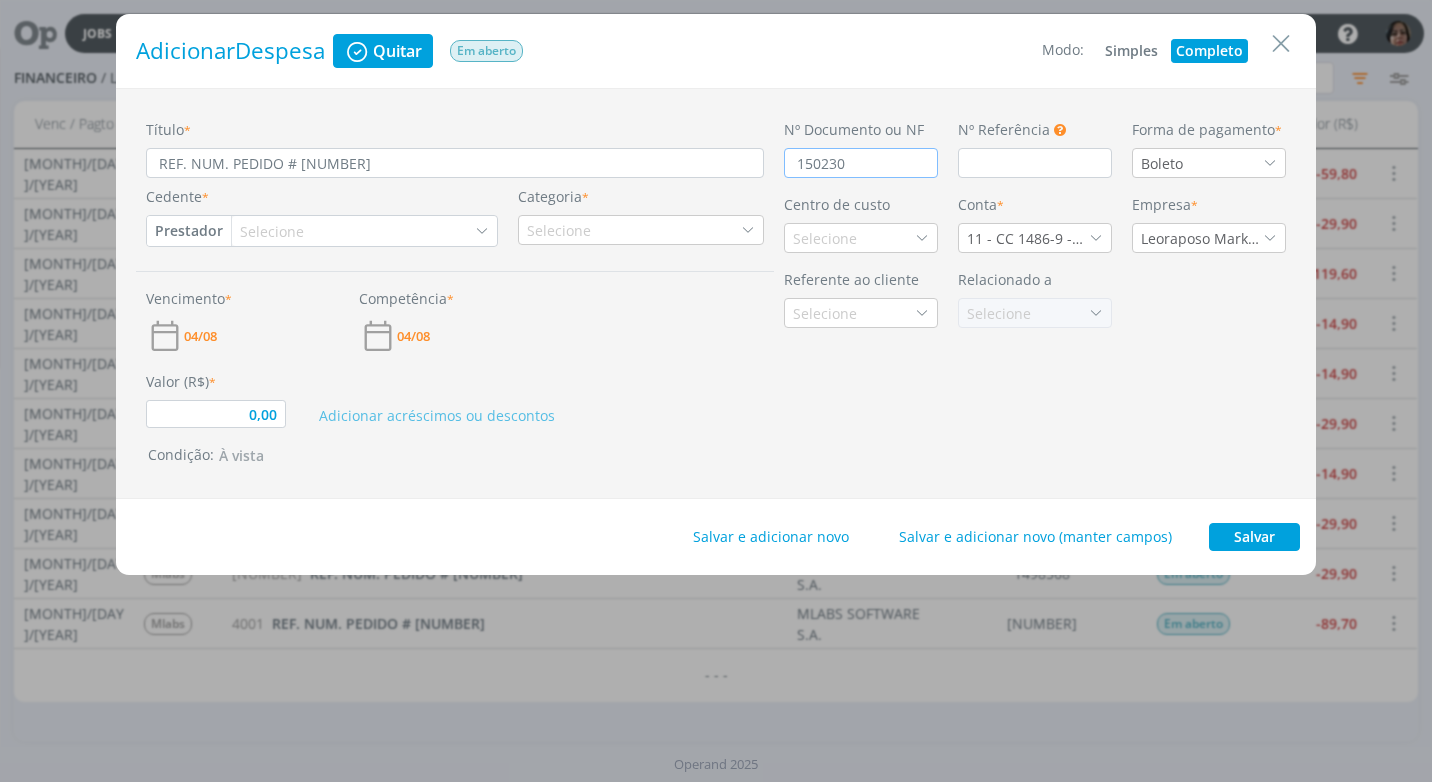 type on "1502308" 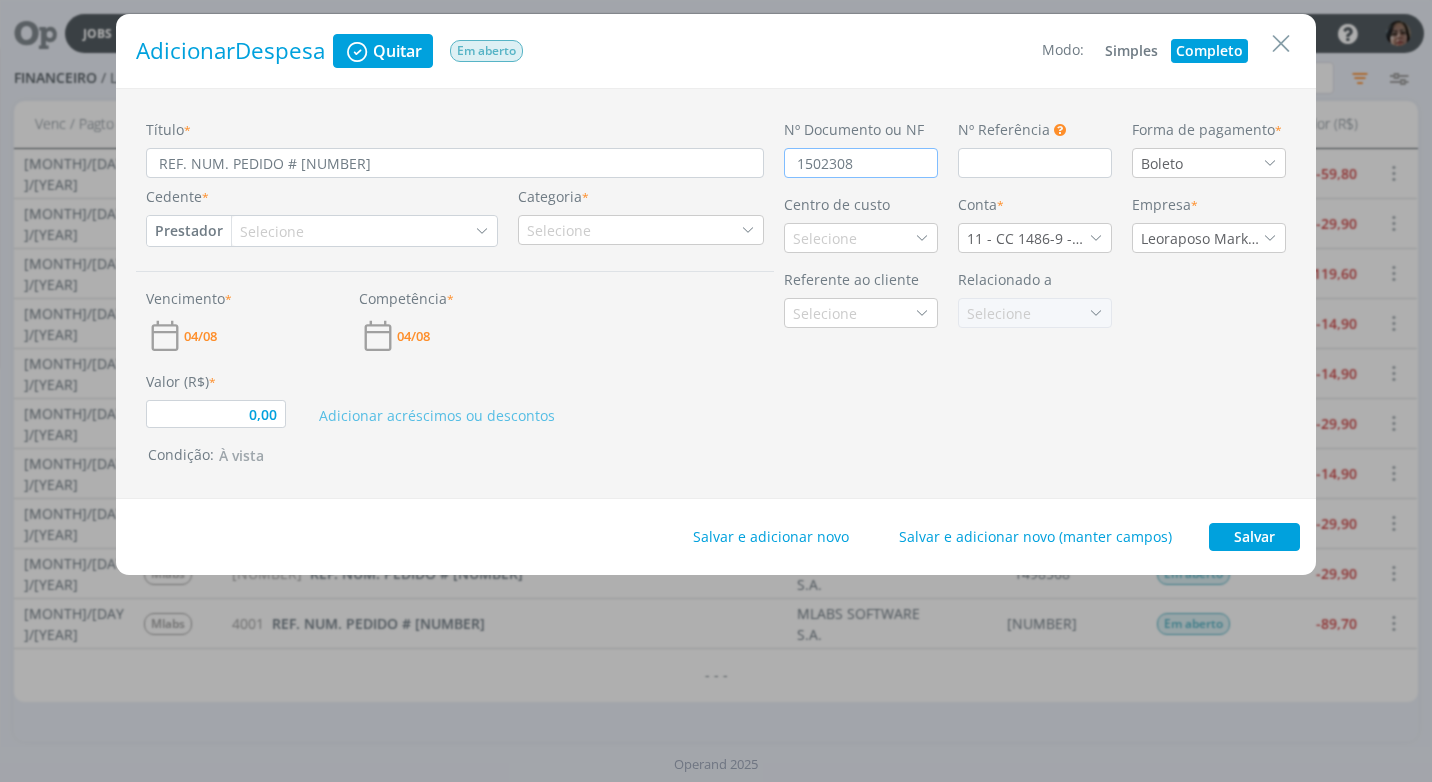 type on "0,00" 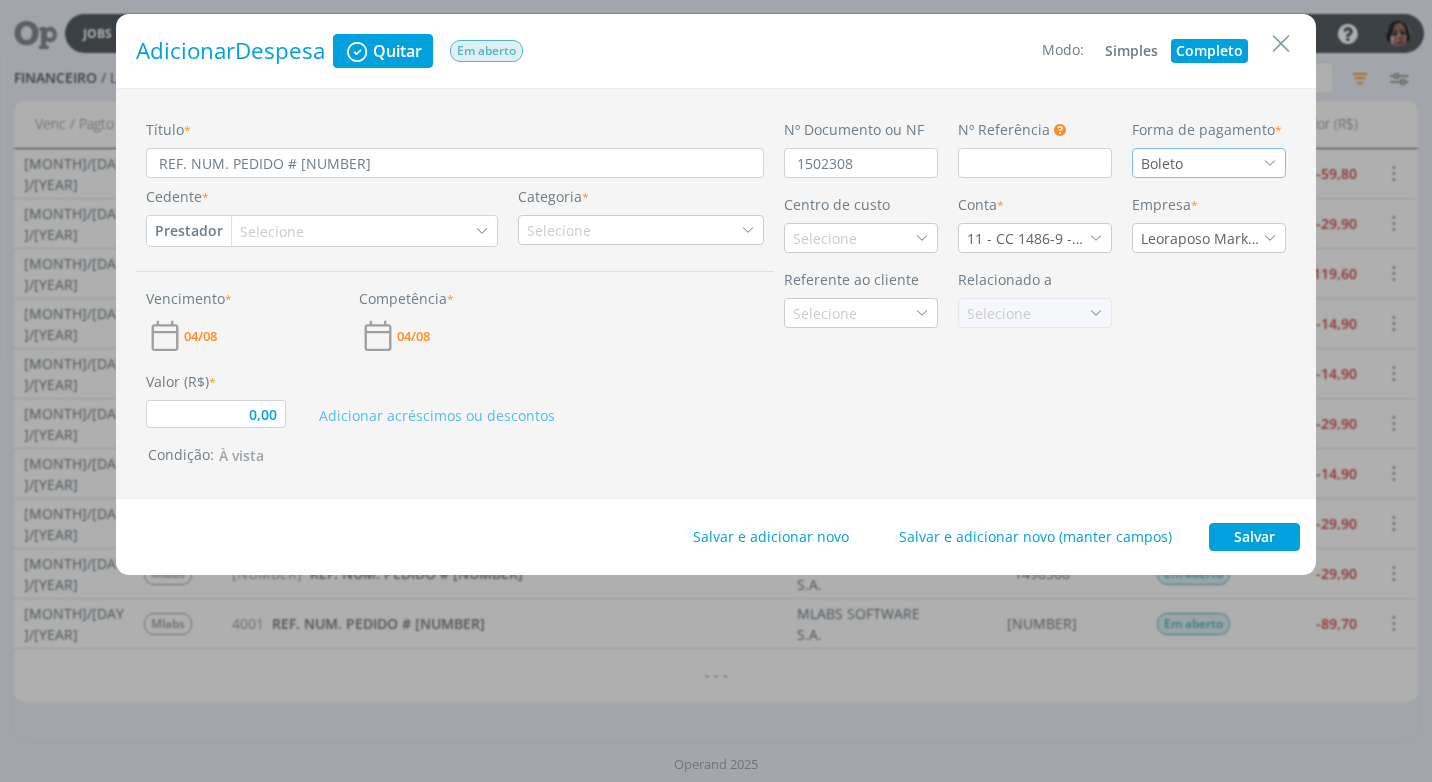 click at bounding box center [1270, 163] 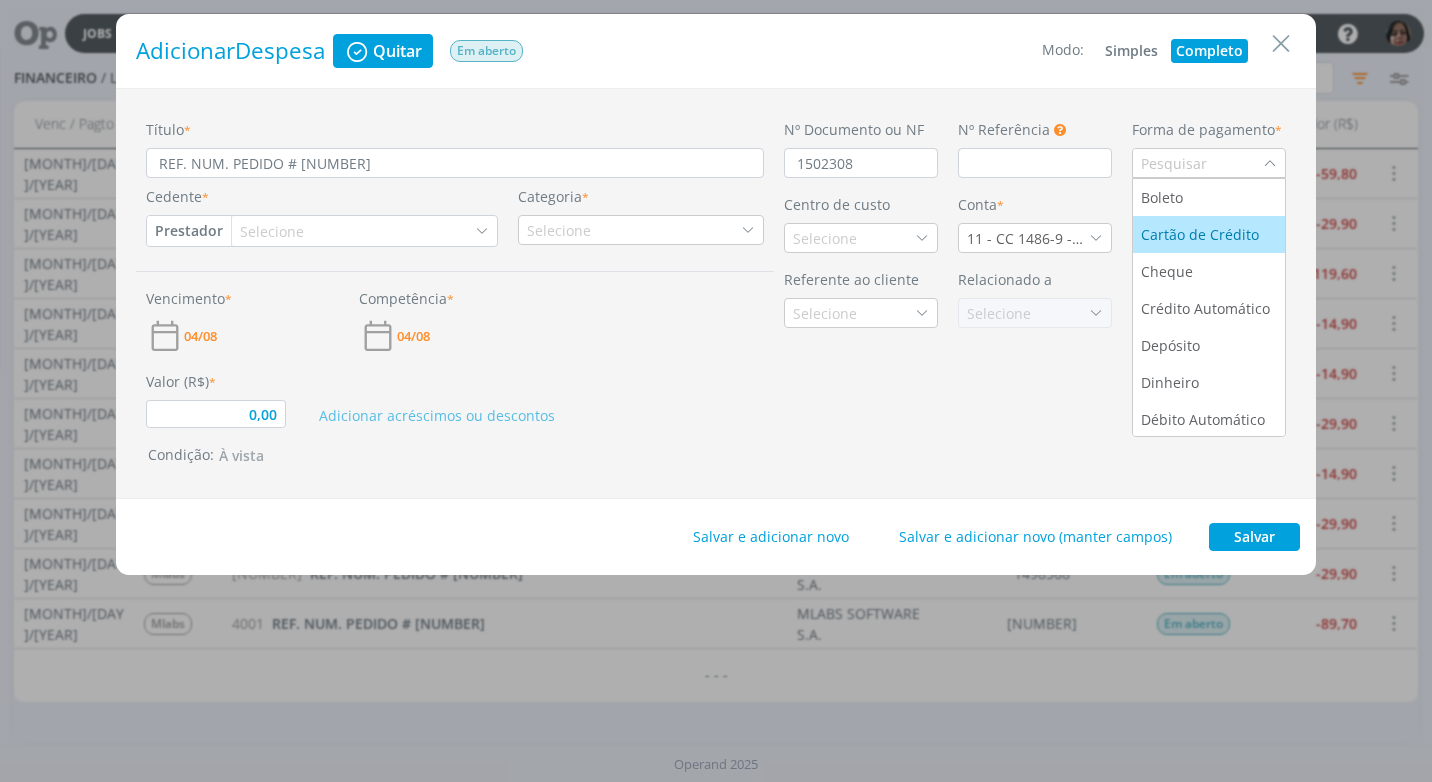 drag, startPoint x: 1182, startPoint y: 229, endPoint x: 1089, endPoint y: 239, distance: 93.53609 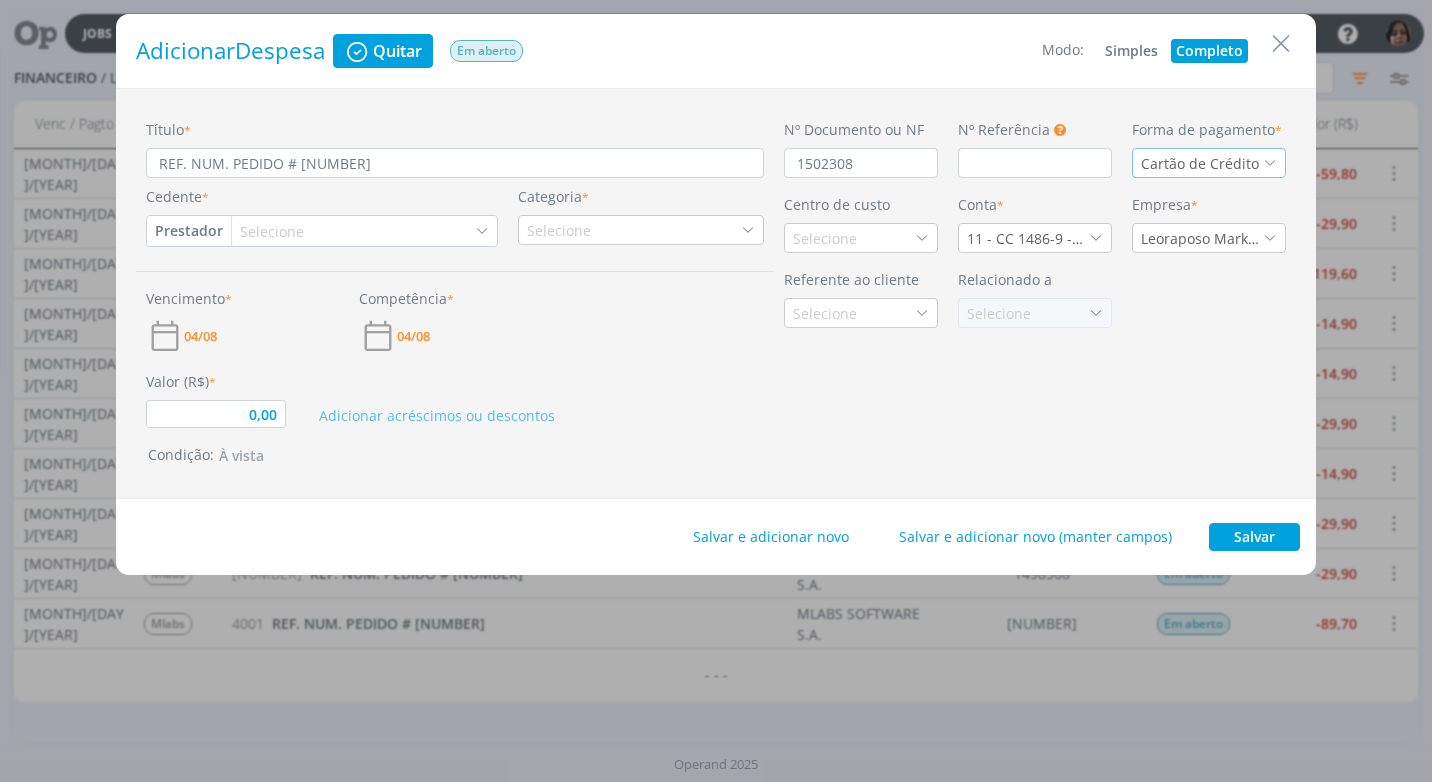 drag, startPoint x: 203, startPoint y: 226, endPoint x: 180, endPoint y: 270, distance: 49.648766 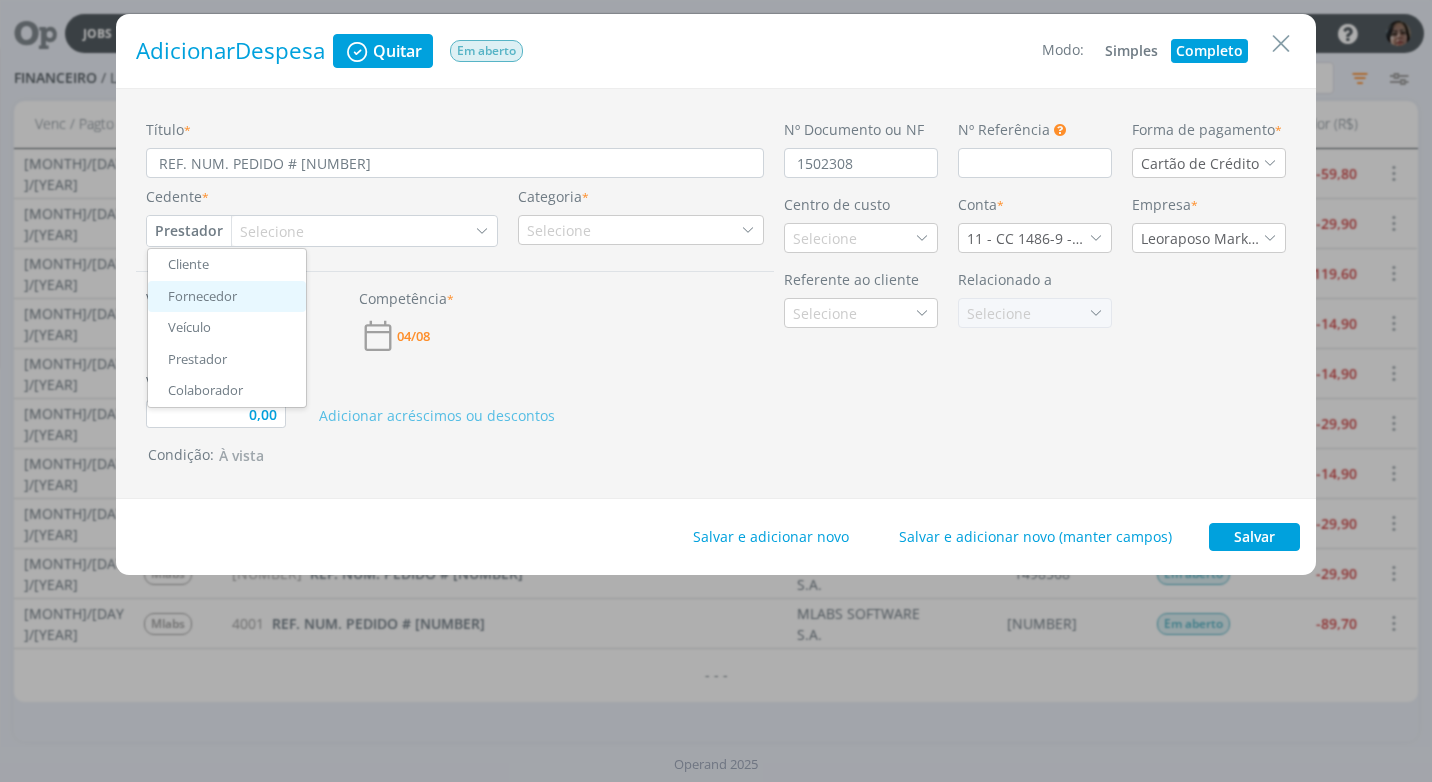 click on "Fornecedor" at bounding box center (227, 297) 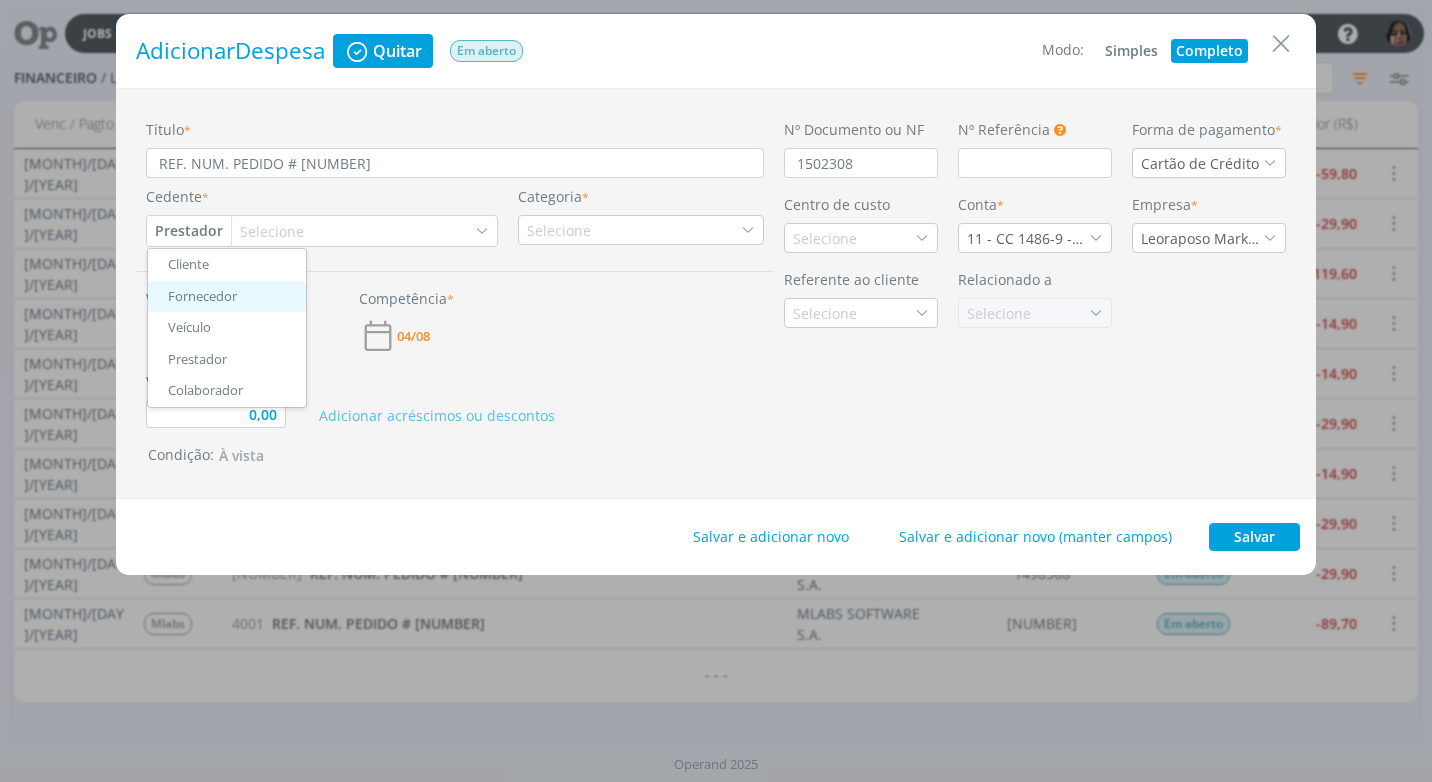 type on "0,00" 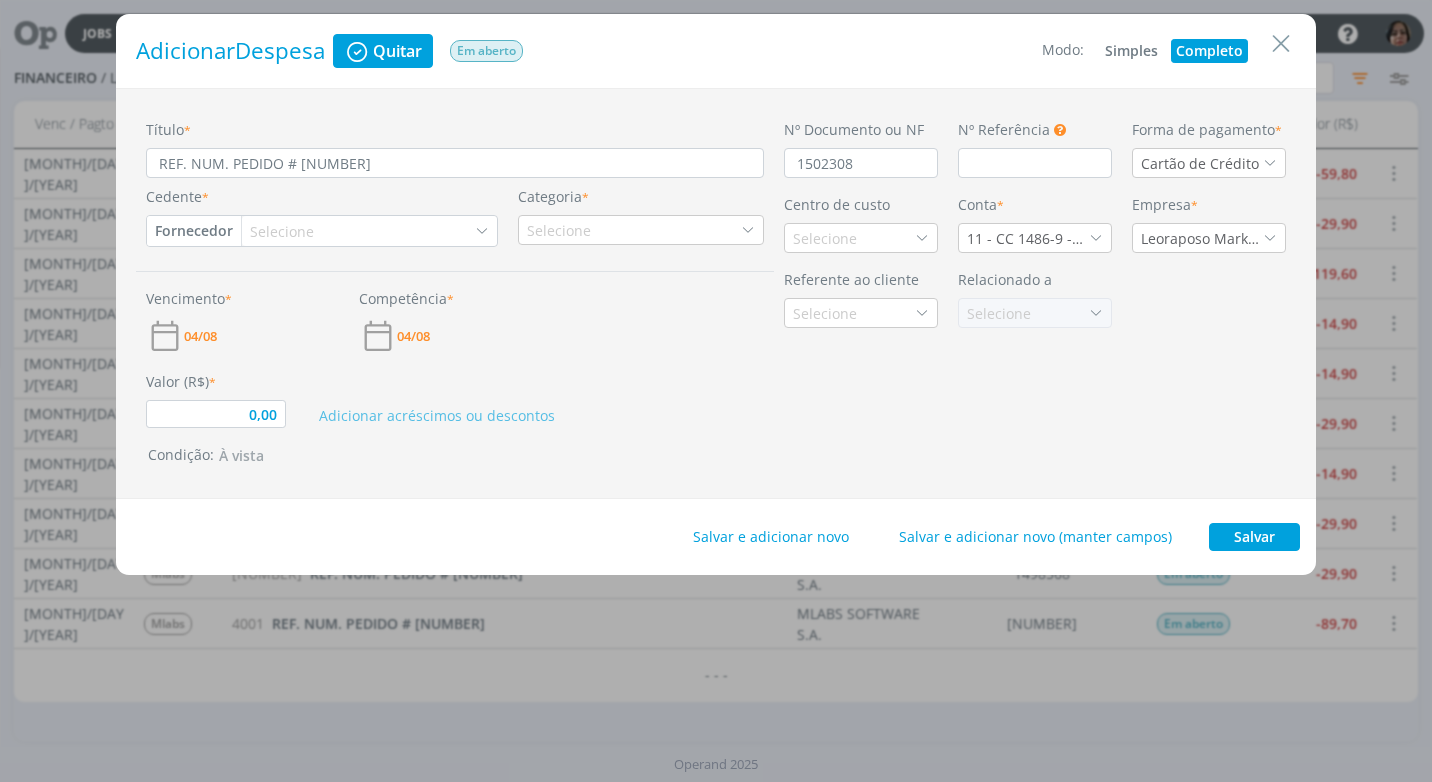 click on "Selecione" at bounding box center [284, 231] 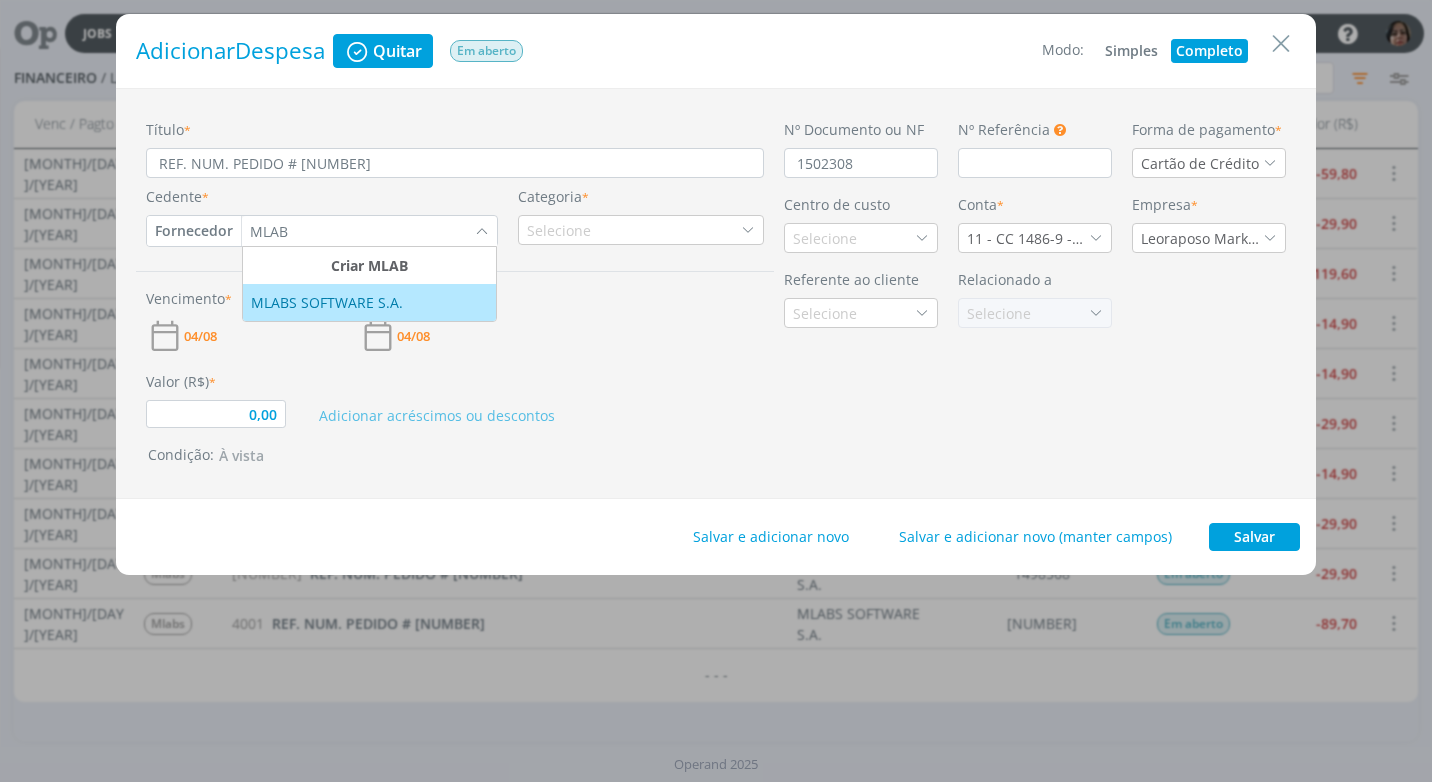 type on "MLAB" 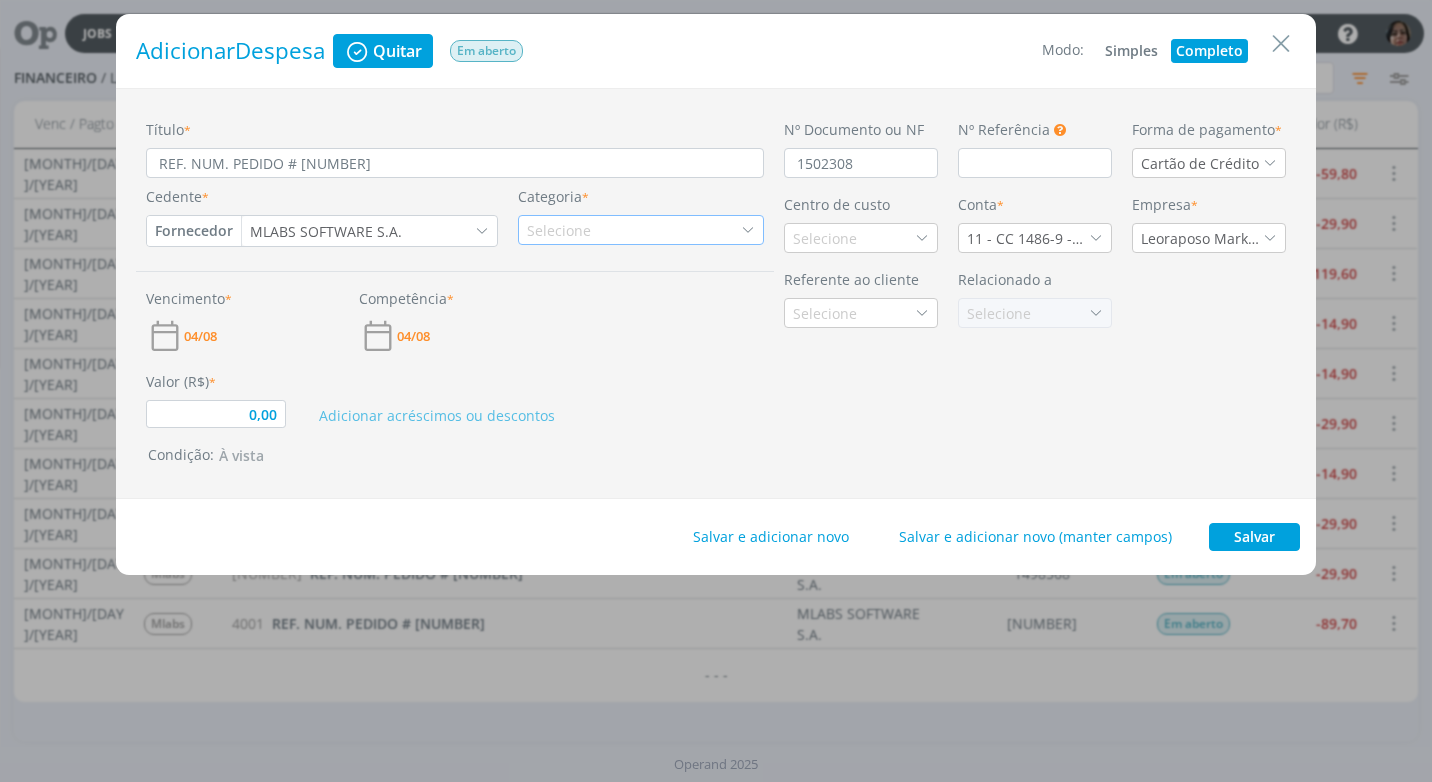 click on "Selecione" at bounding box center [641, 230] 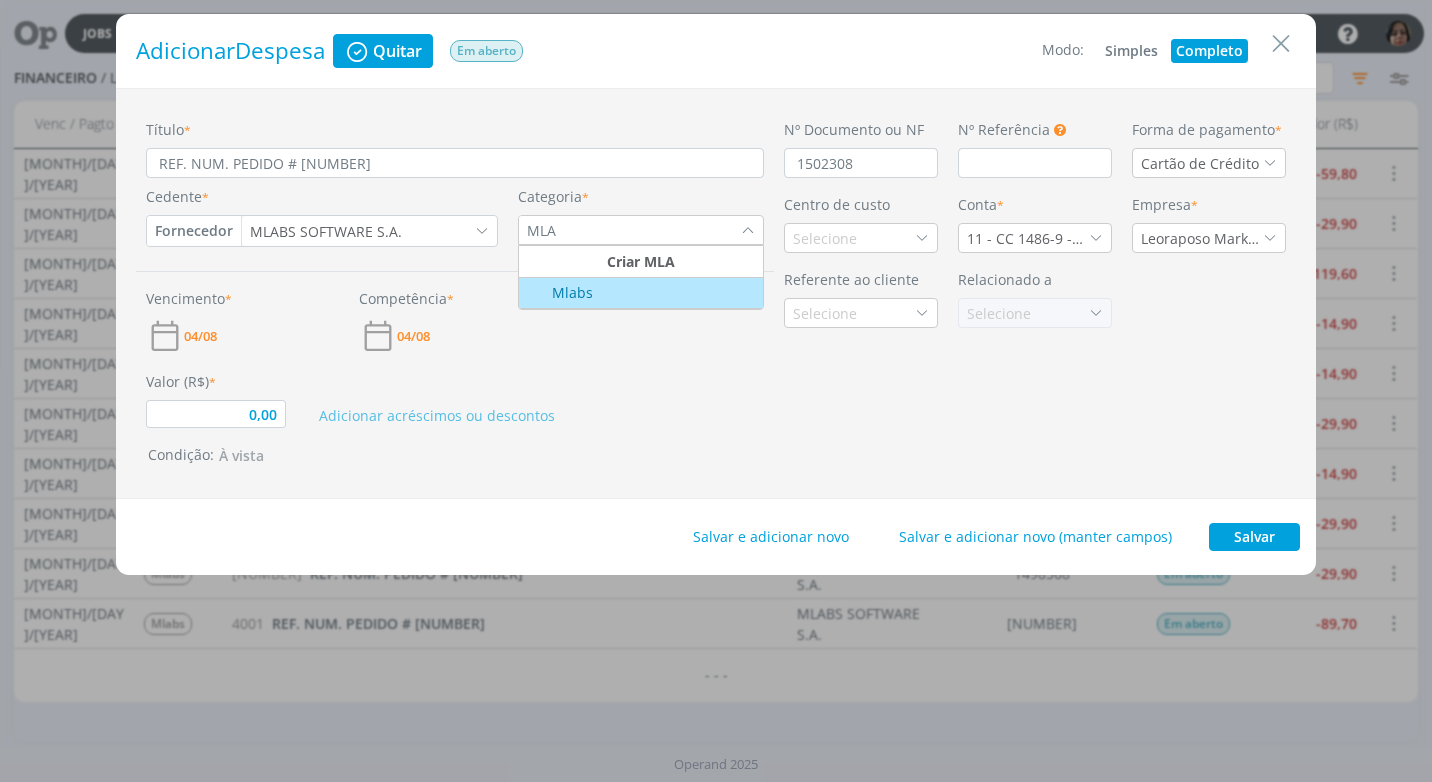 type on "MLA" 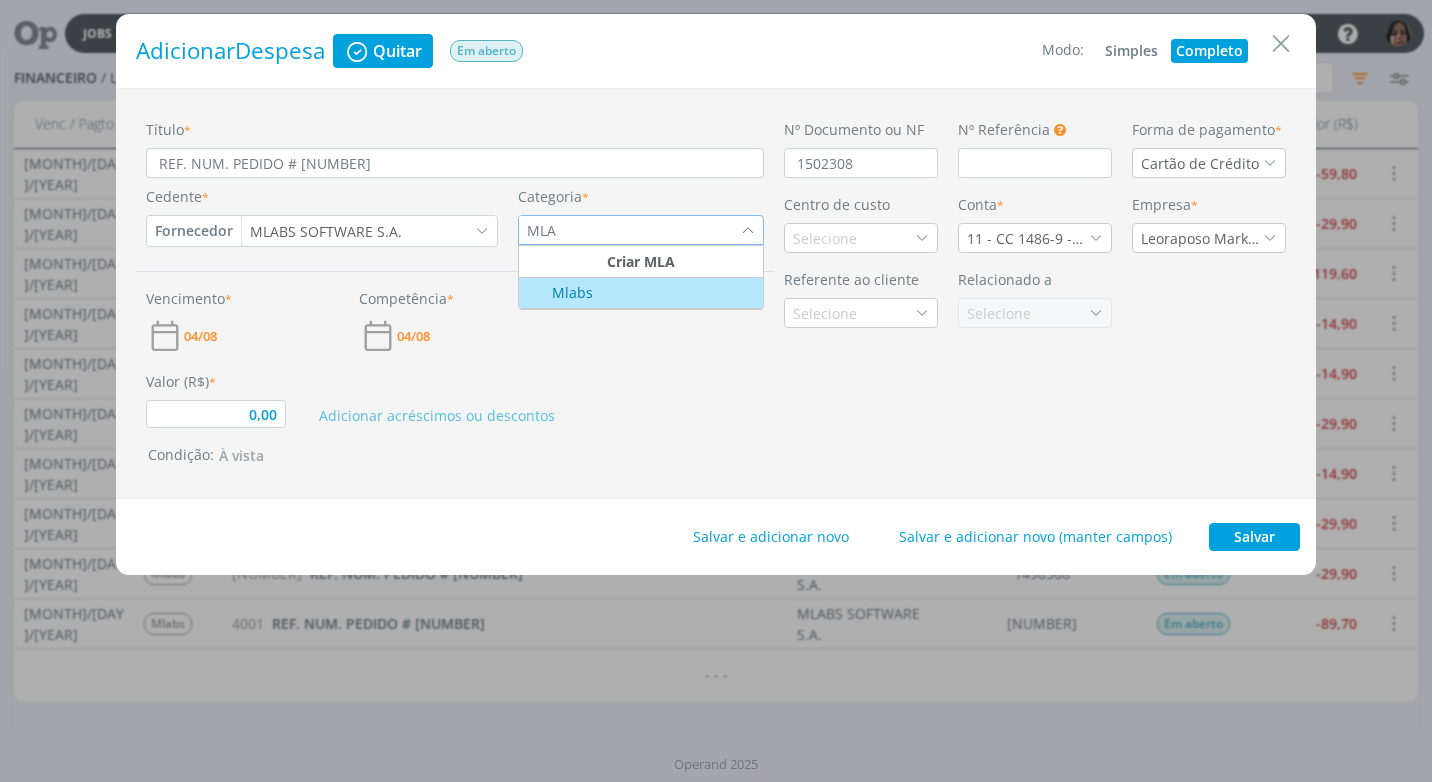 type on "0,00" 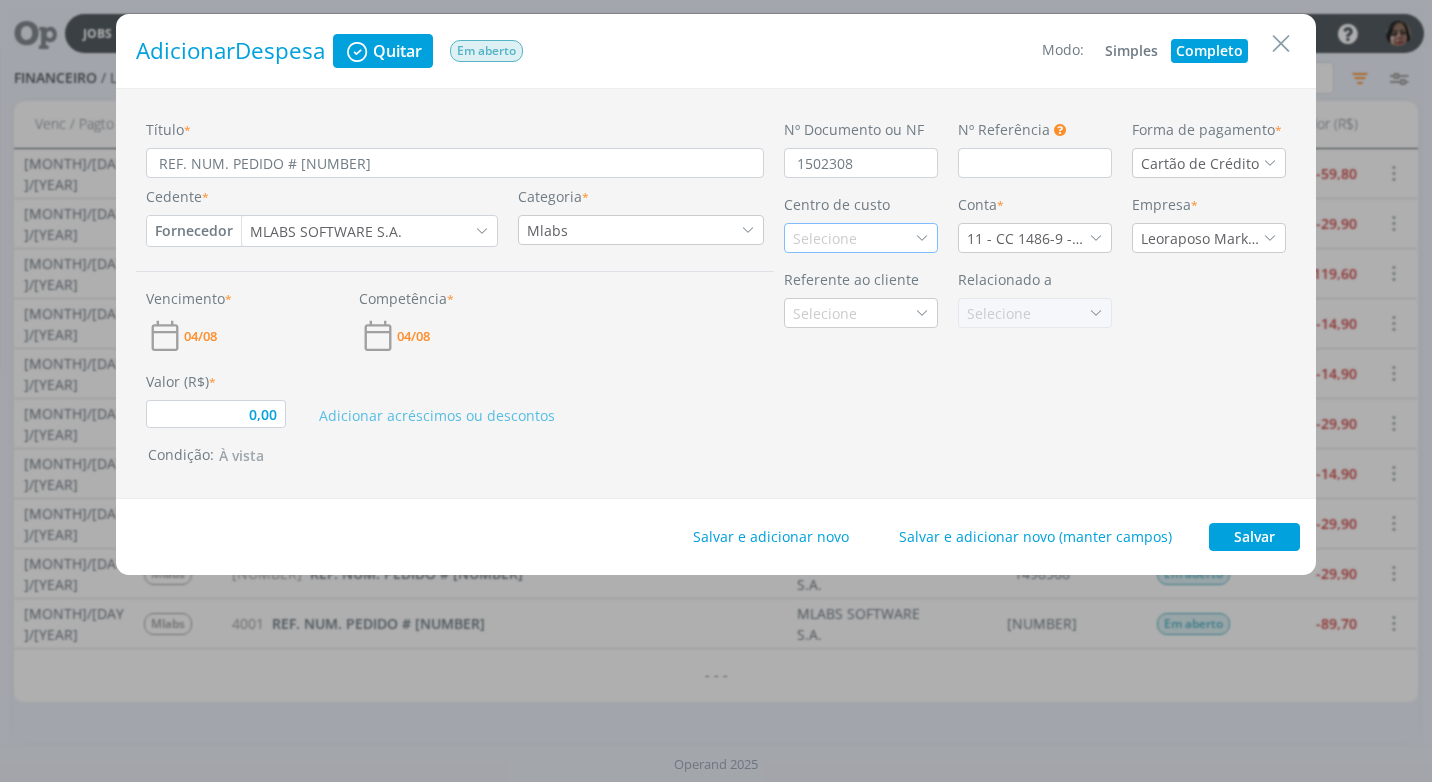 click on "Selecione" at bounding box center (827, 238) 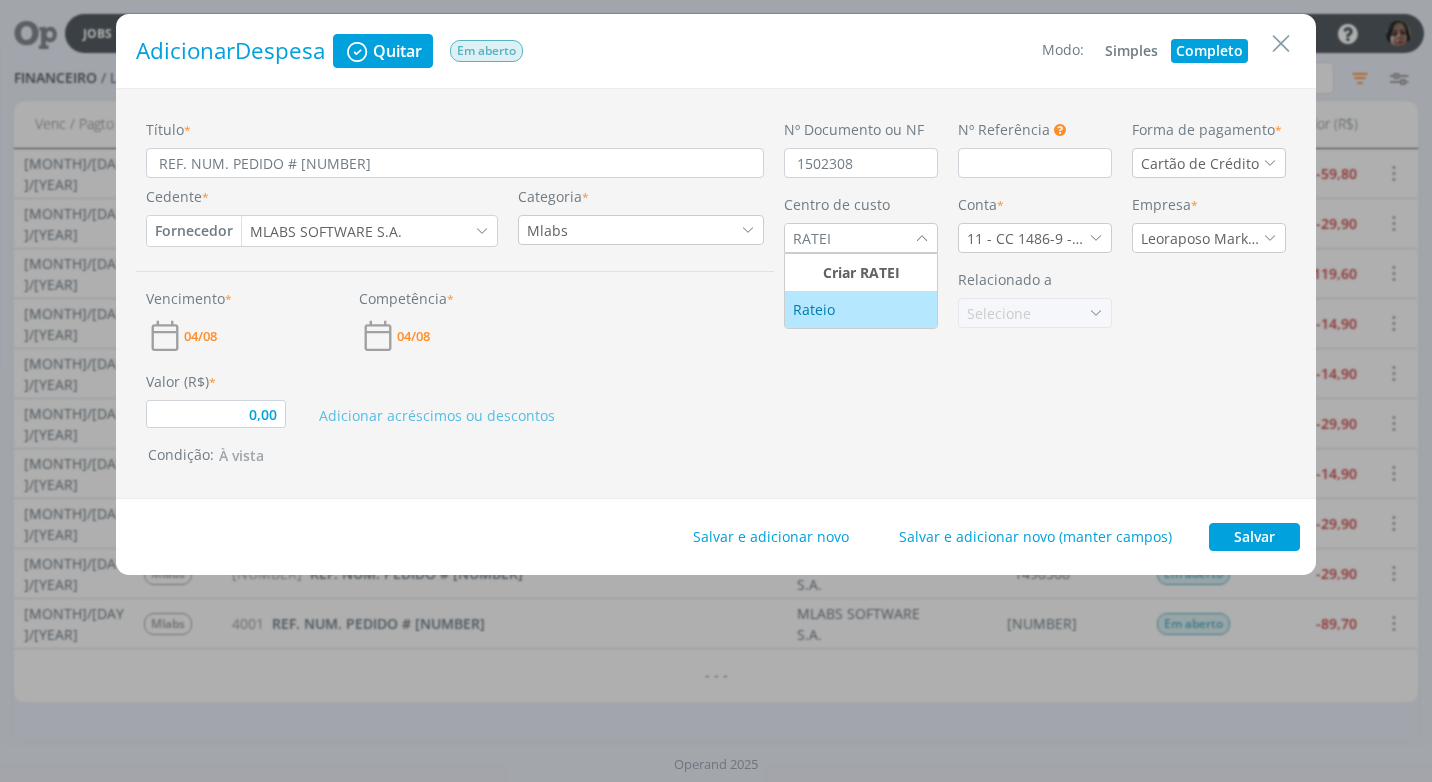 type on "RATEI" 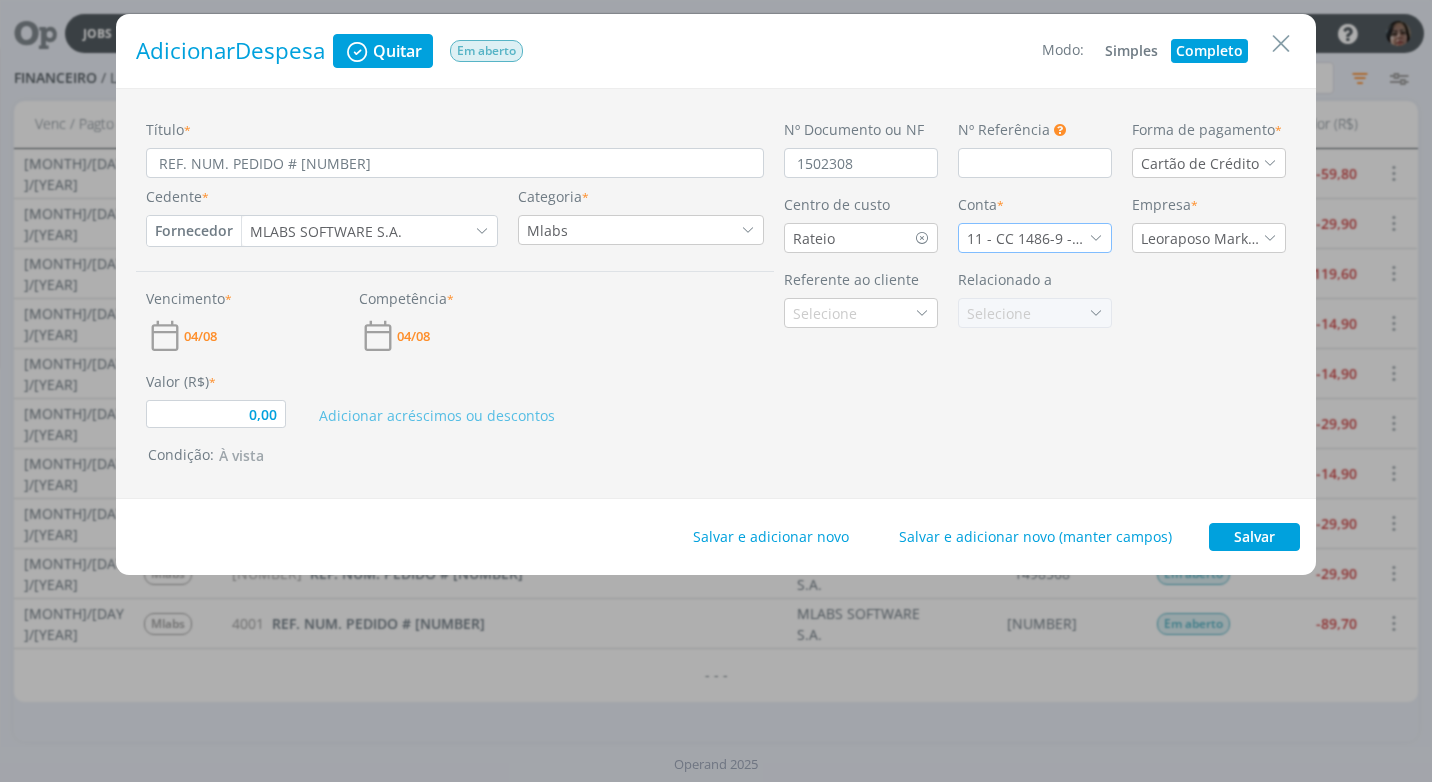 click at bounding box center [1096, 238] 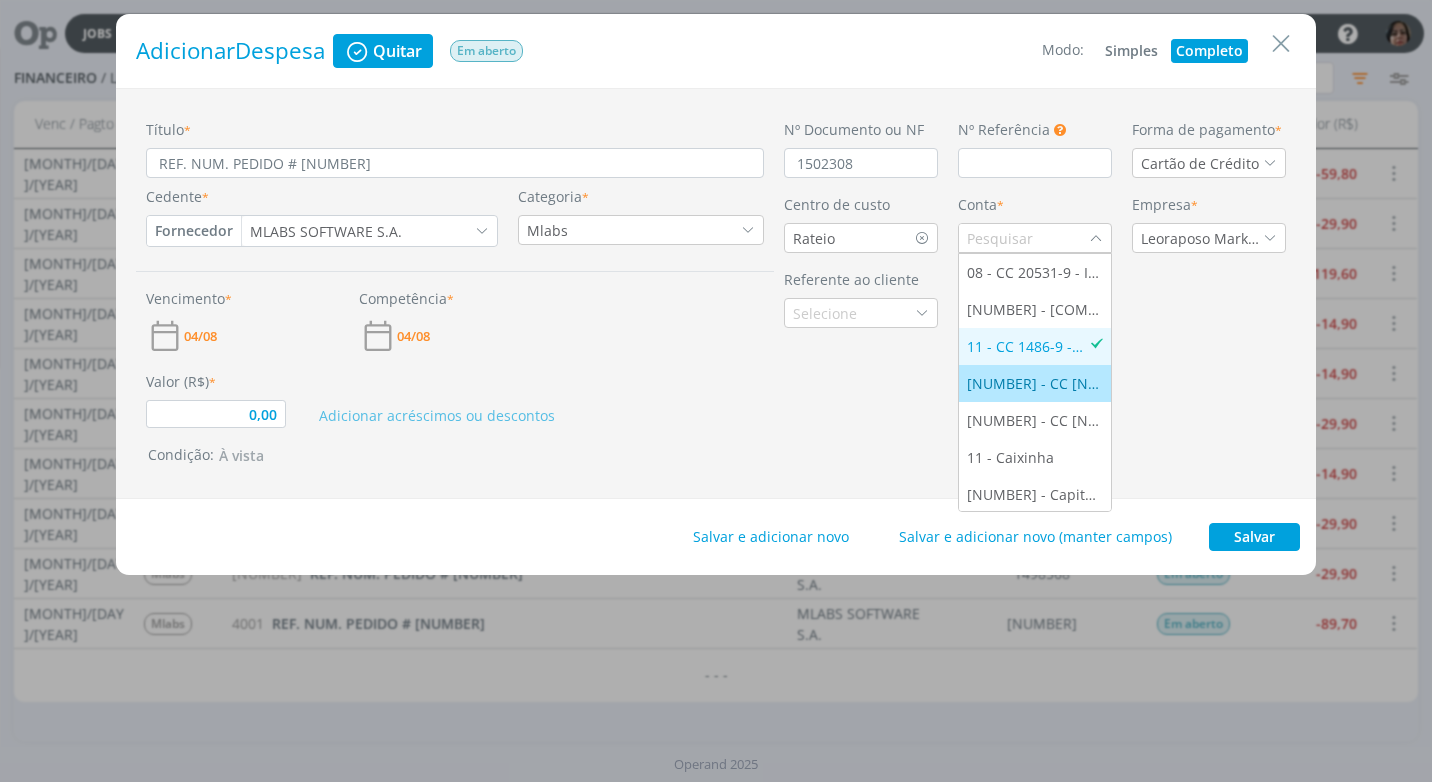 click on "[NUMBER] - CC [NUMBER]-[NUMBER] - [COMPANY]" at bounding box center (1035, 383) 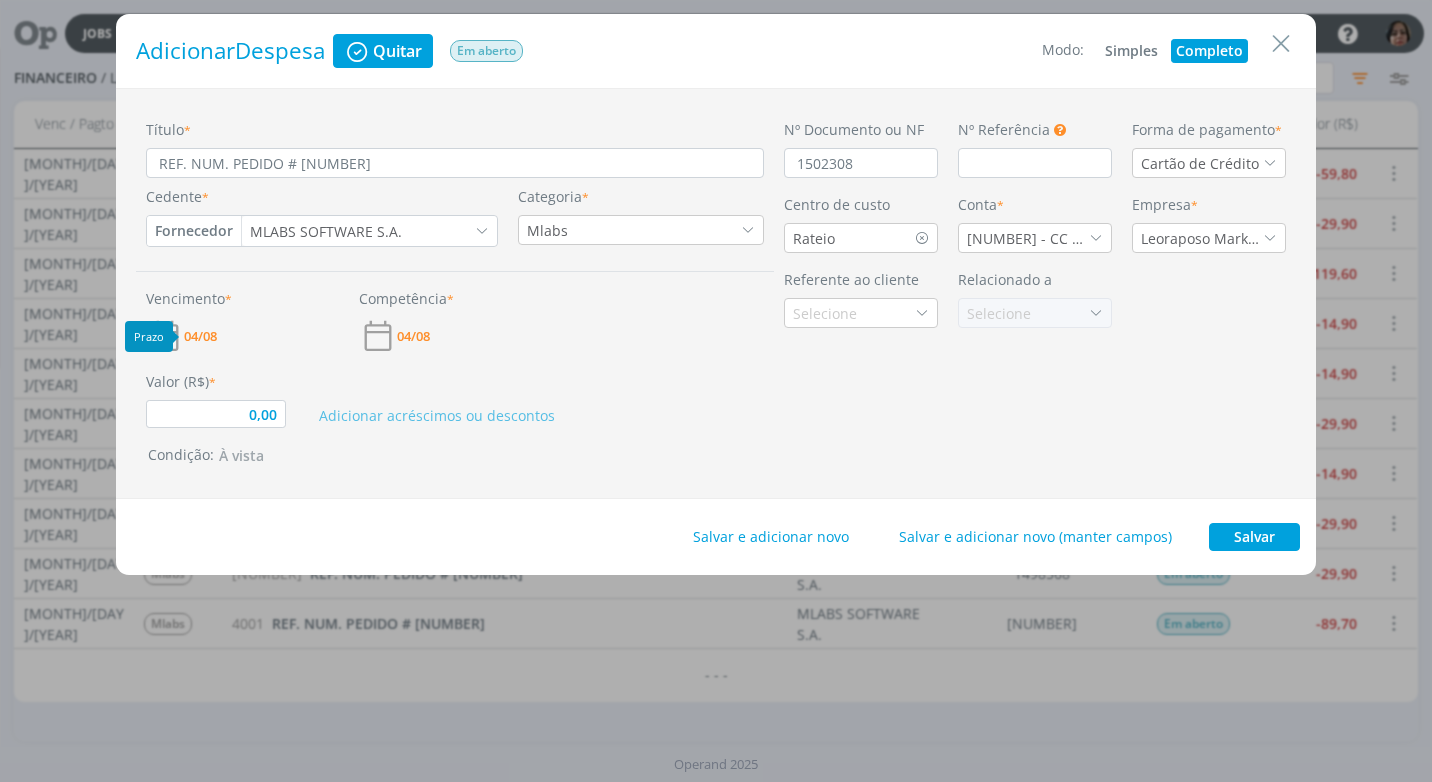 click on "04/08" at bounding box center [200, 336] 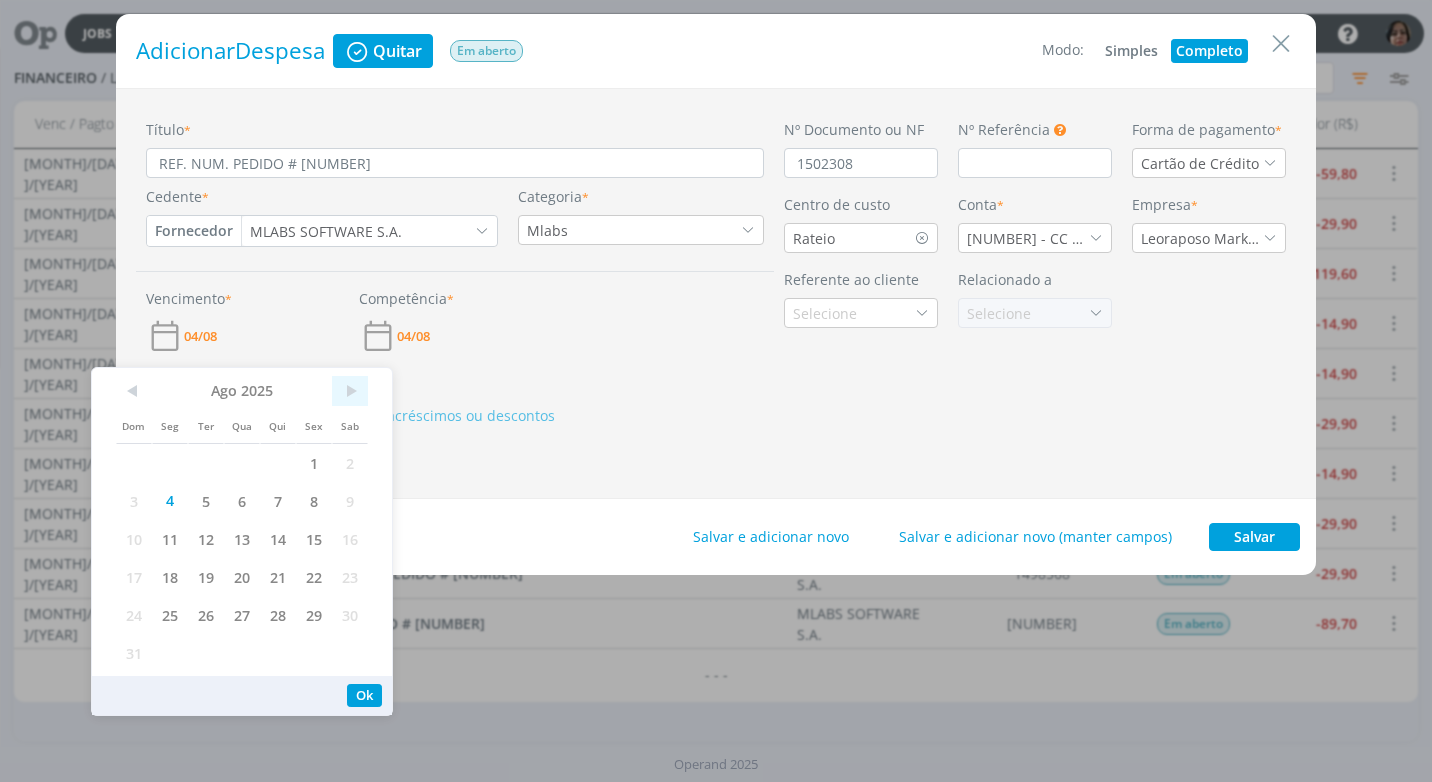 click on ">" at bounding box center (350, 391) 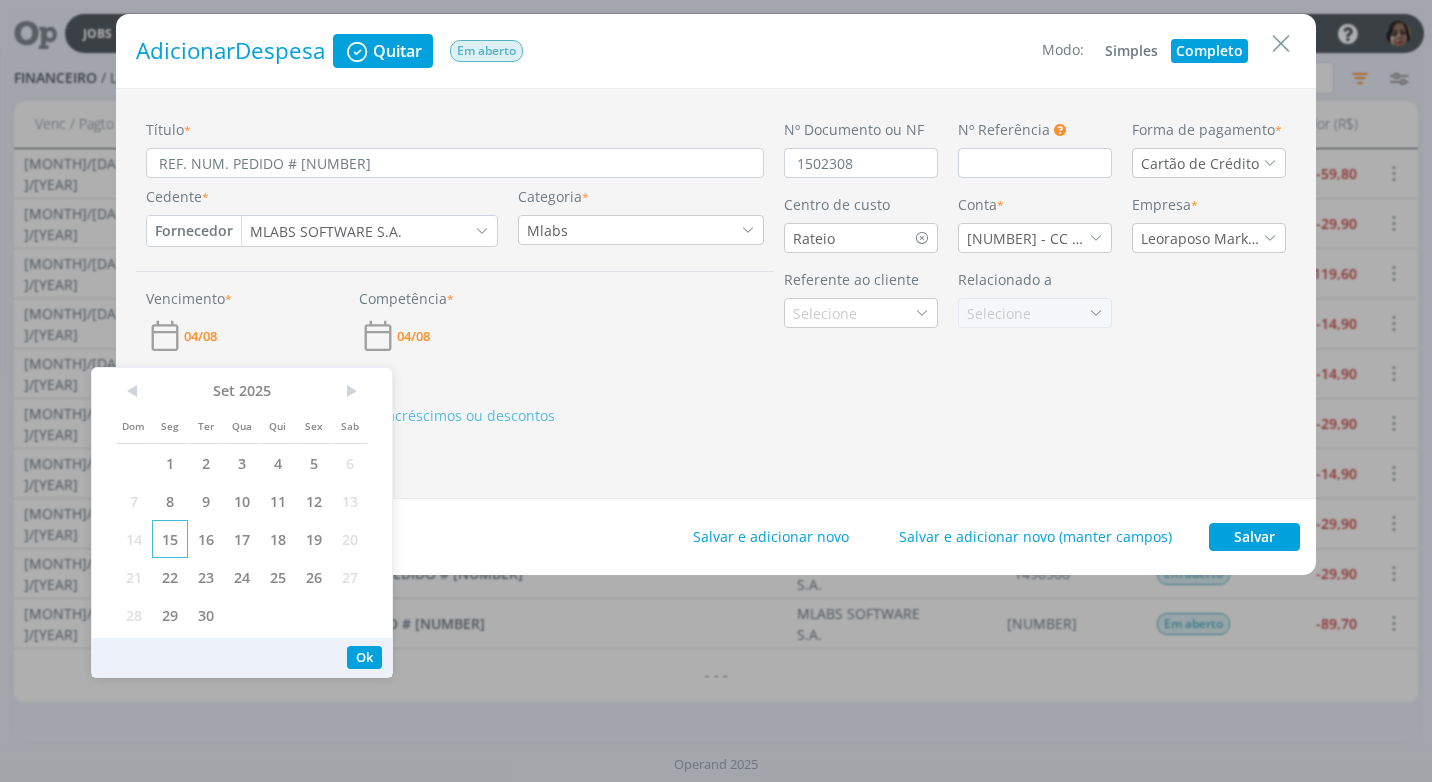 click on "15" at bounding box center [170, 539] 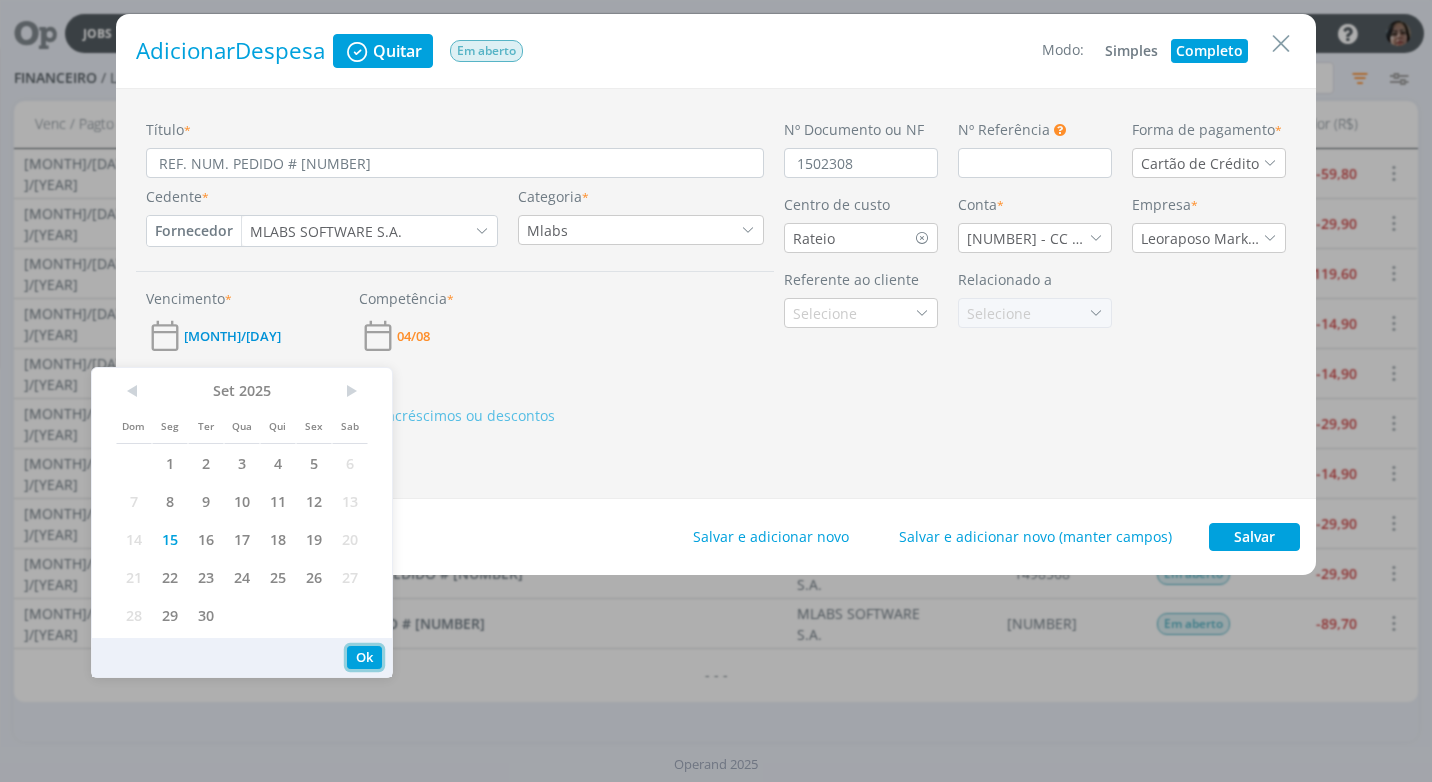 click on "Ok" at bounding box center (364, 657) 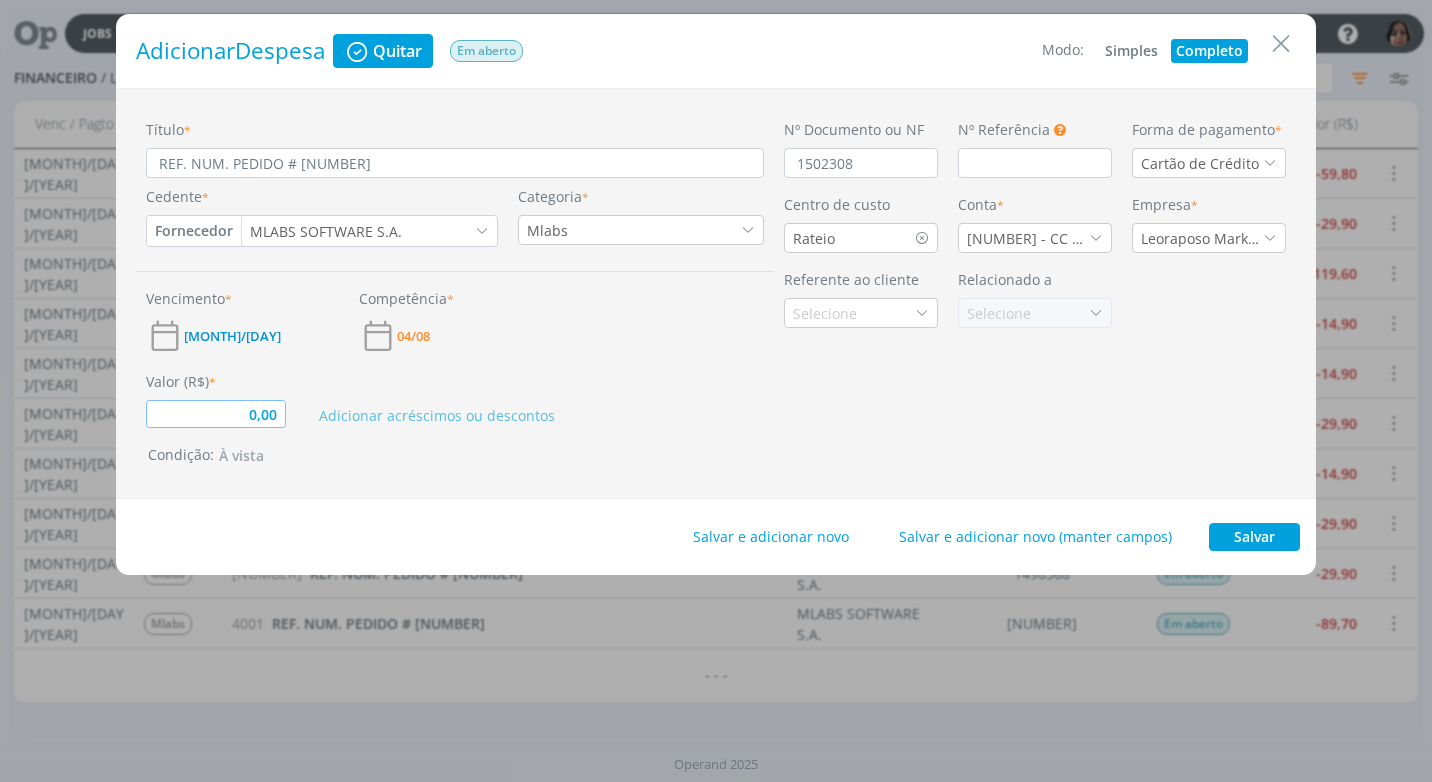 drag, startPoint x: 272, startPoint y: 417, endPoint x: 271, endPoint y: 451, distance: 34.0147 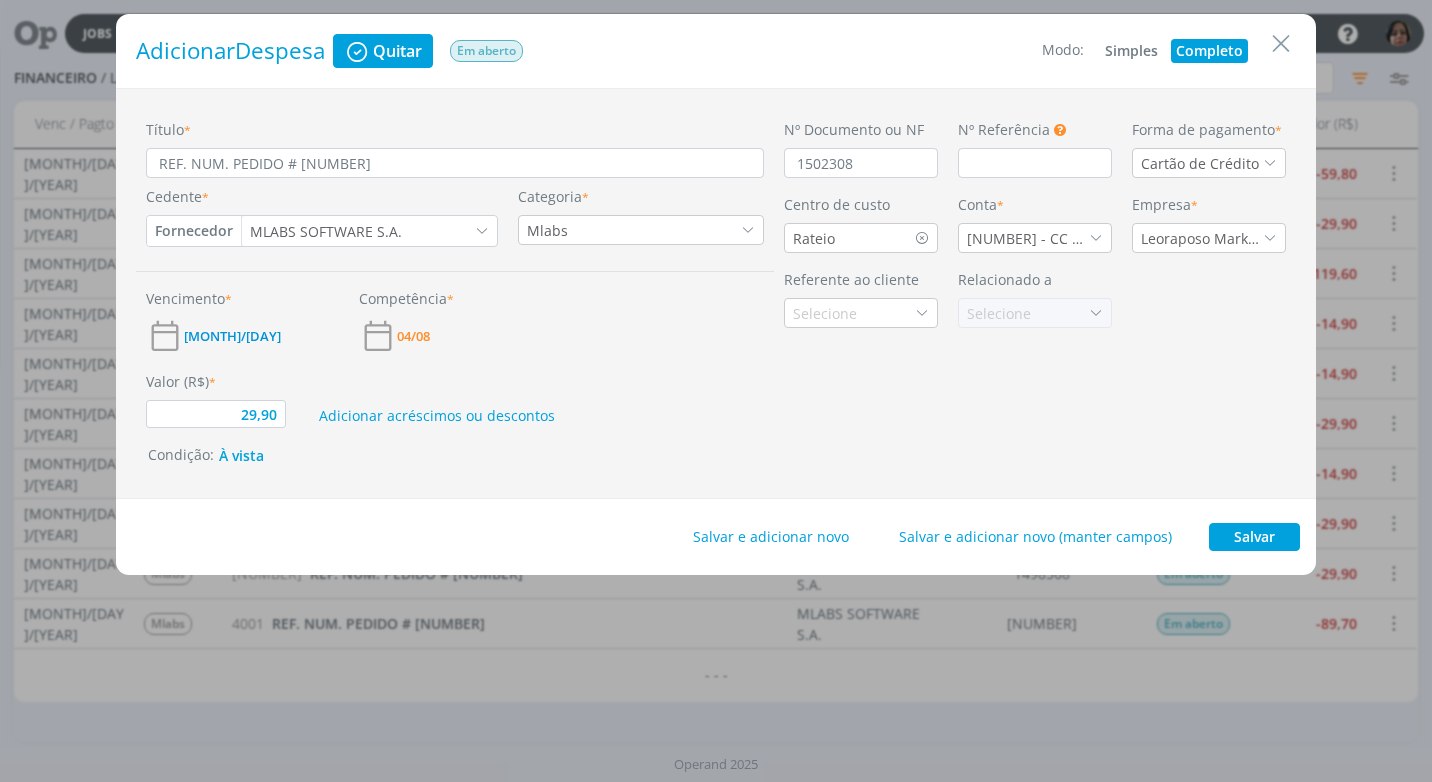 click on "Salvar e adicionar novo Salvar e adicionar novo (manter campos)
Salvar" at bounding box center [716, 537] 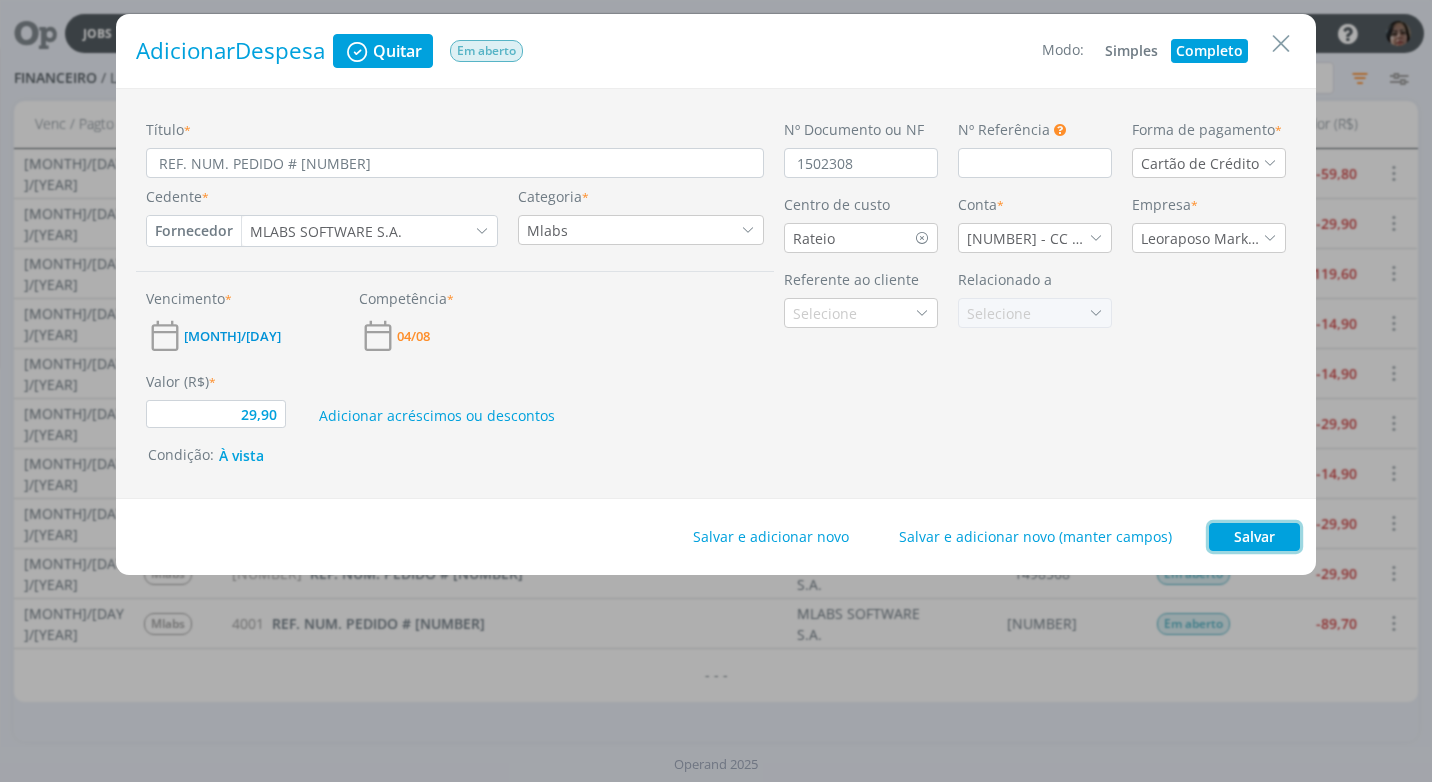 click on "Salvar" at bounding box center [1254, 537] 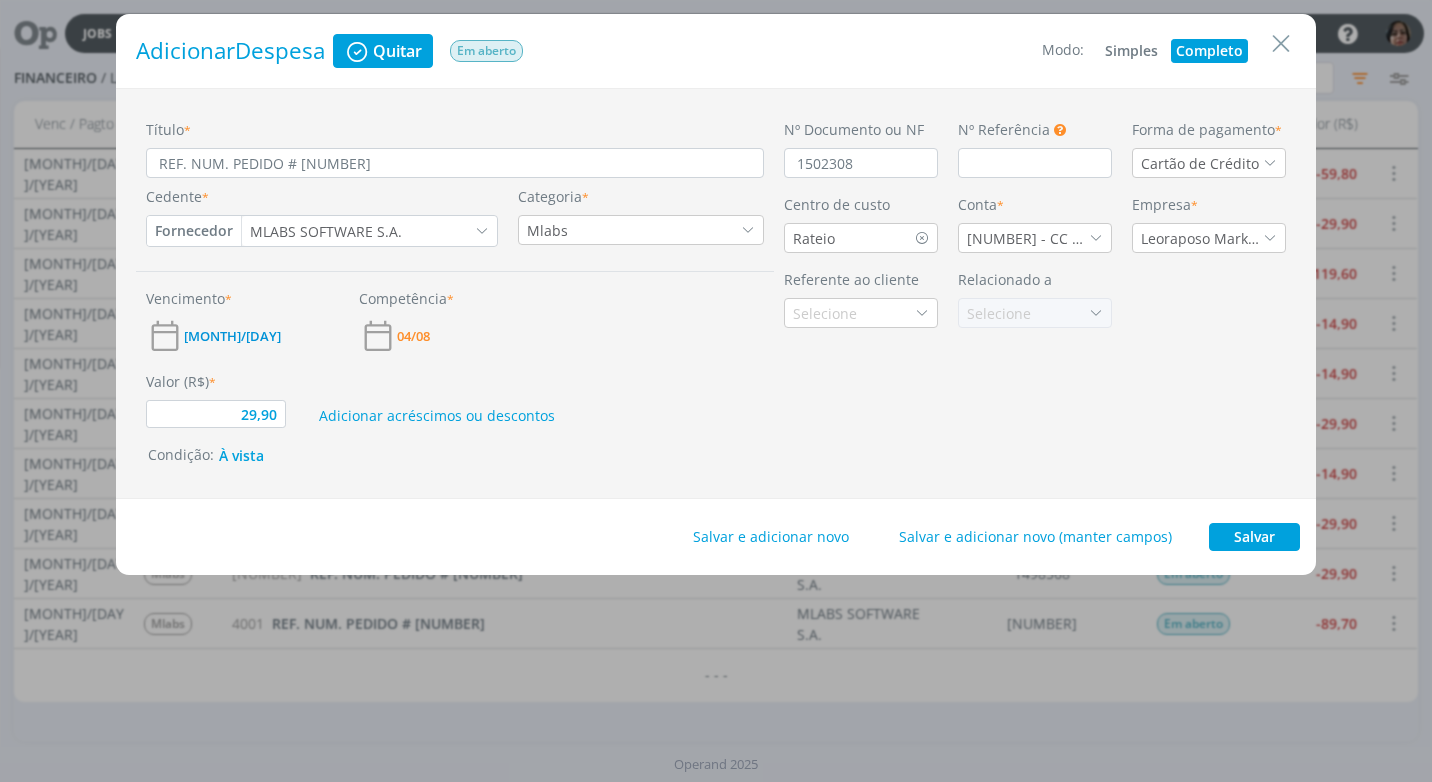 type on "29,90" 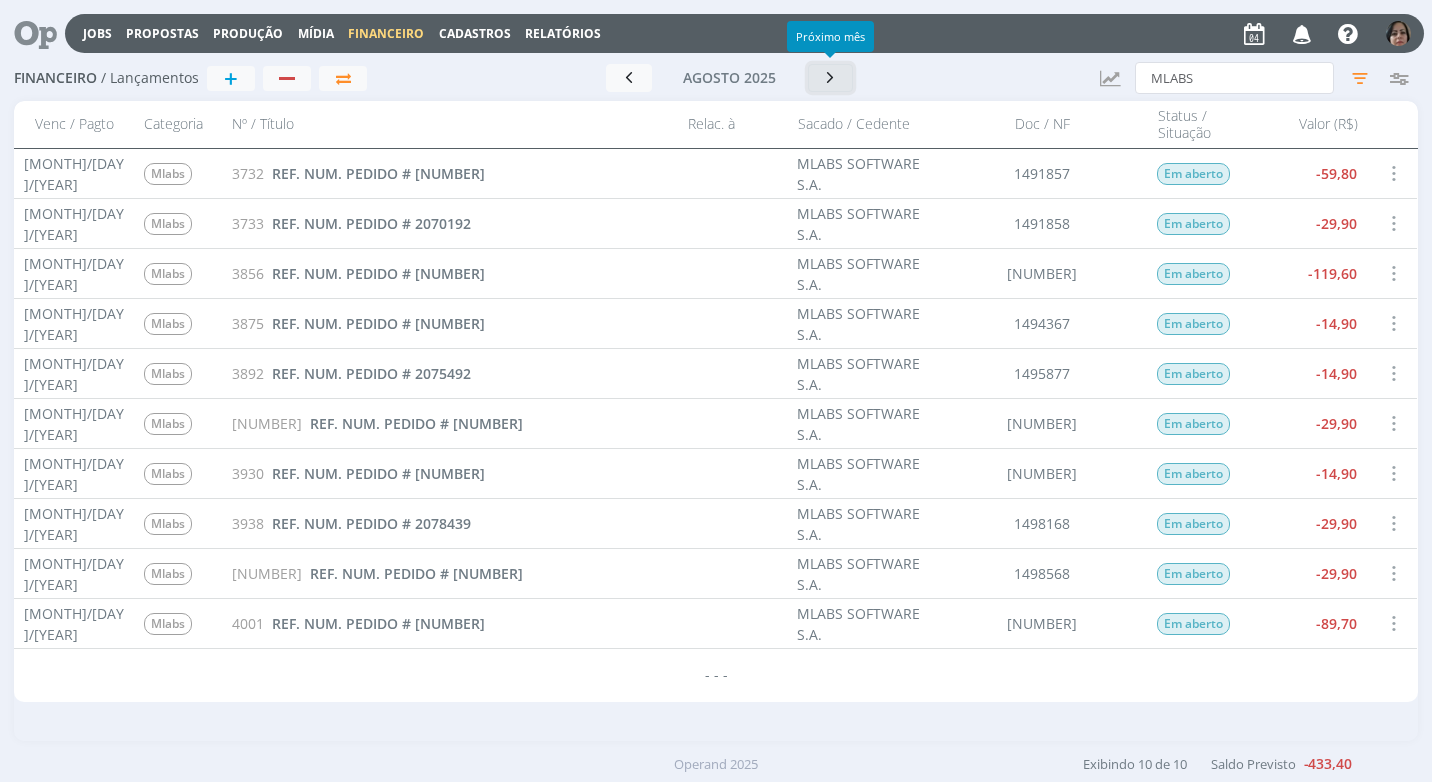 click at bounding box center [831, 77] 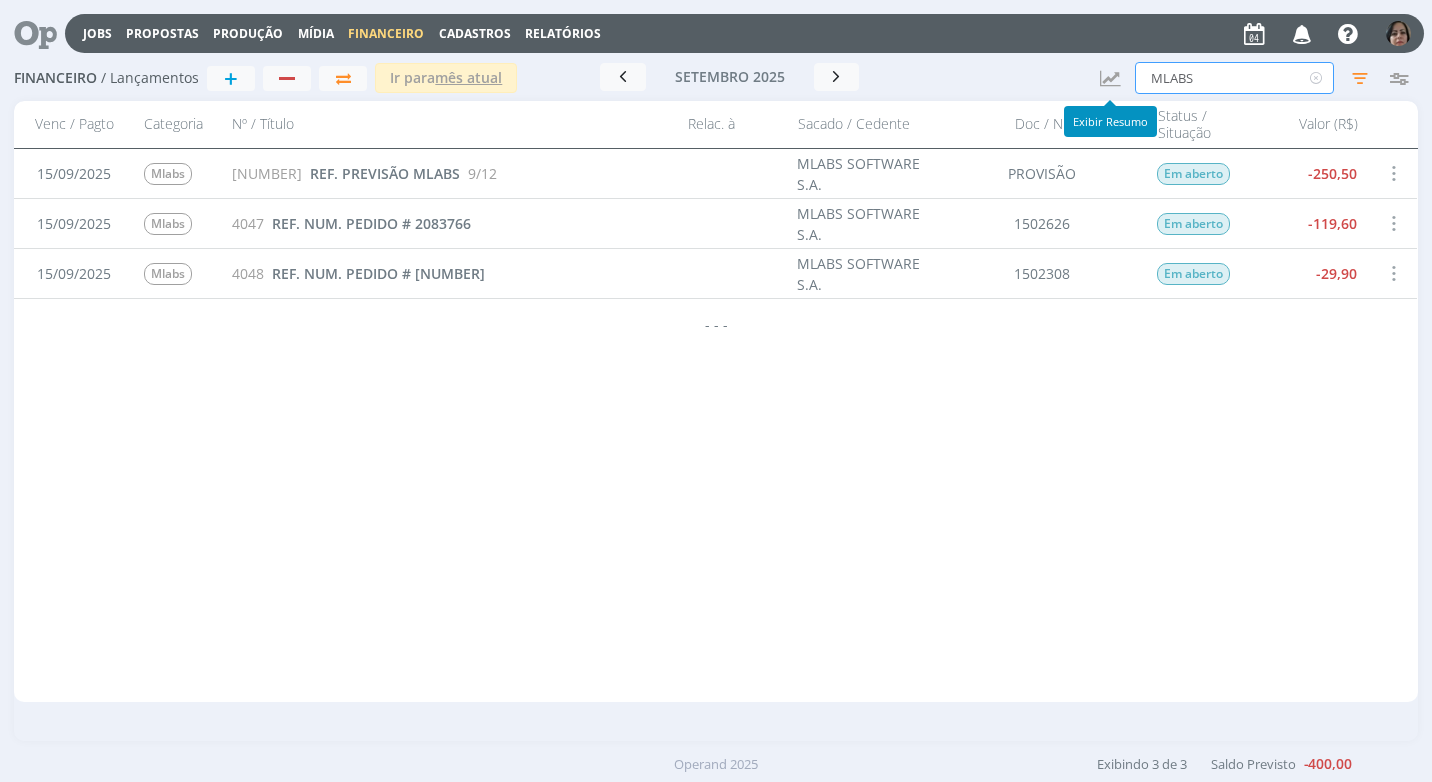 drag, startPoint x: 1196, startPoint y: 78, endPoint x: 1052, endPoint y: 87, distance: 144.28098 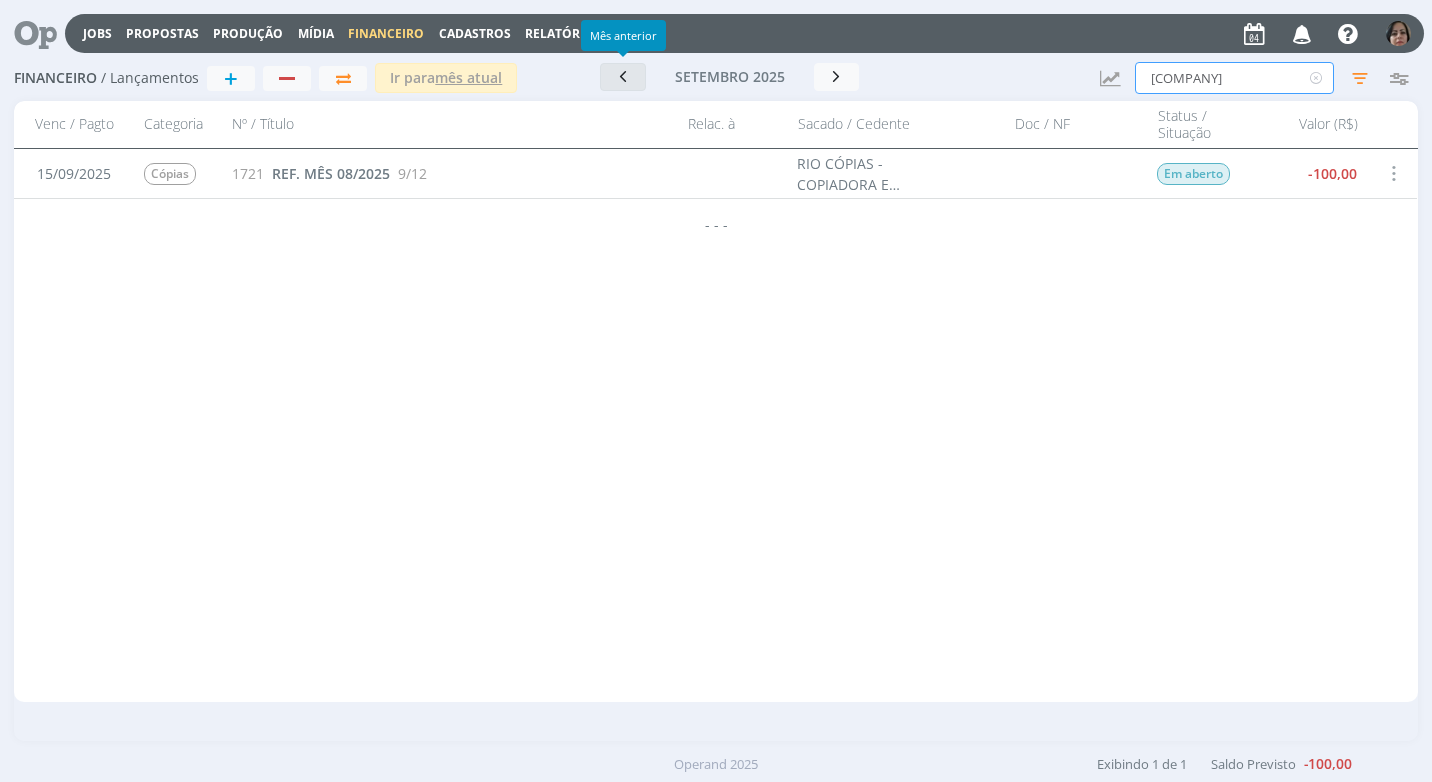 type on "[COMPANY]" 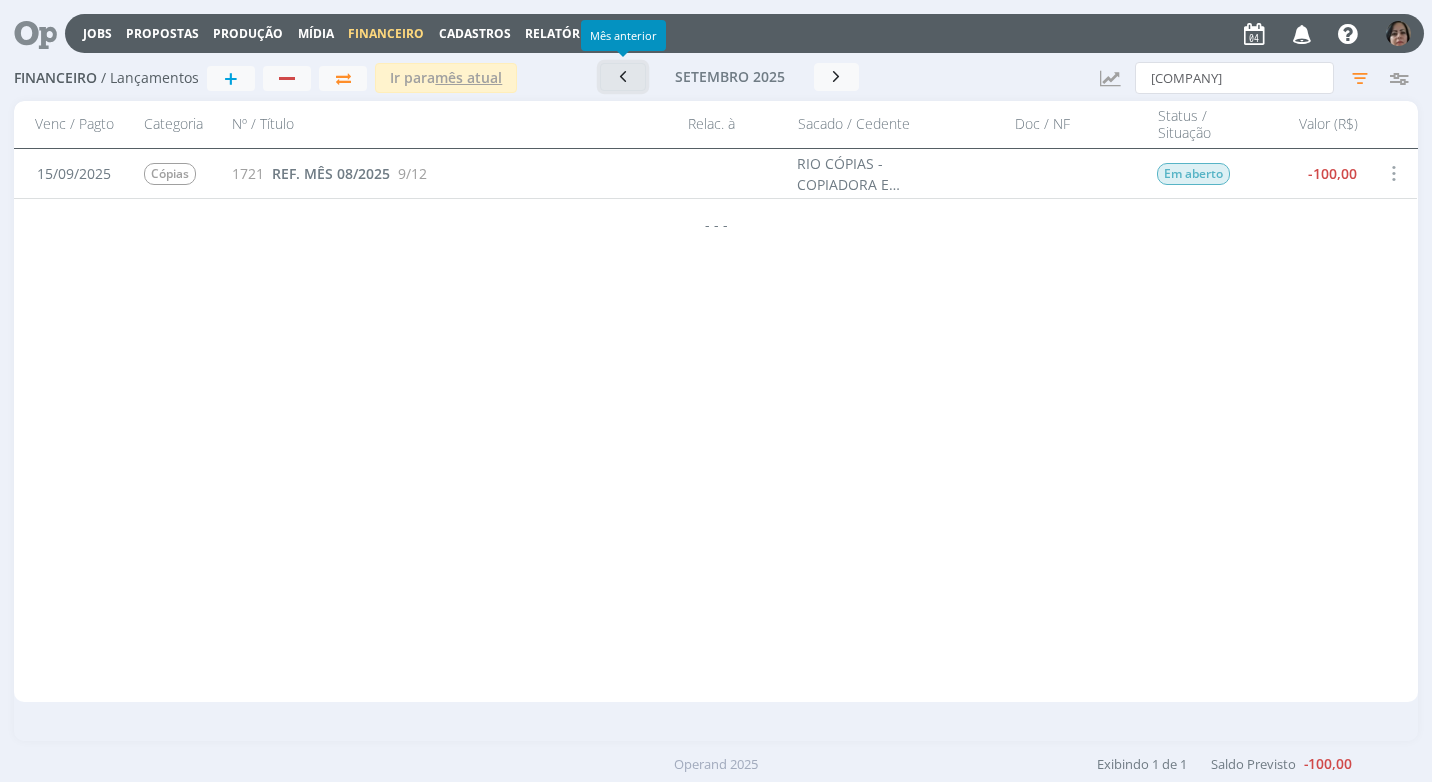 click at bounding box center [623, 76] 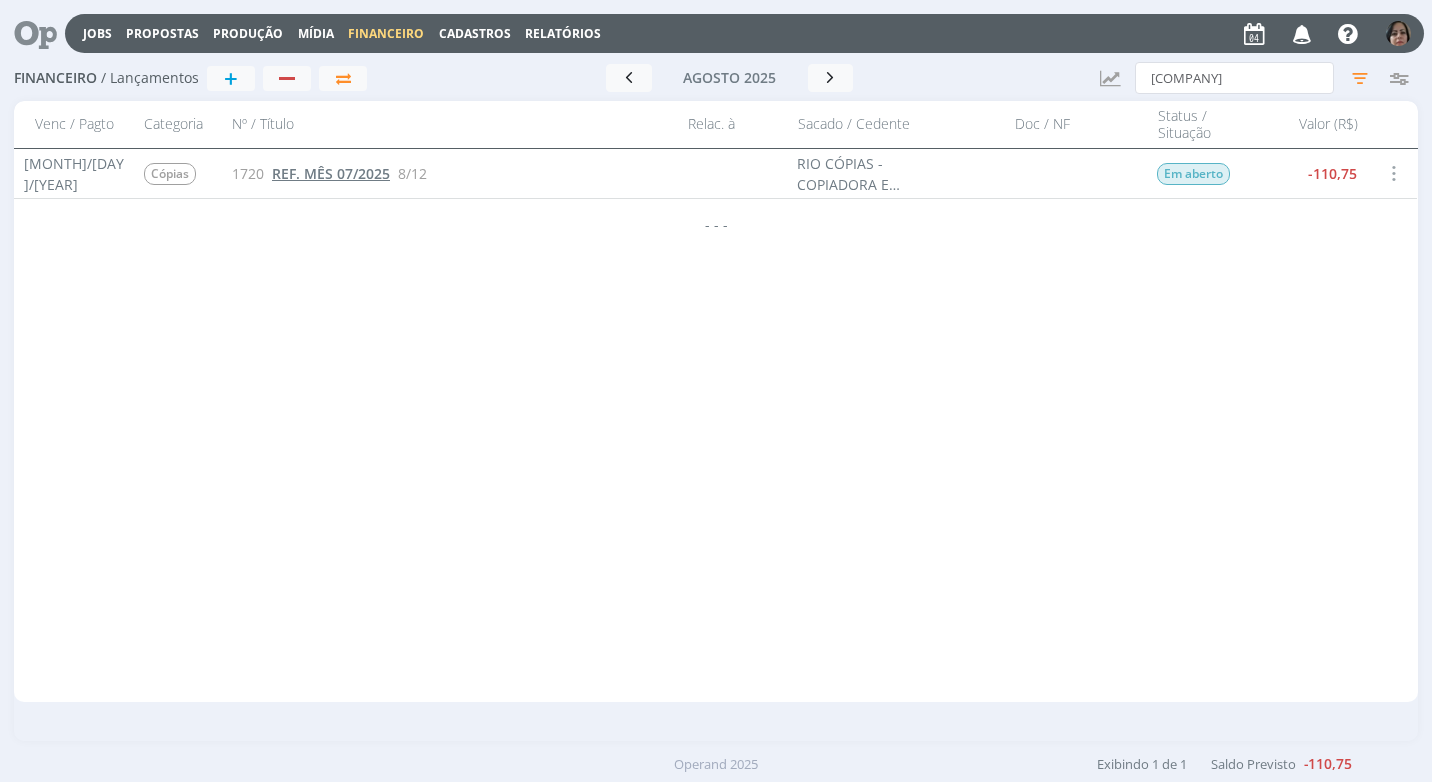 click on "REF. MÊS 07/2025" at bounding box center (331, 173) 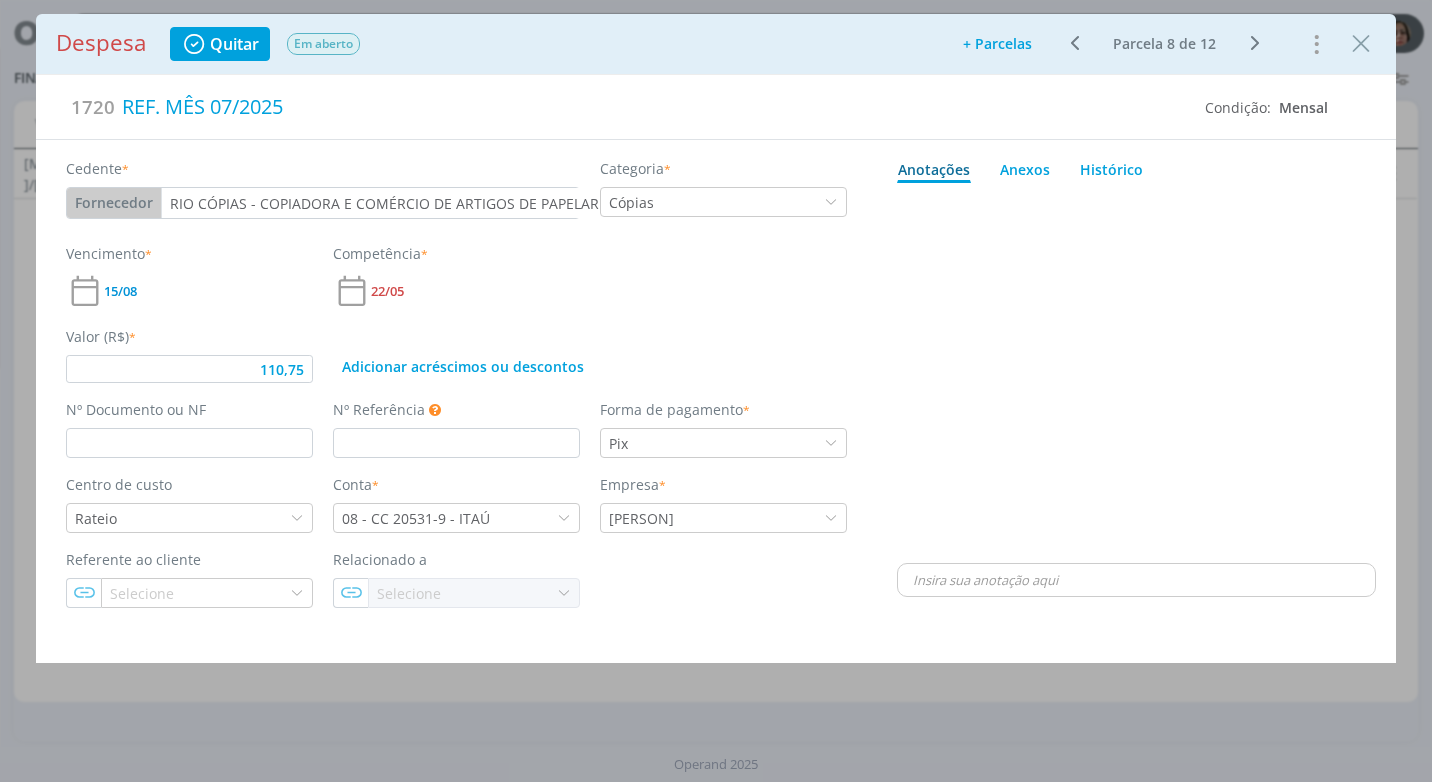 type on "110,75" 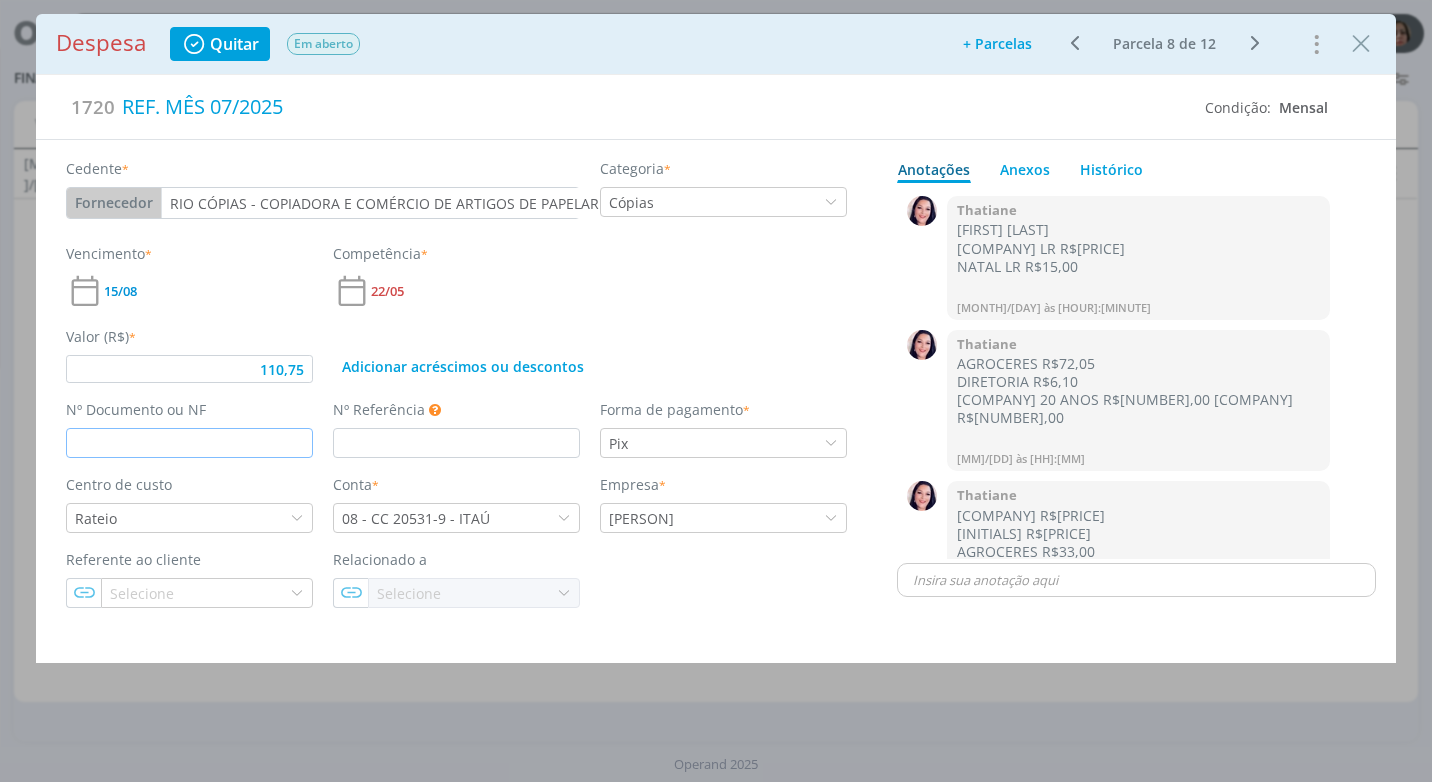 click at bounding box center [189, 443] 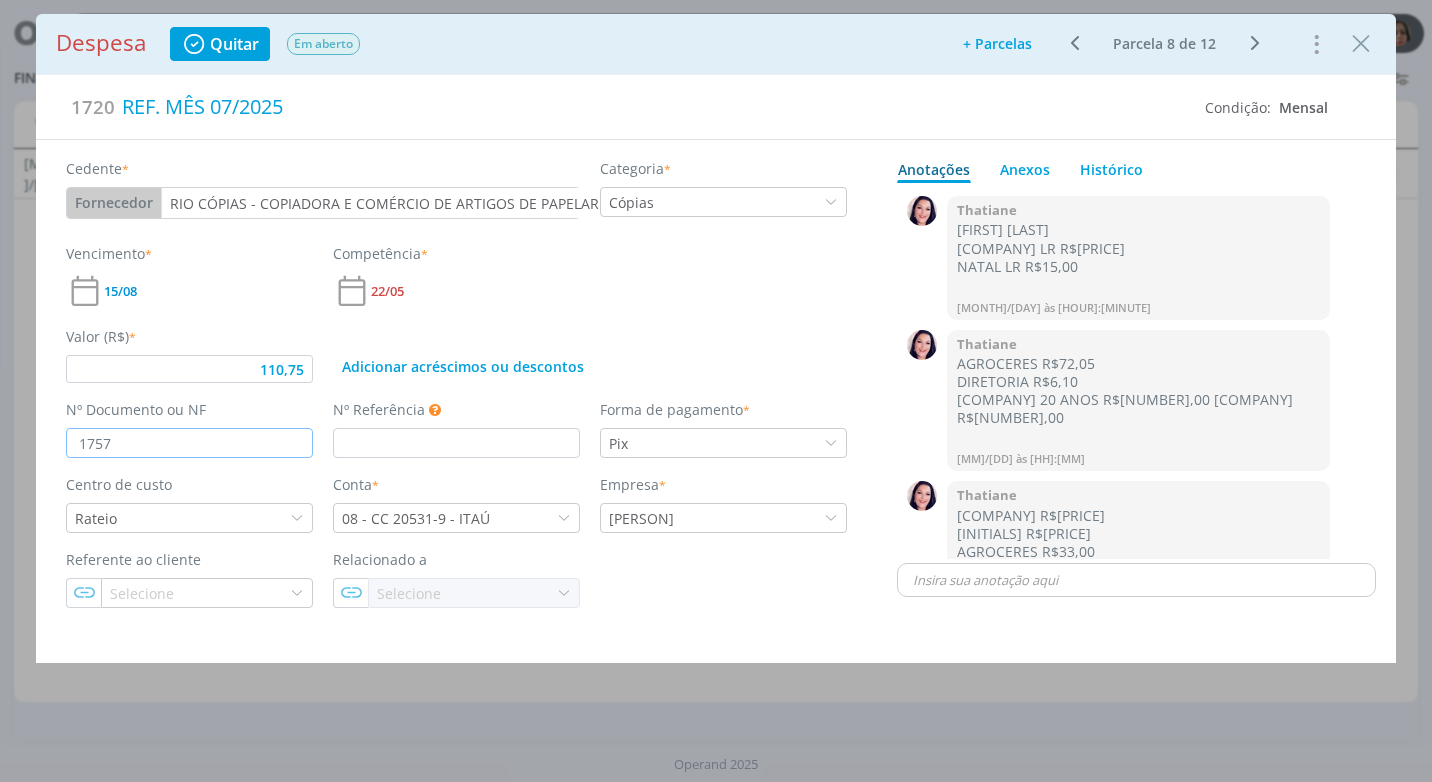 type on "[NUMBER]" 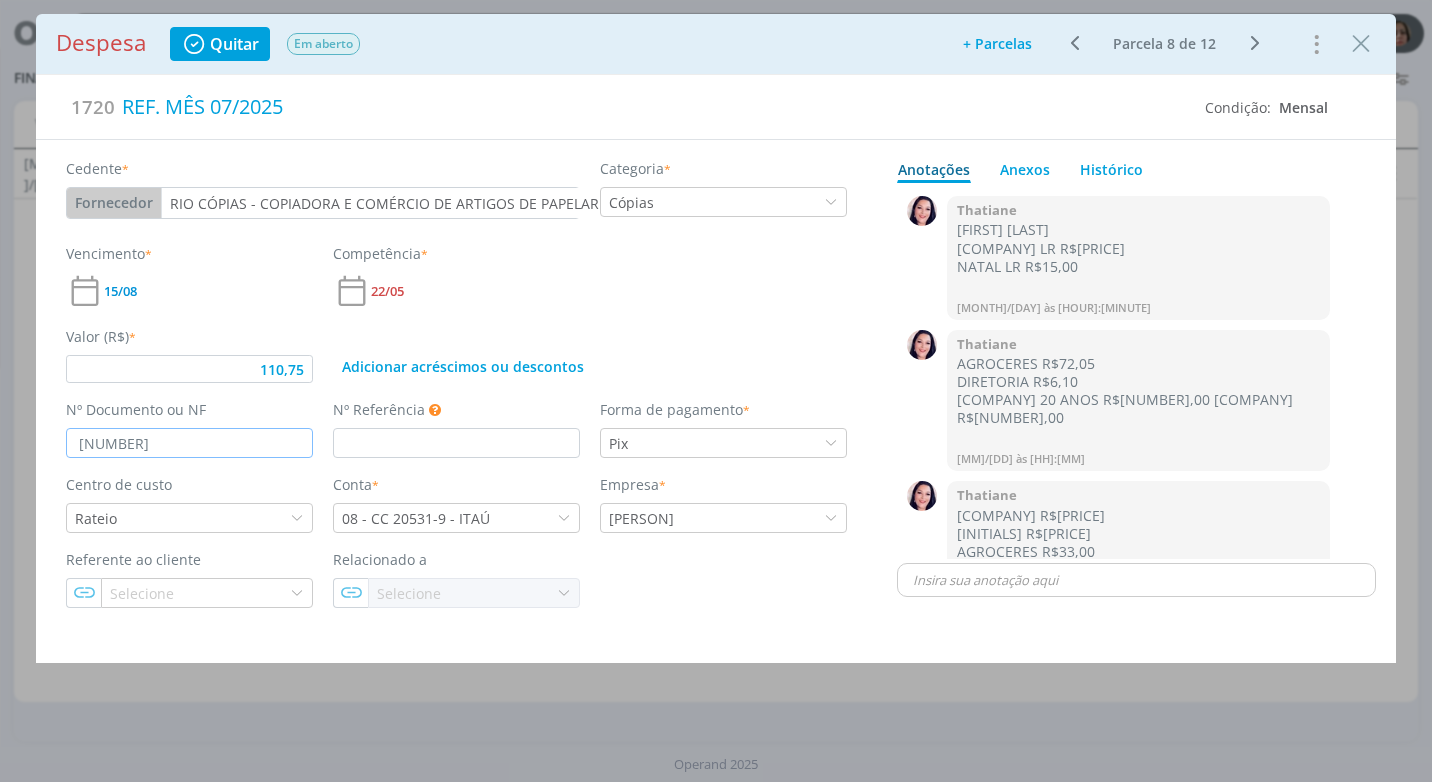 type on "110,75" 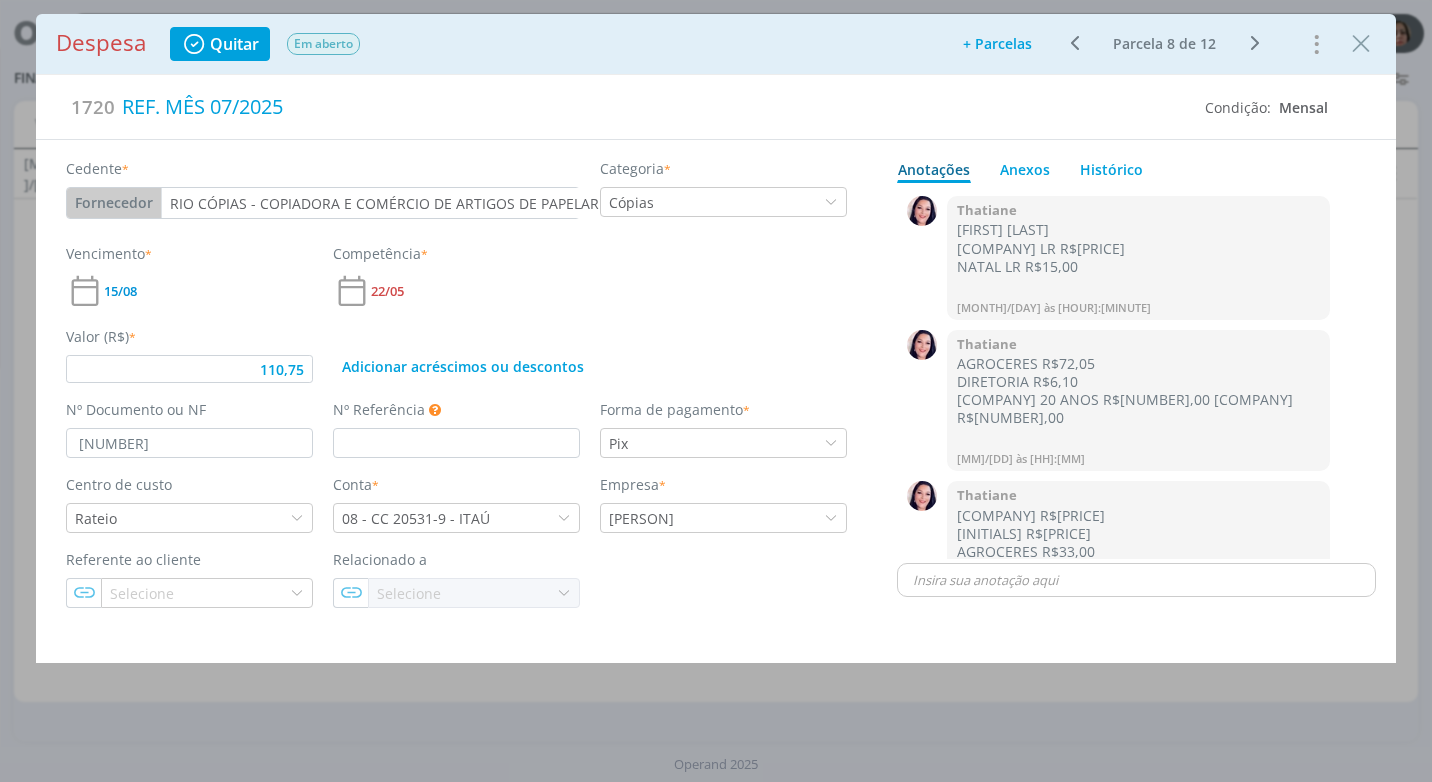 click on "Centro de custo
Rateio" at bounding box center (189, 503) 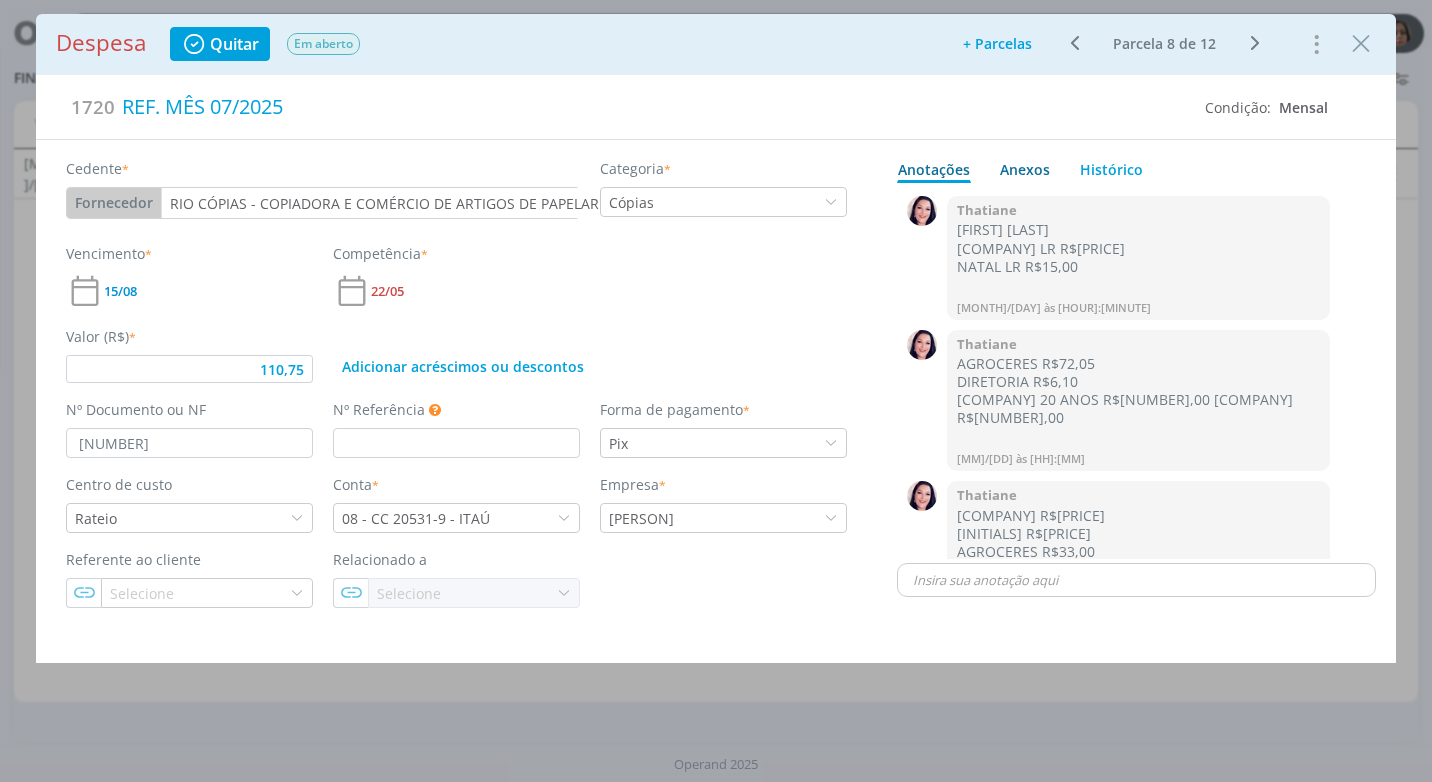 click on "Anexos
0" at bounding box center [1025, 169] 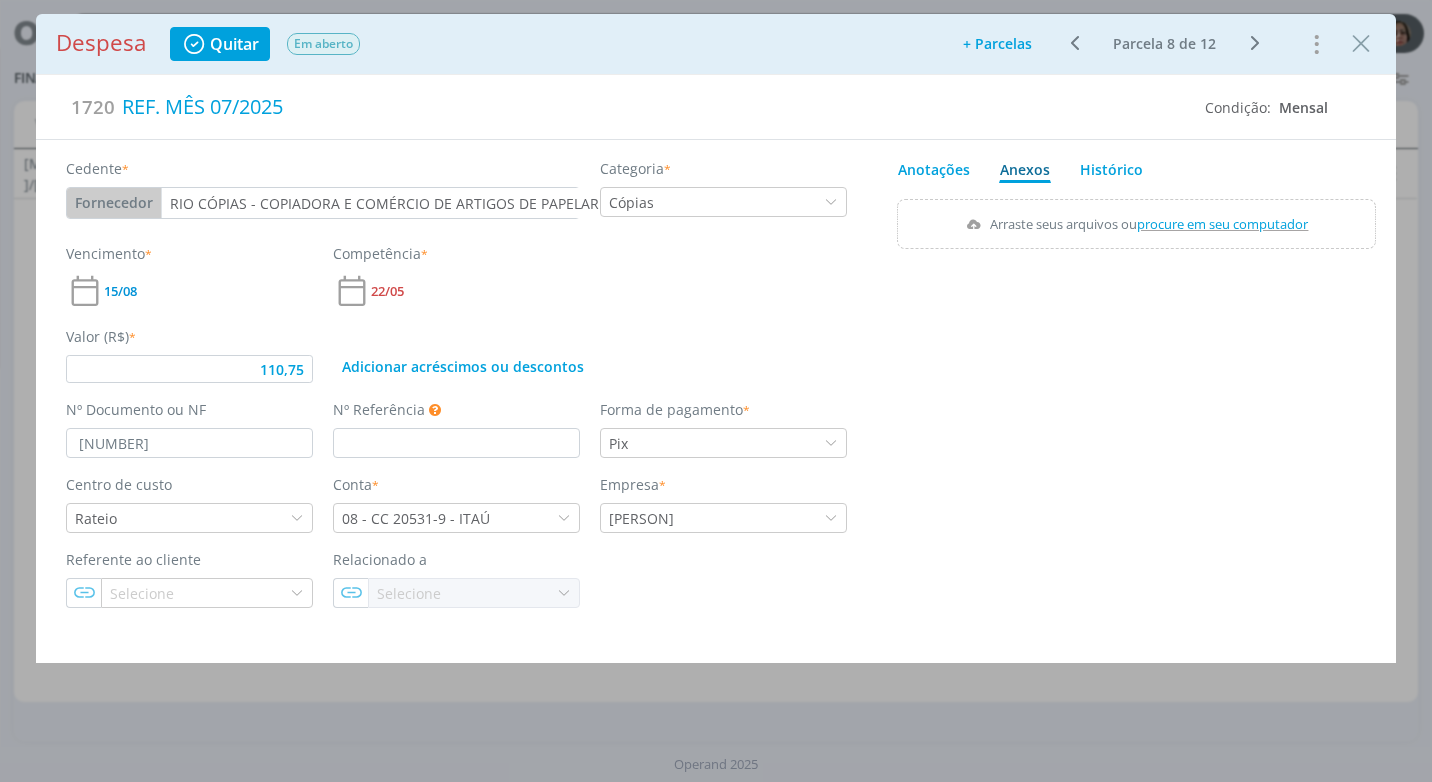 type on "110,75" 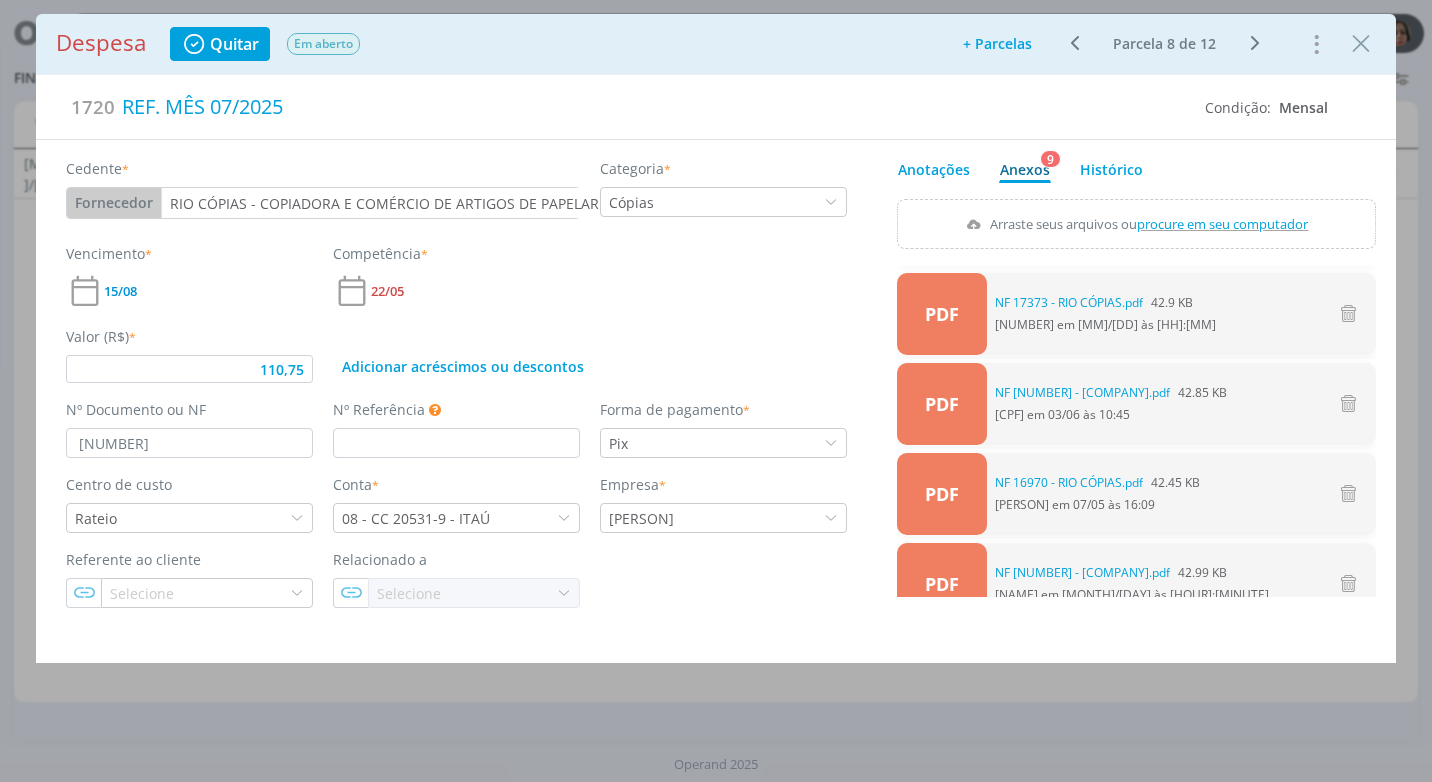 click on "procure em seu computador" at bounding box center (1223, 224) 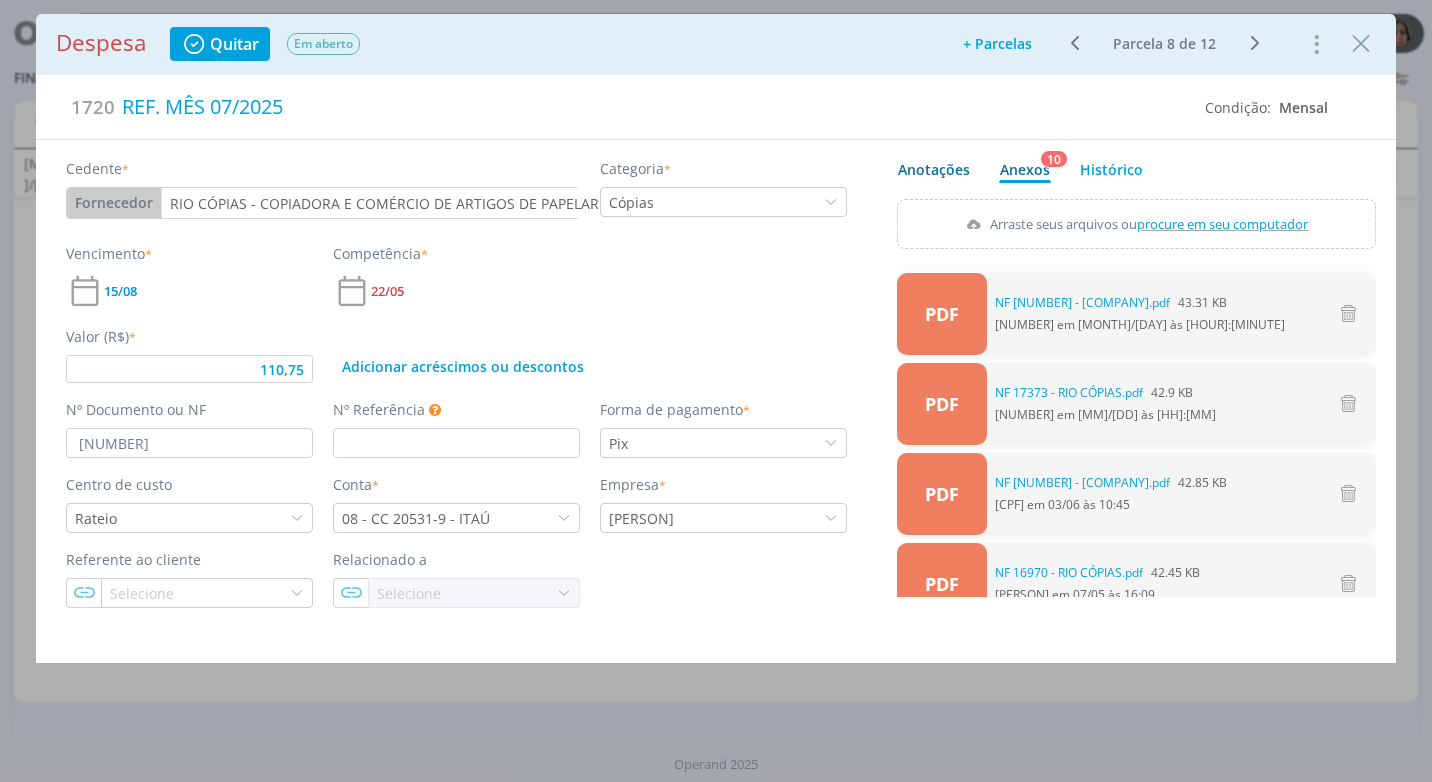 click on "Anotações" at bounding box center (934, 166) 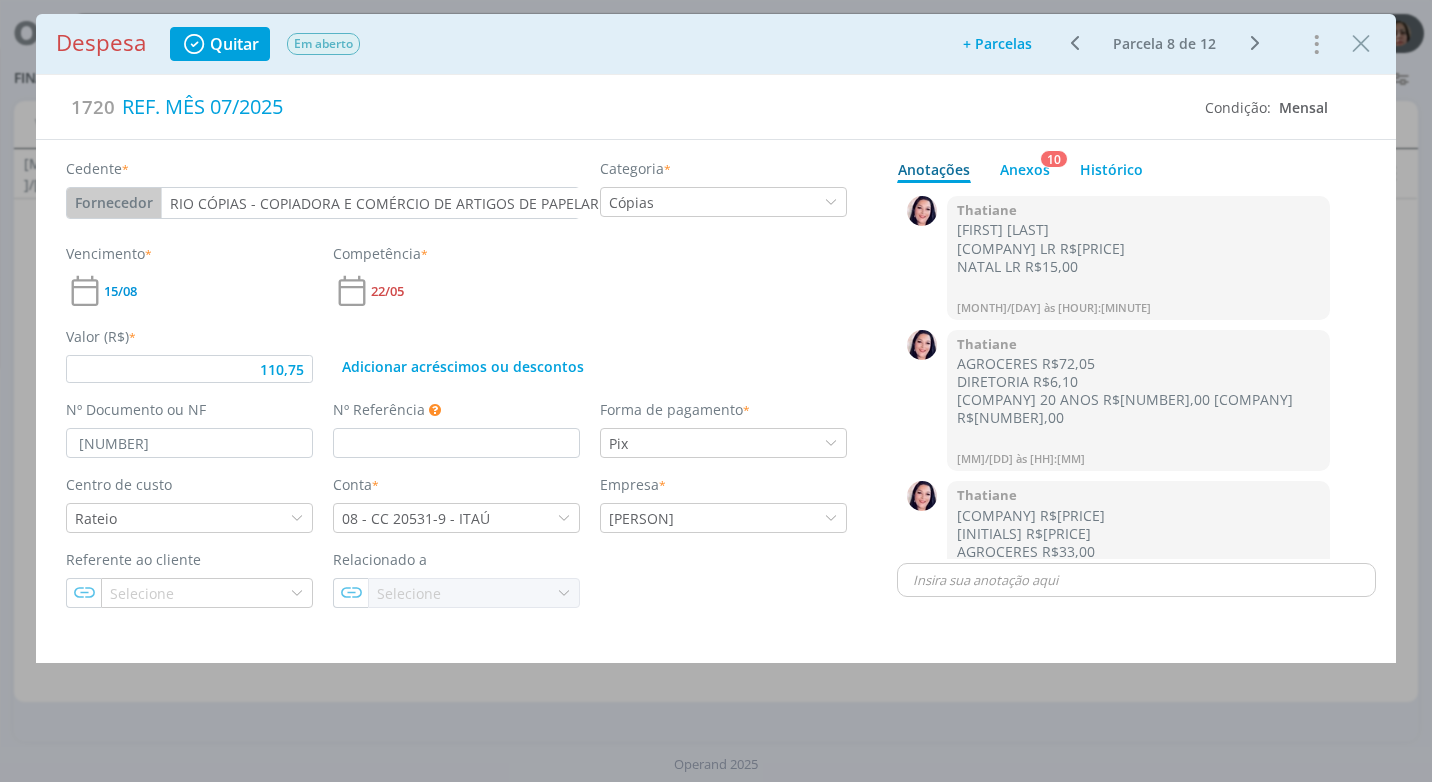 click at bounding box center [1136, 580] 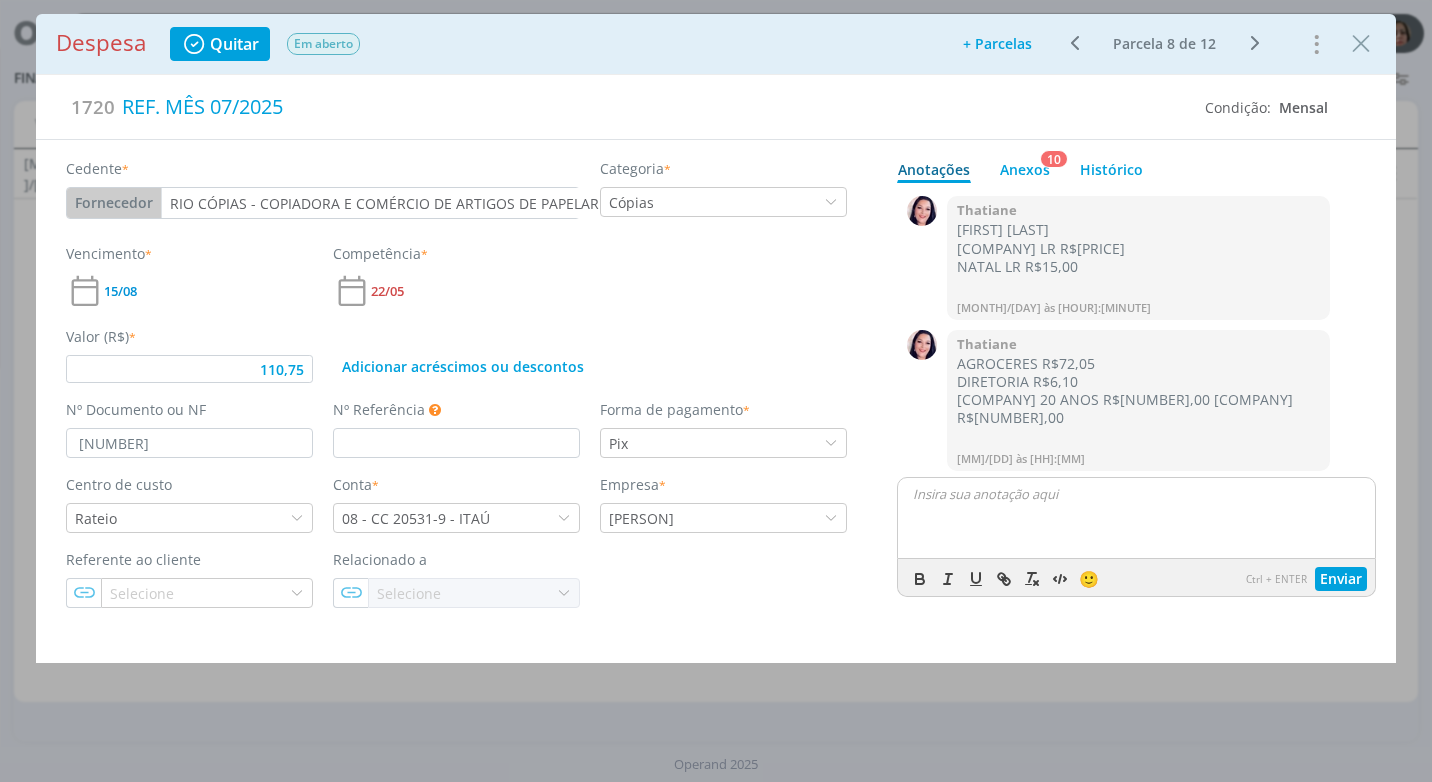 type 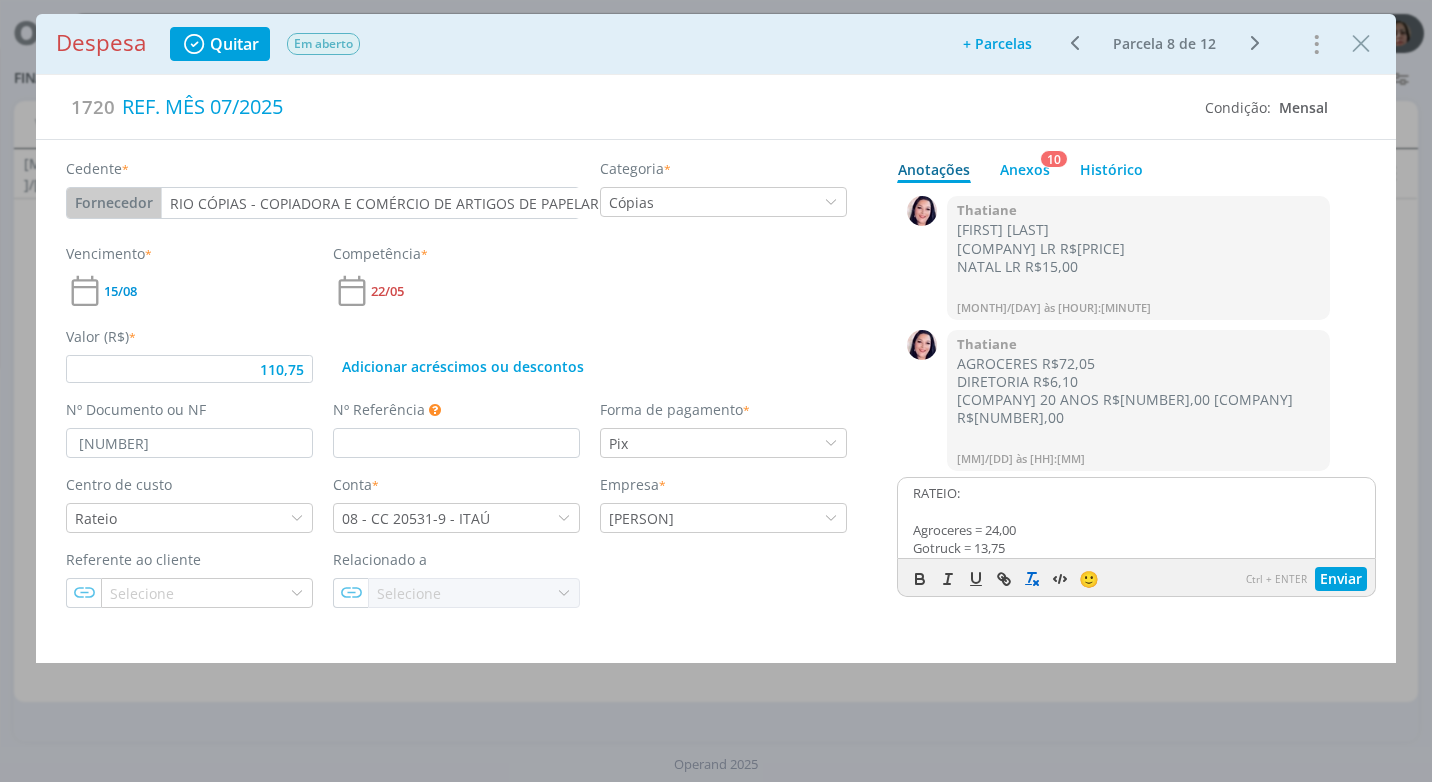 scroll, scrollTop: 19, scrollLeft: 0, axis: vertical 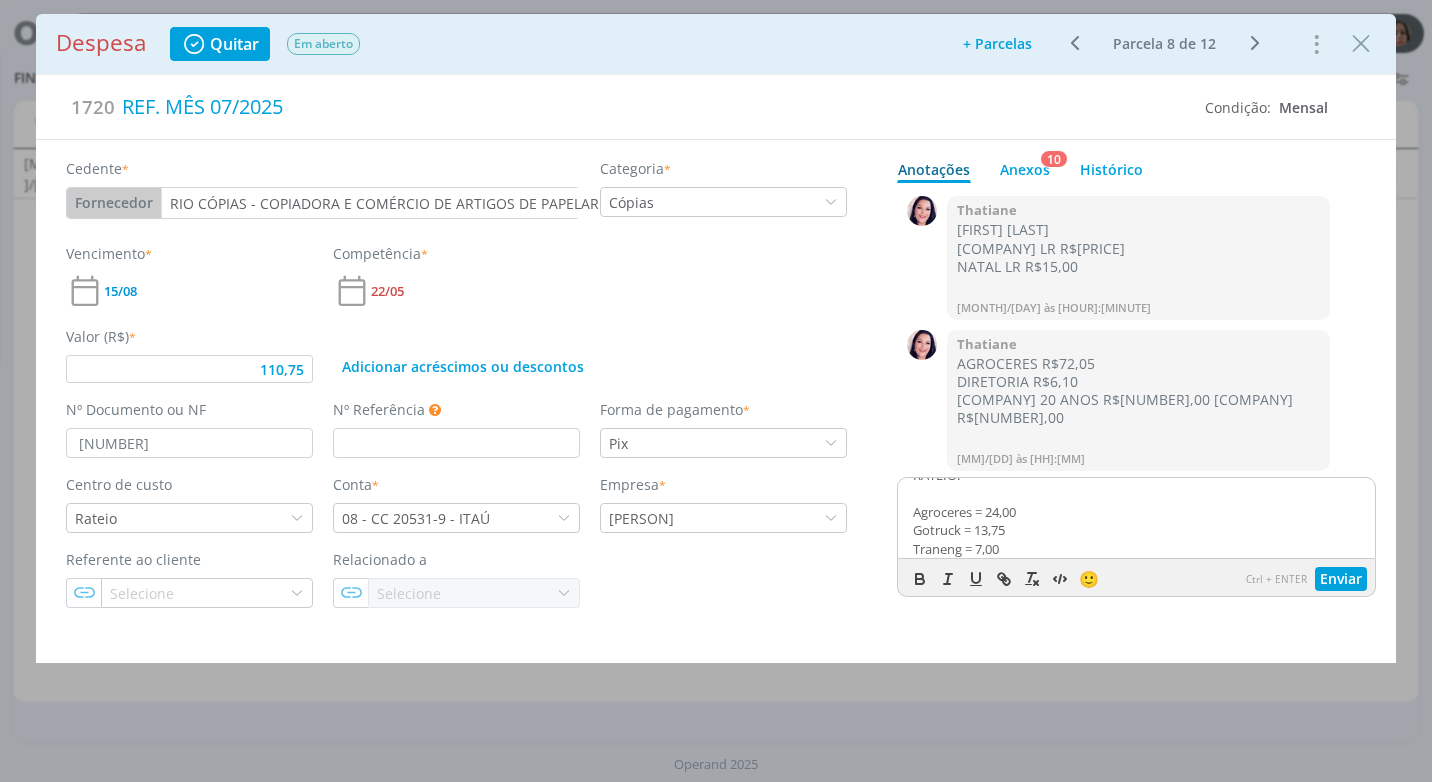 click on "Agroceres = 24,00" at bounding box center [1136, 512] 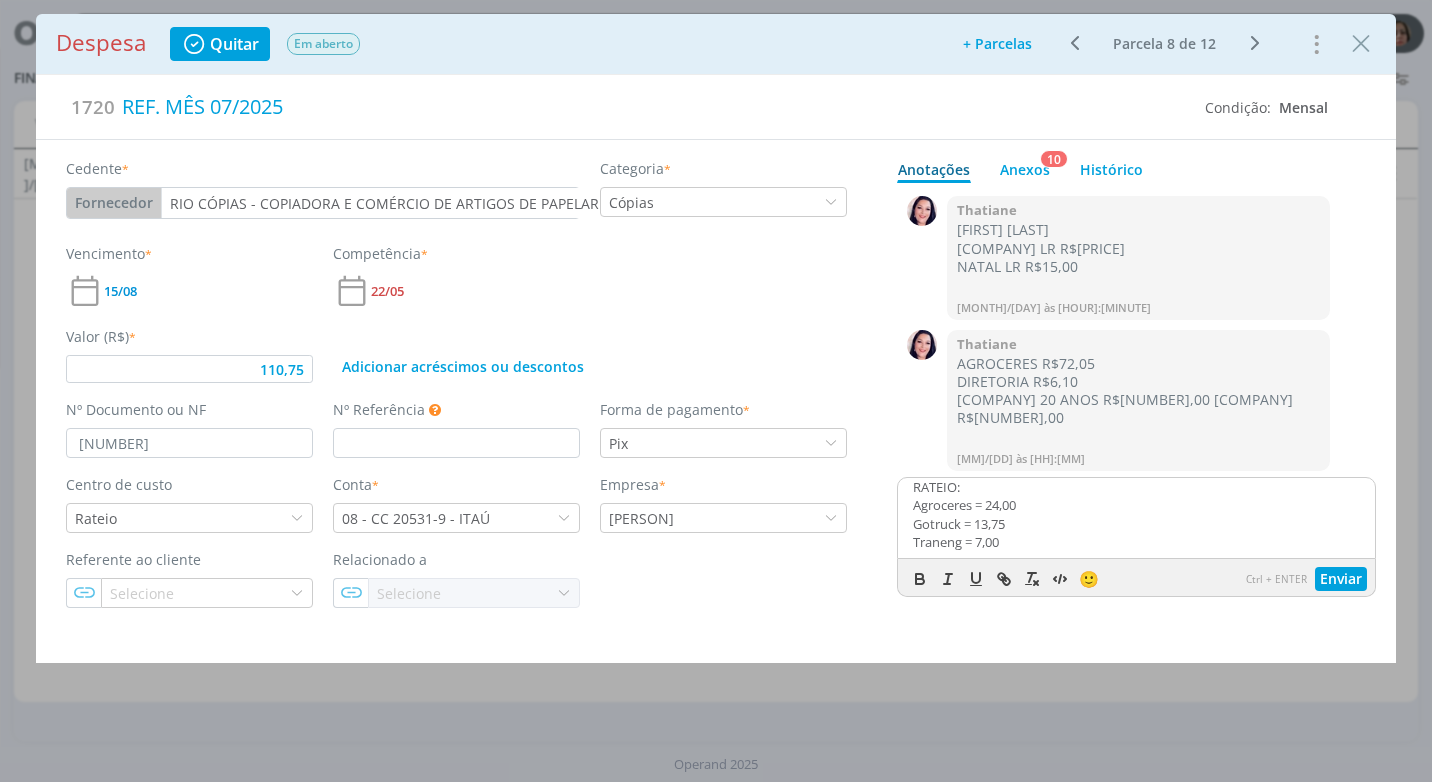 click on "Agroceres = 24,00" at bounding box center [1136, 505] 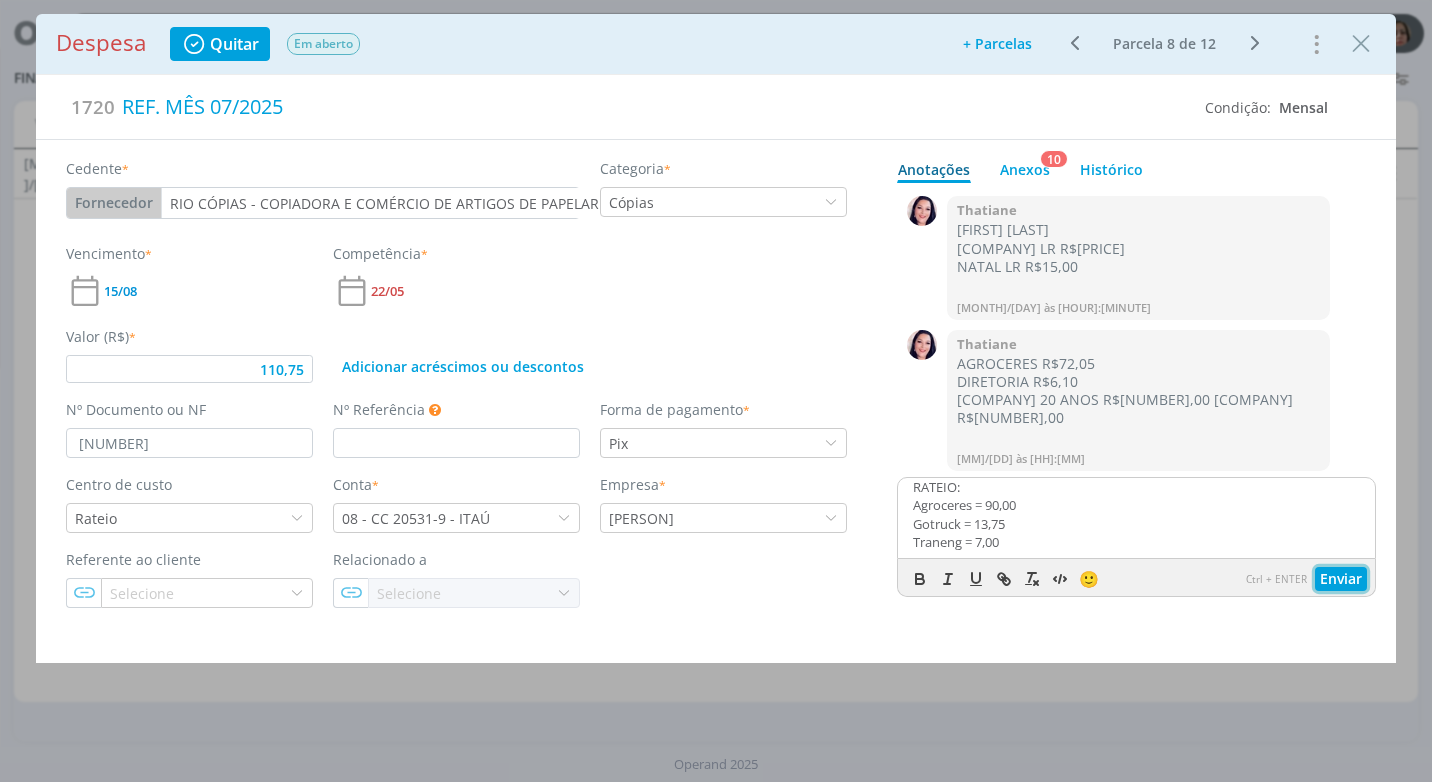 click on "Enviar" at bounding box center [1341, 579] 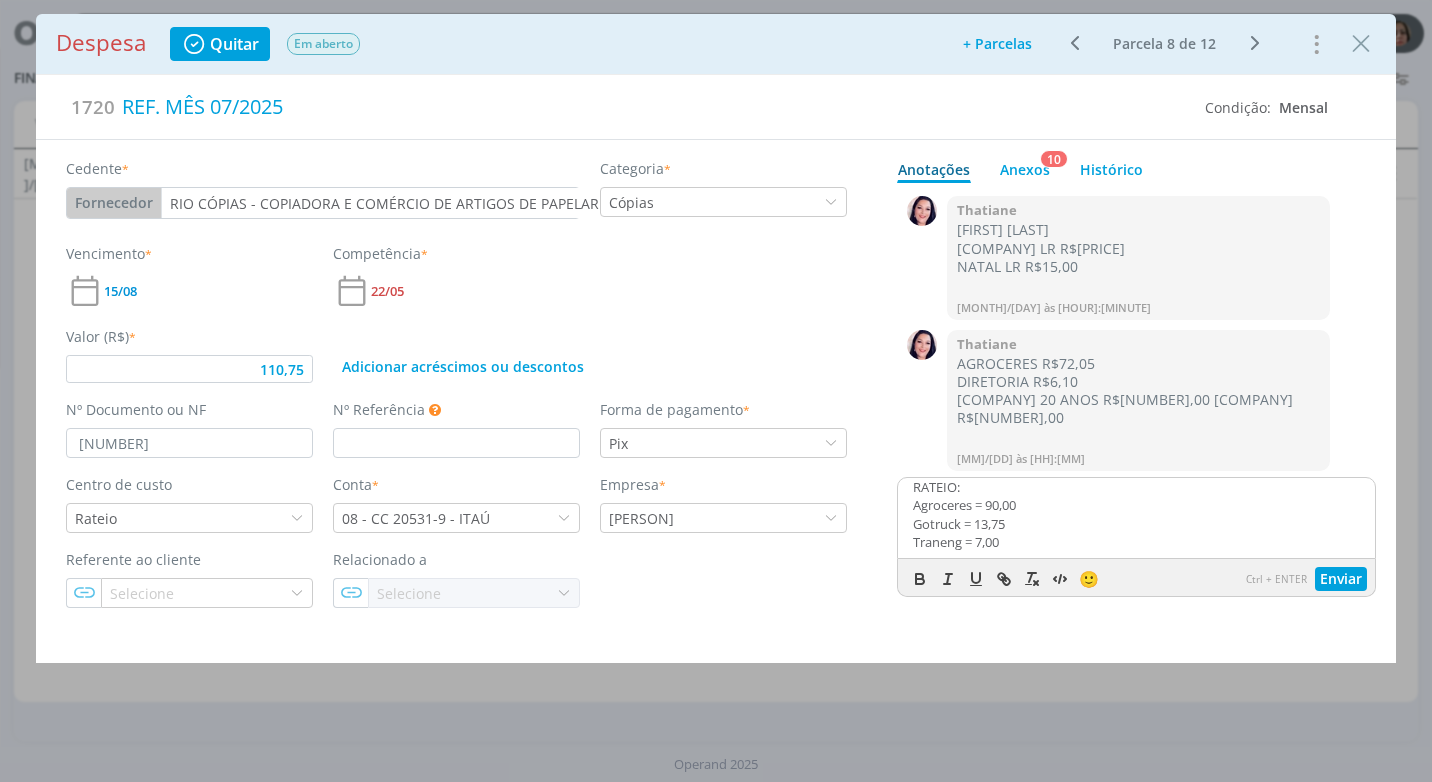 scroll, scrollTop: 0, scrollLeft: 0, axis: both 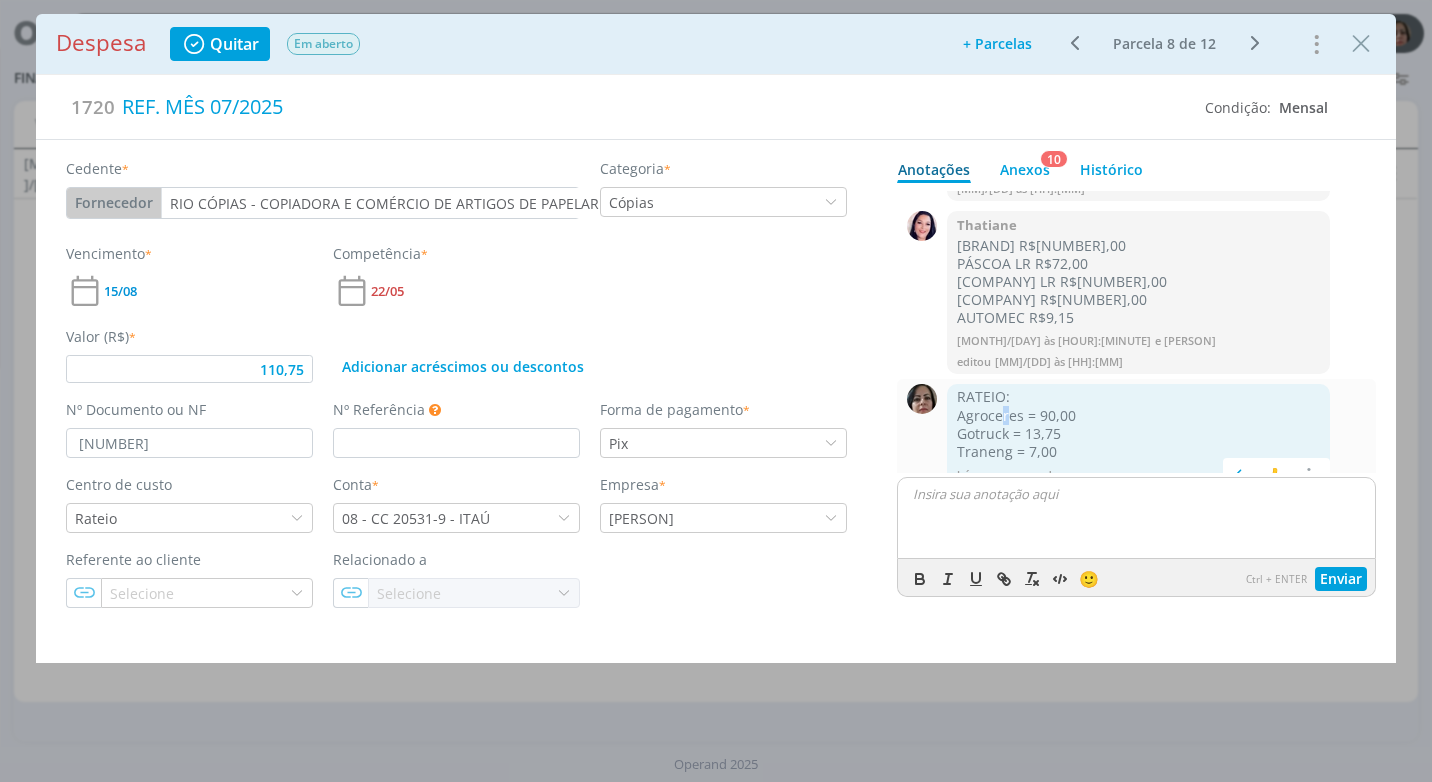 click on "Agroceres = 90,00" at bounding box center (1138, 416) 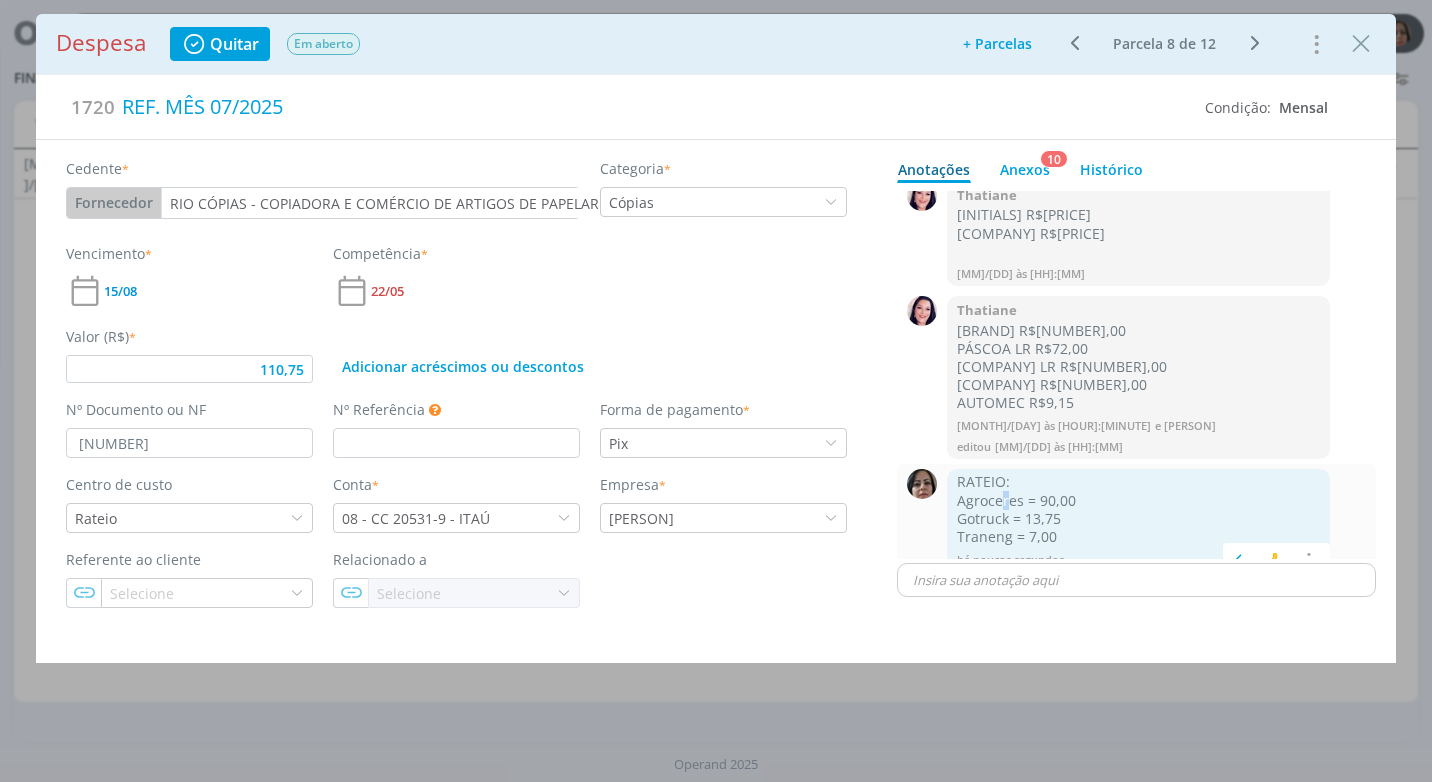 scroll, scrollTop: 451, scrollLeft: 0, axis: vertical 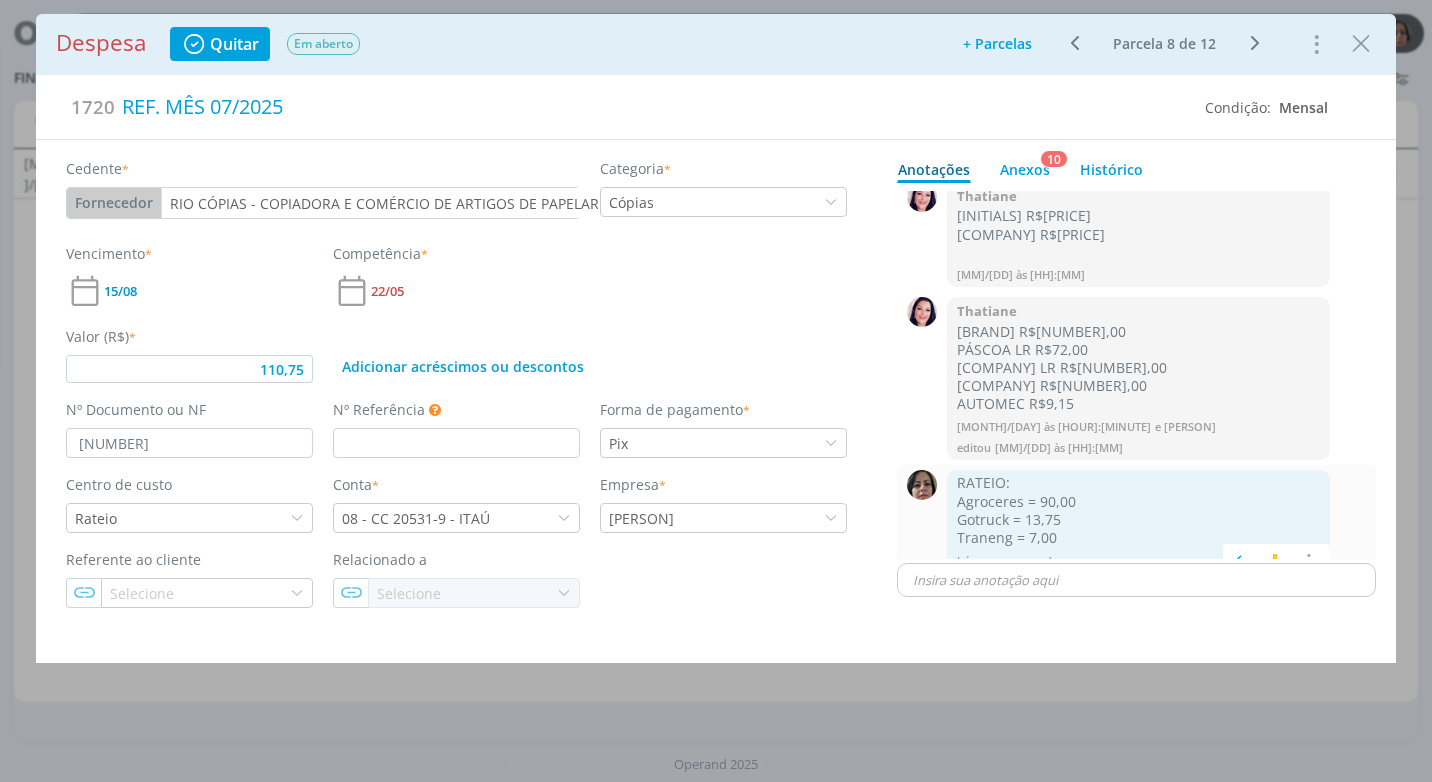 click on "Gotruck = 13,75" at bounding box center (1138, 520) 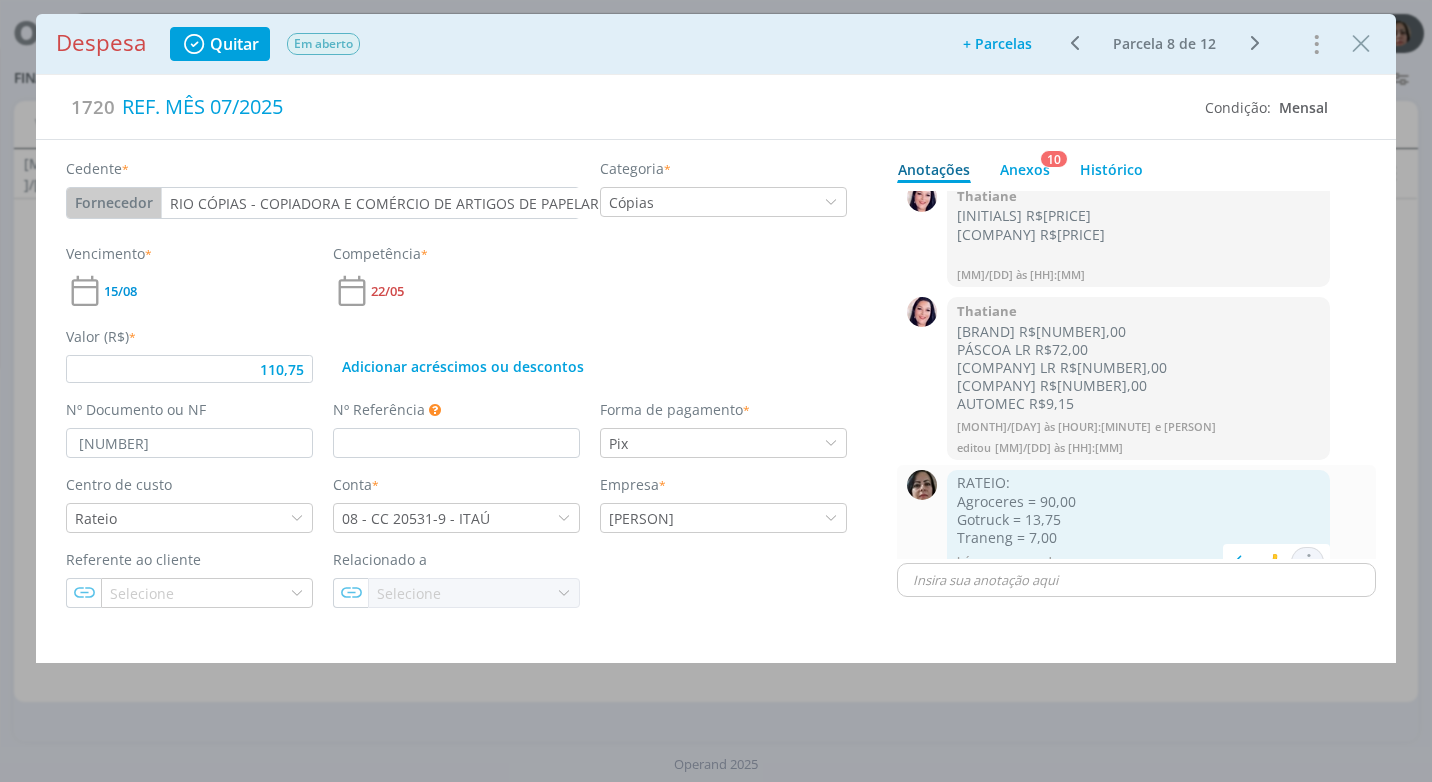 click at bounding box center [1308, 561] 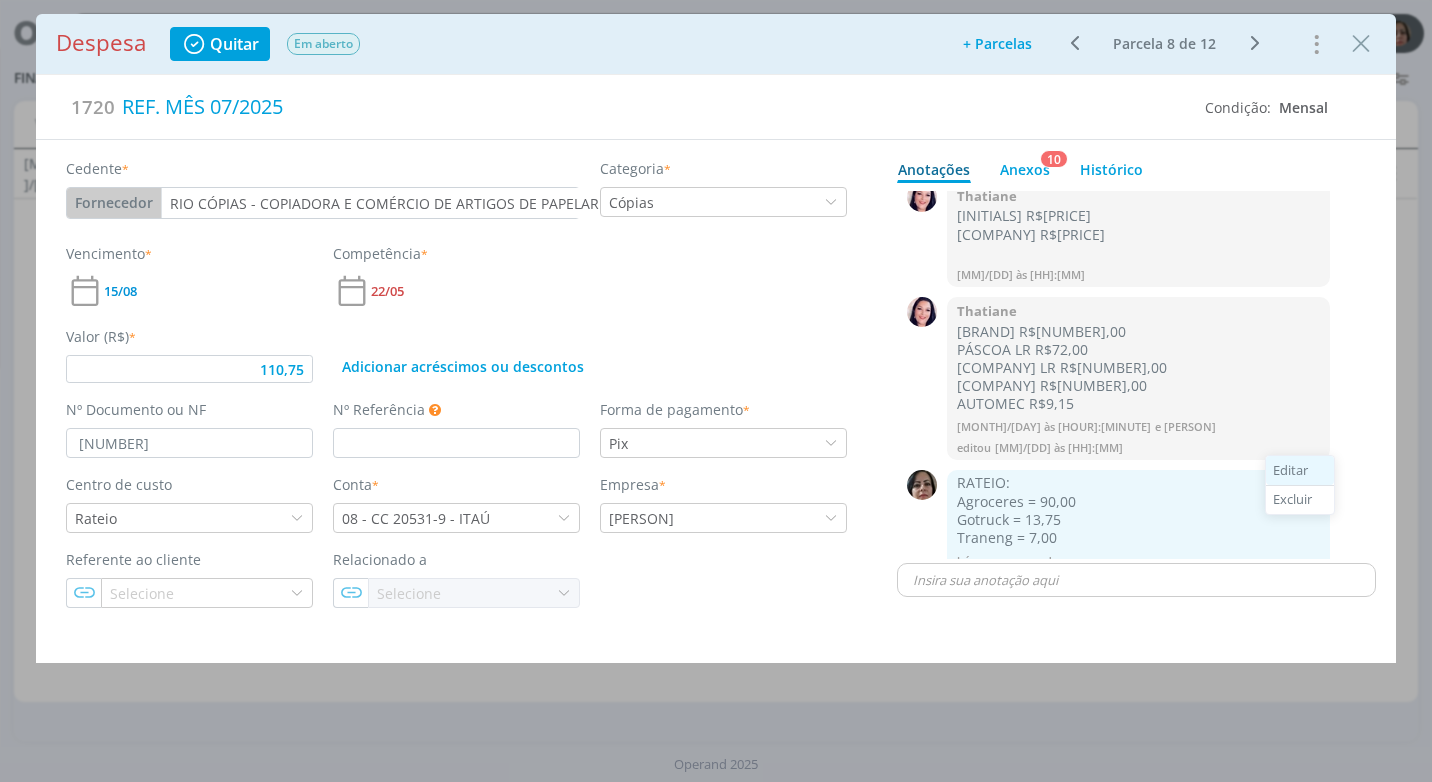 click on "Editar" at bounding box center [1300, 470] 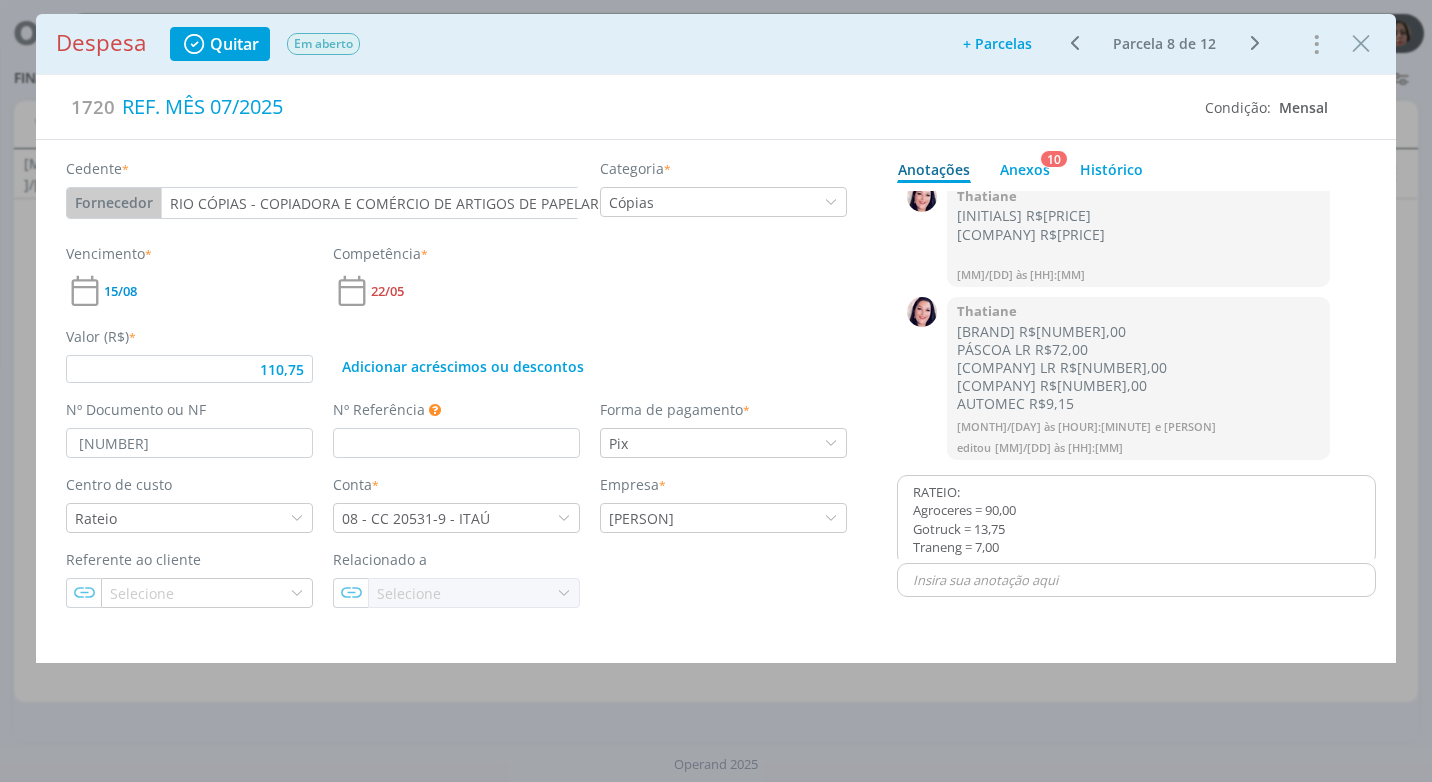scroll, scrollTop: 436, scrollLeft: 0, axis: vertical 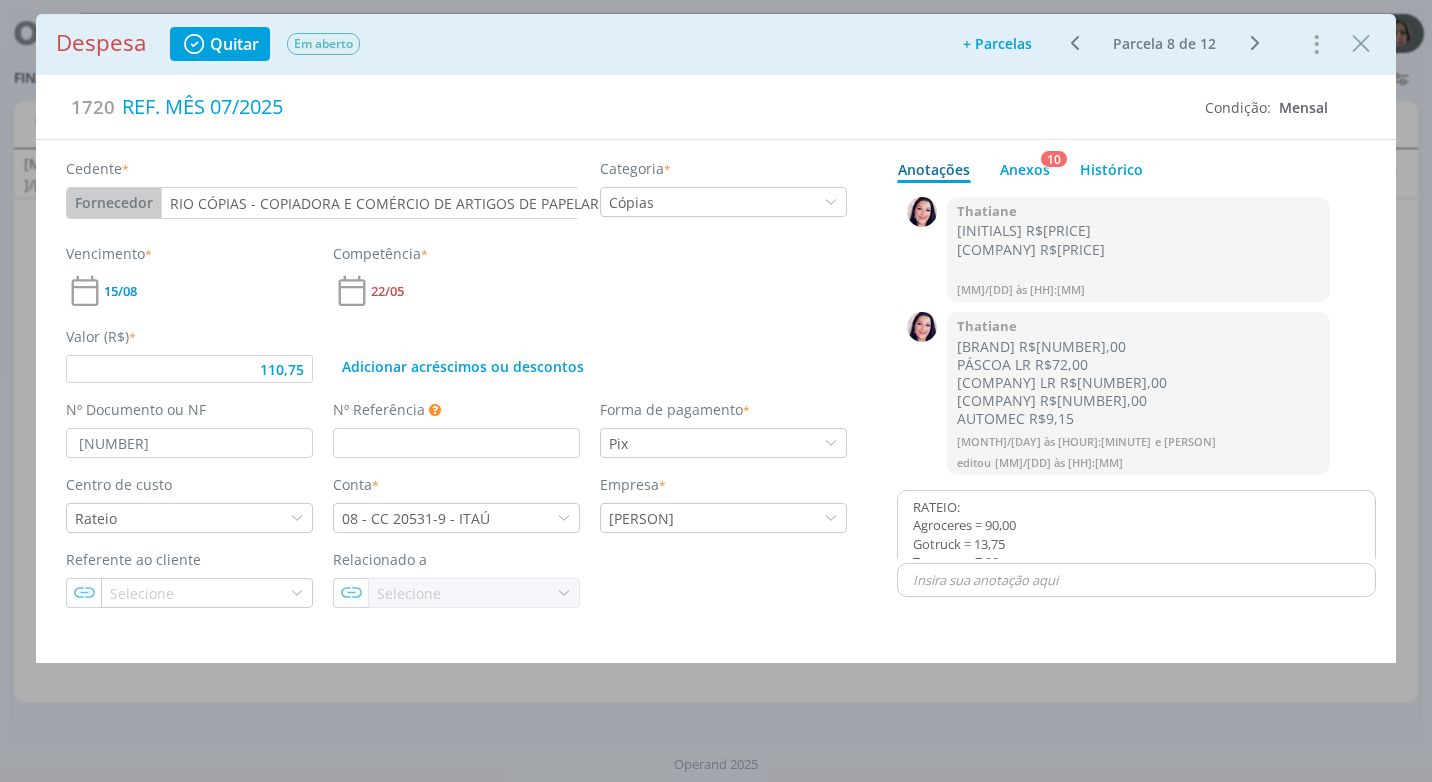 drag, startPoint x: 953, startPoint y: 483, endPoint x: 956, endPoint y: 504, distance: 21.213203 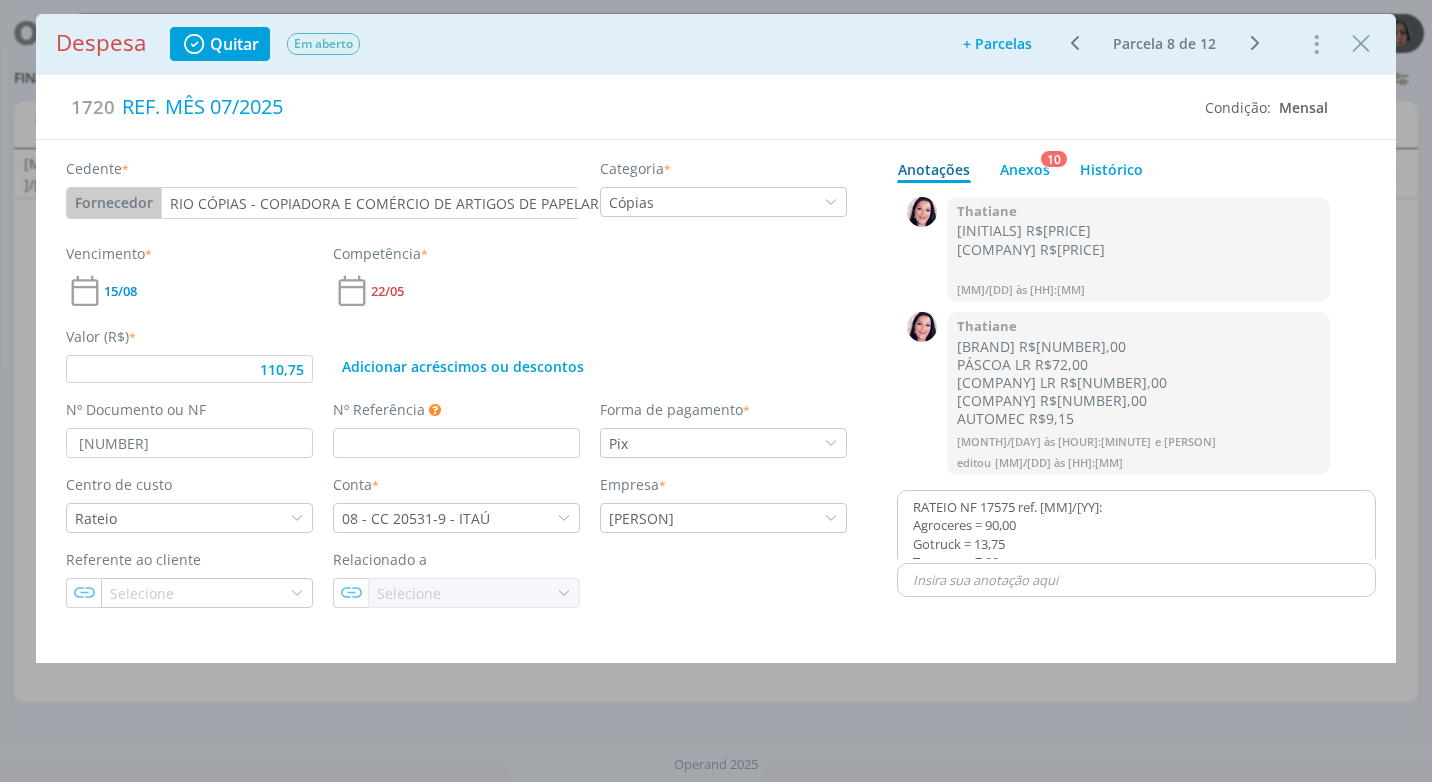 click on "Agroceres = 90,00" at bounding box center (1136, 525) 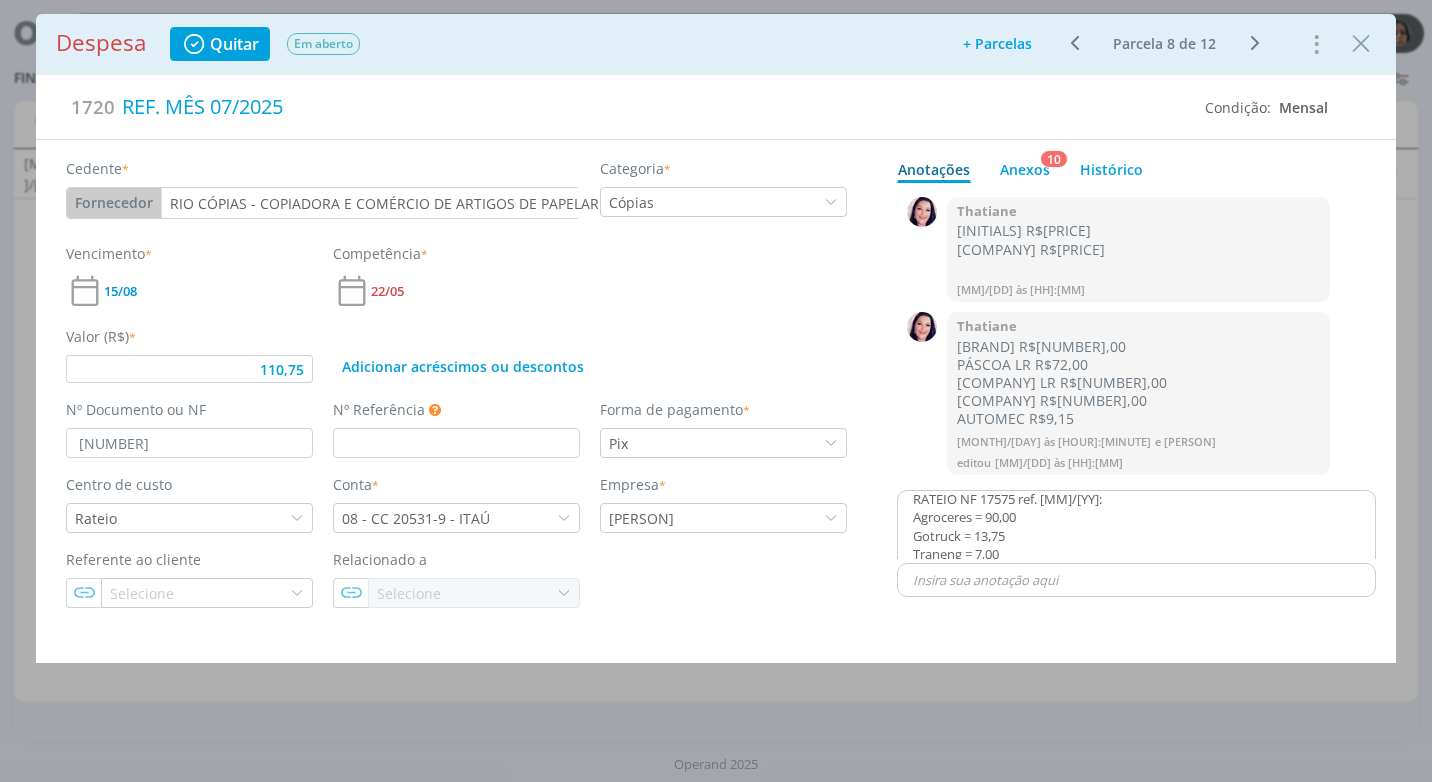 scroll, scrollTop: 466, scrollLeft: 0, axis: vertical 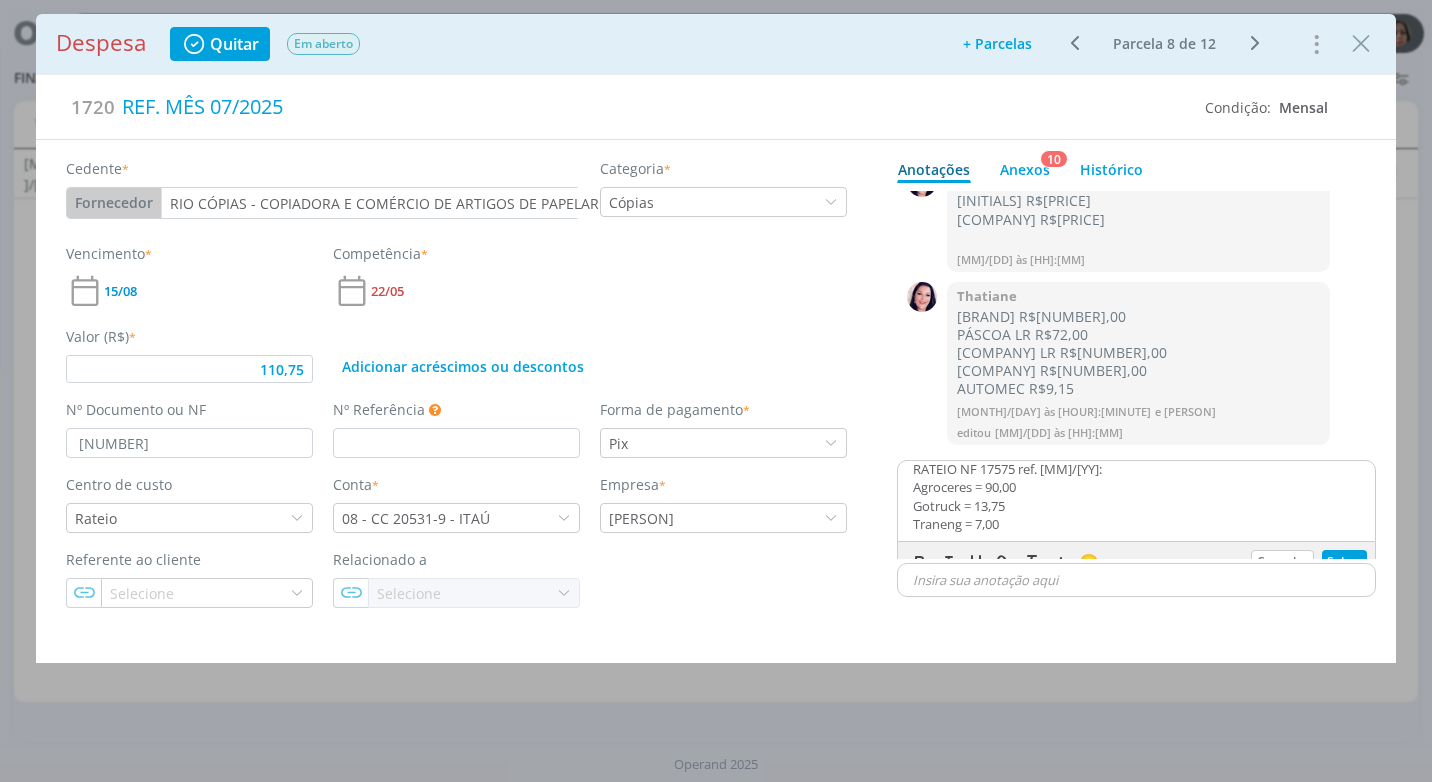 click on "Gotruck = 13,75" at bounding box center (1136, 506) 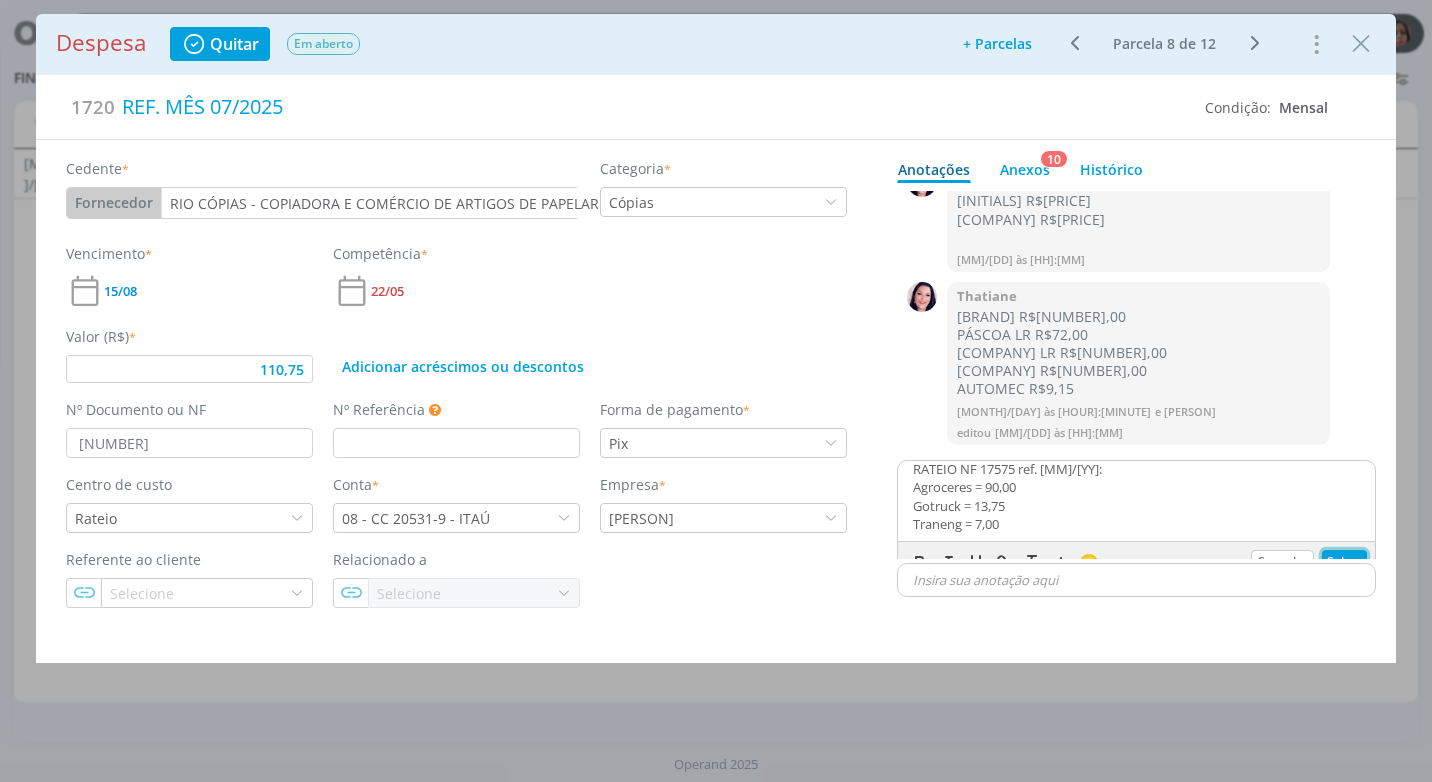 click on "Salvar" at bounding box center [1344, 562] 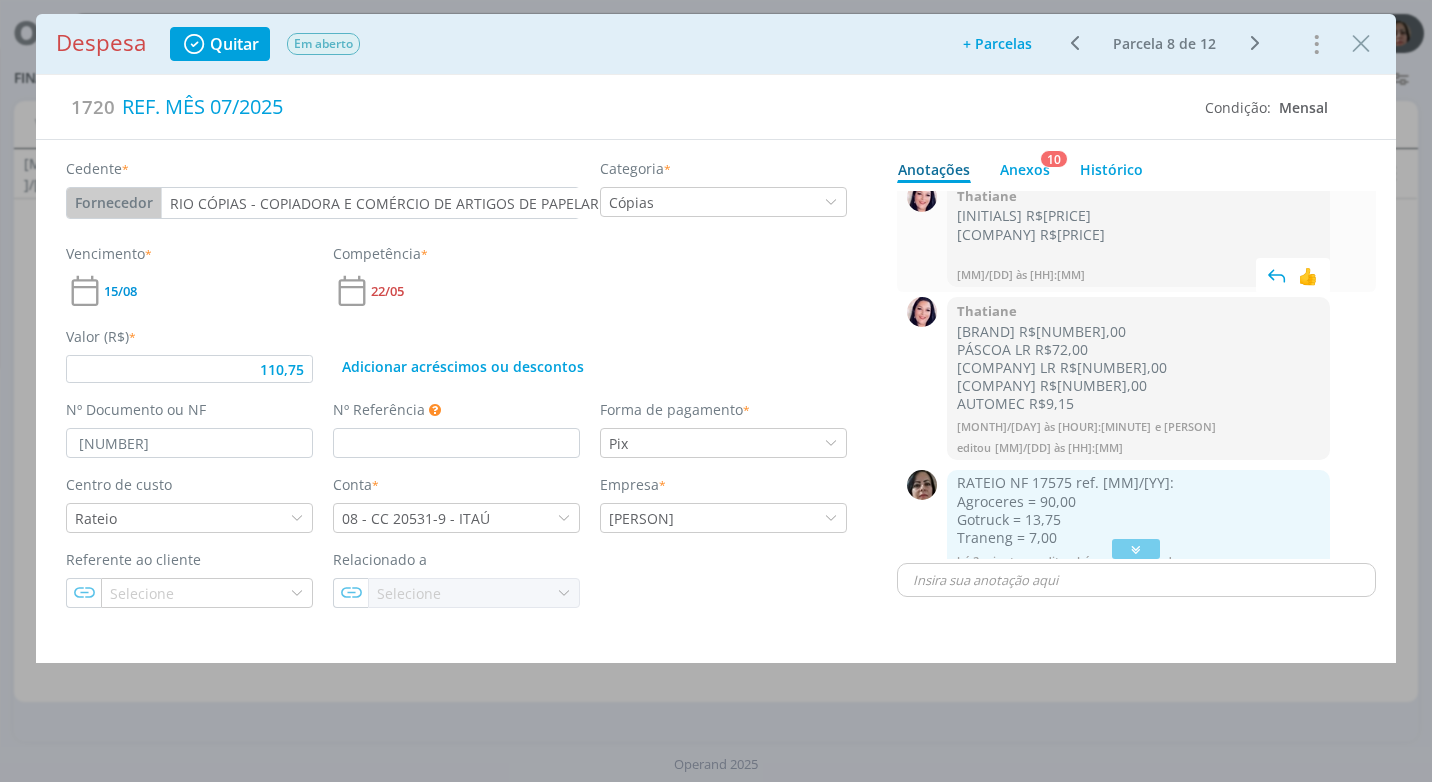 scroll, scrollTop: 251, scrollLeft: 0, axis: vertical 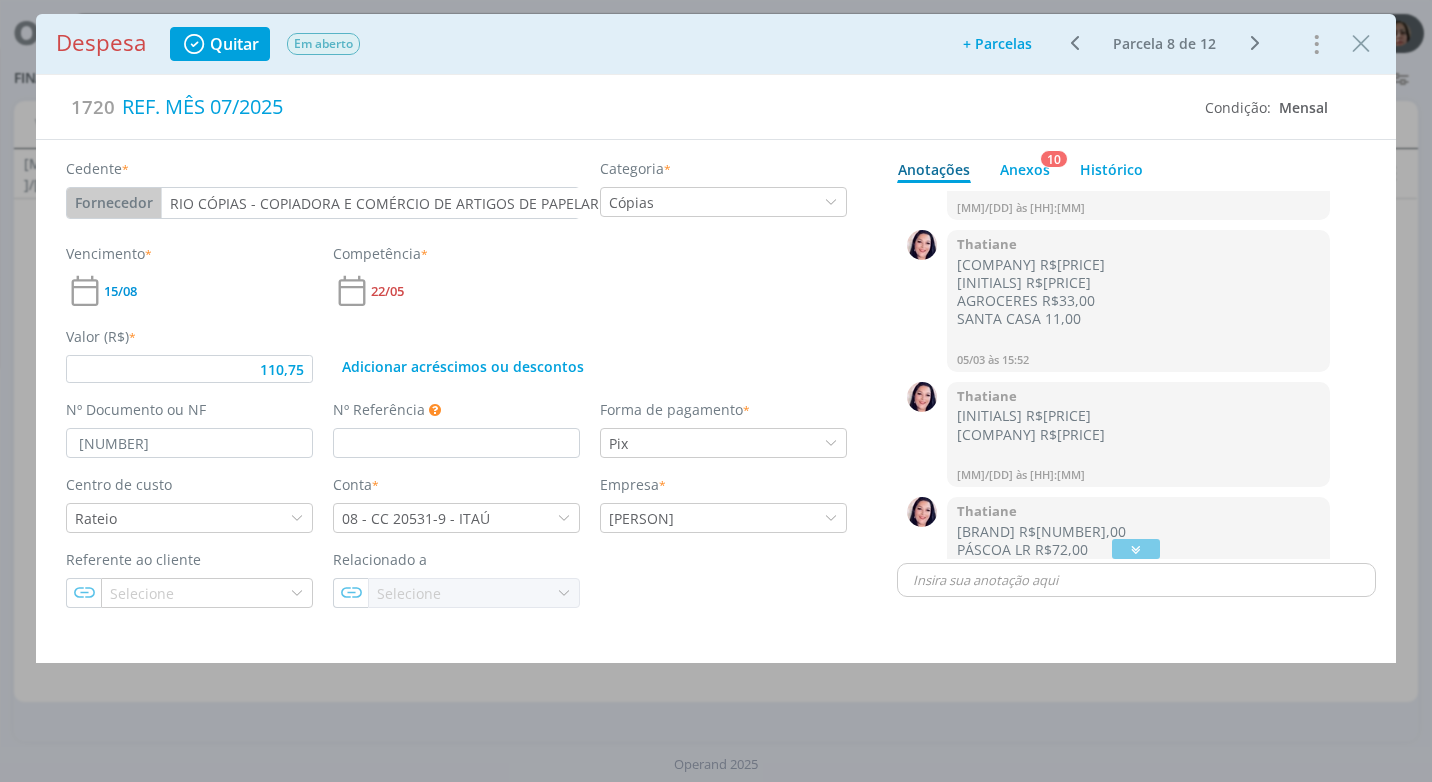 drag, startPoint x: 1360, startPoint y: 52, endPoint x: 1339, endPoint y: 64, distance: 24.186773 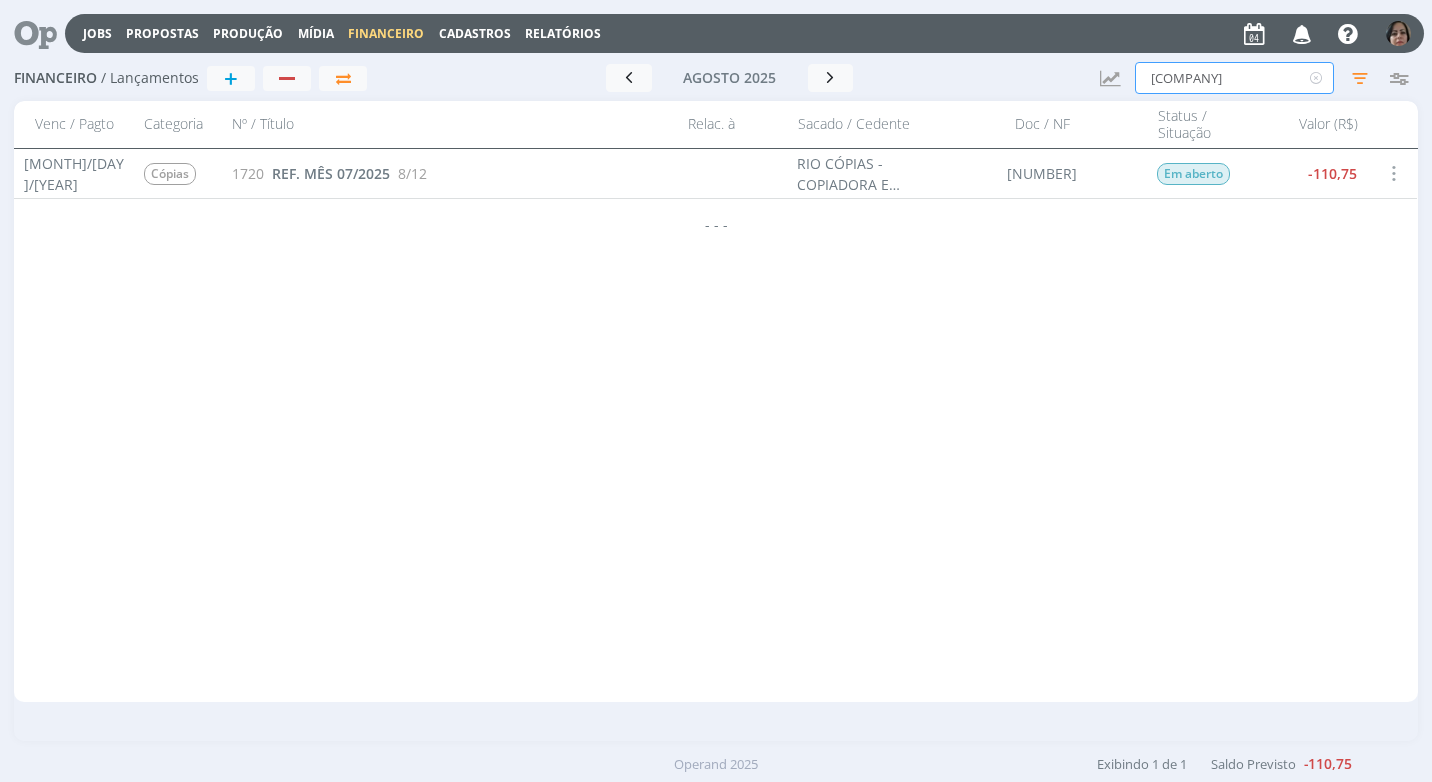 click on "[COMPANY]" at bounding box center [1234, 78] 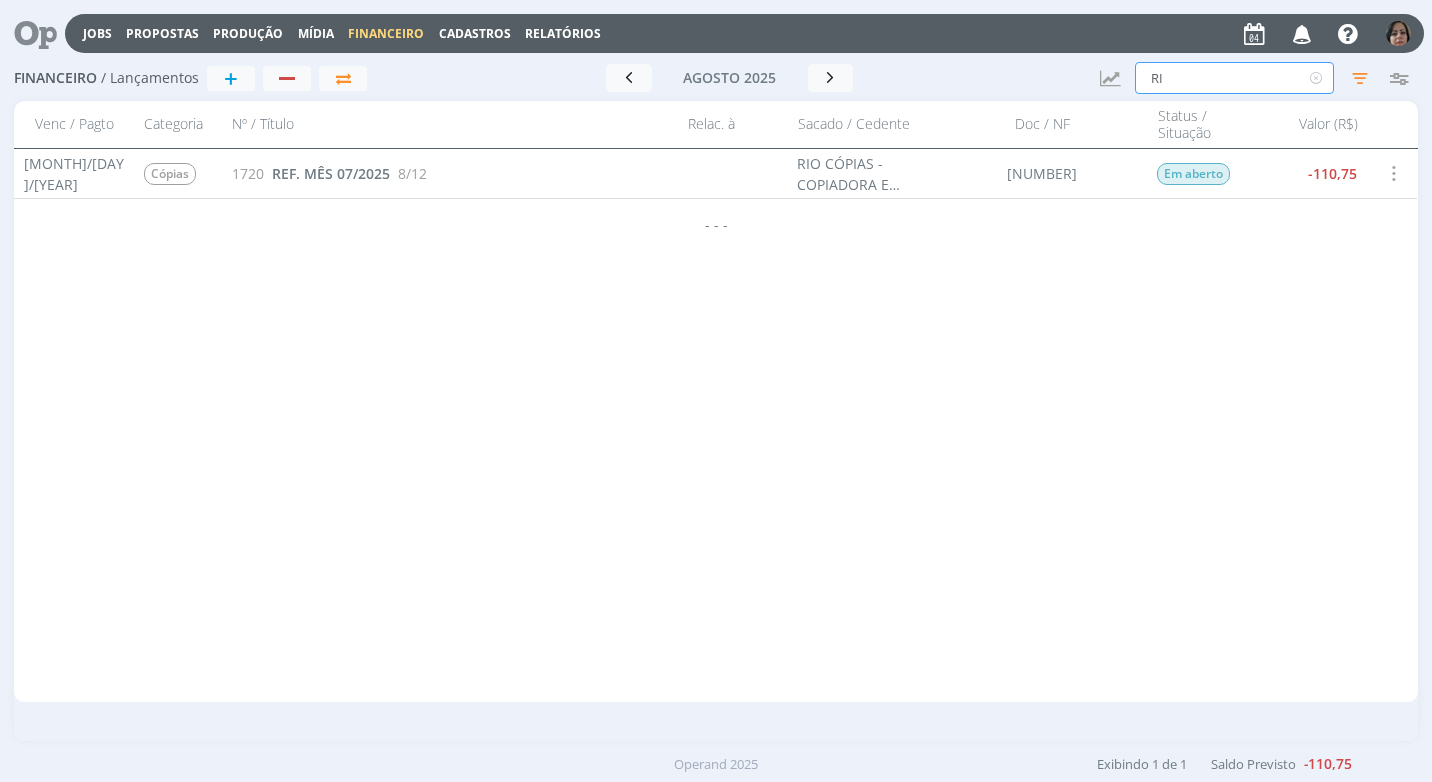 type on "R" 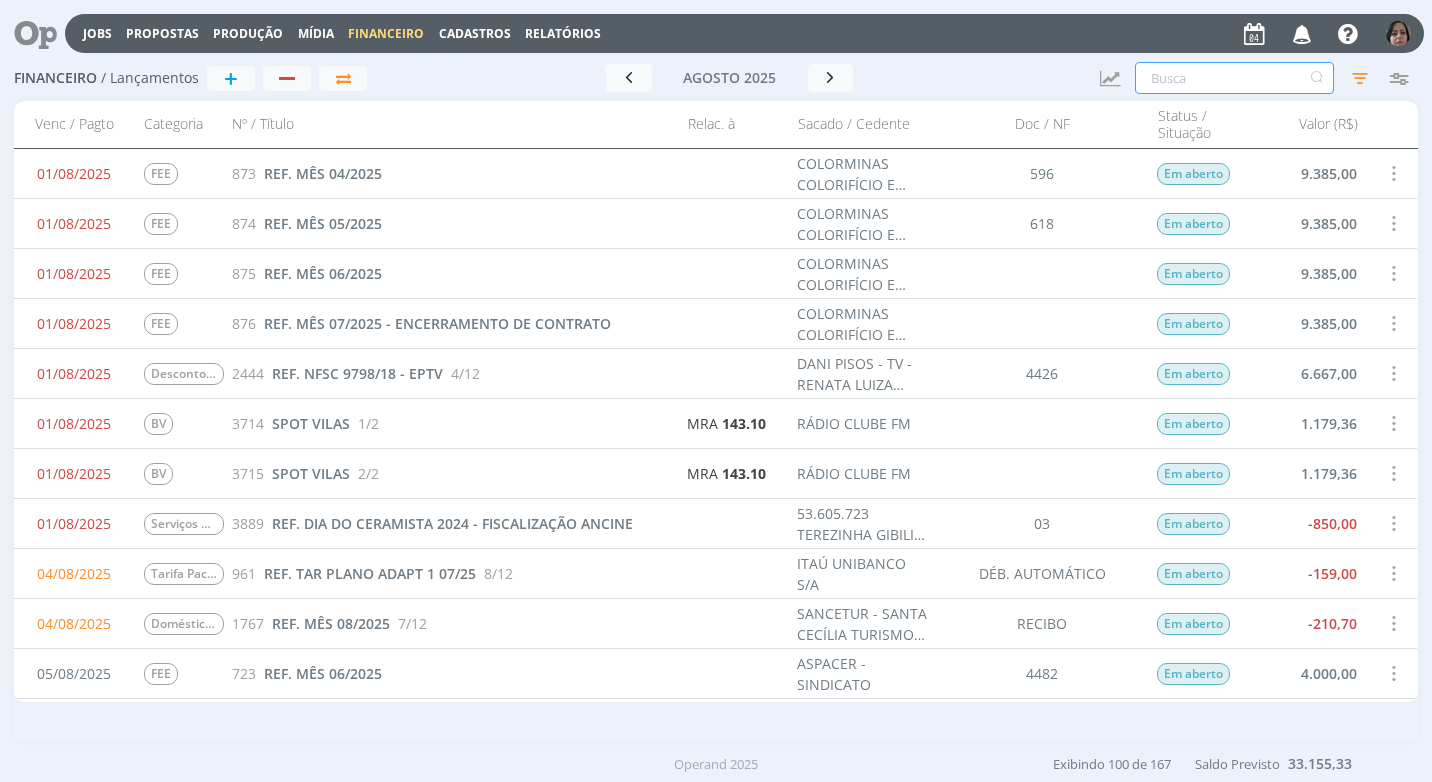 type 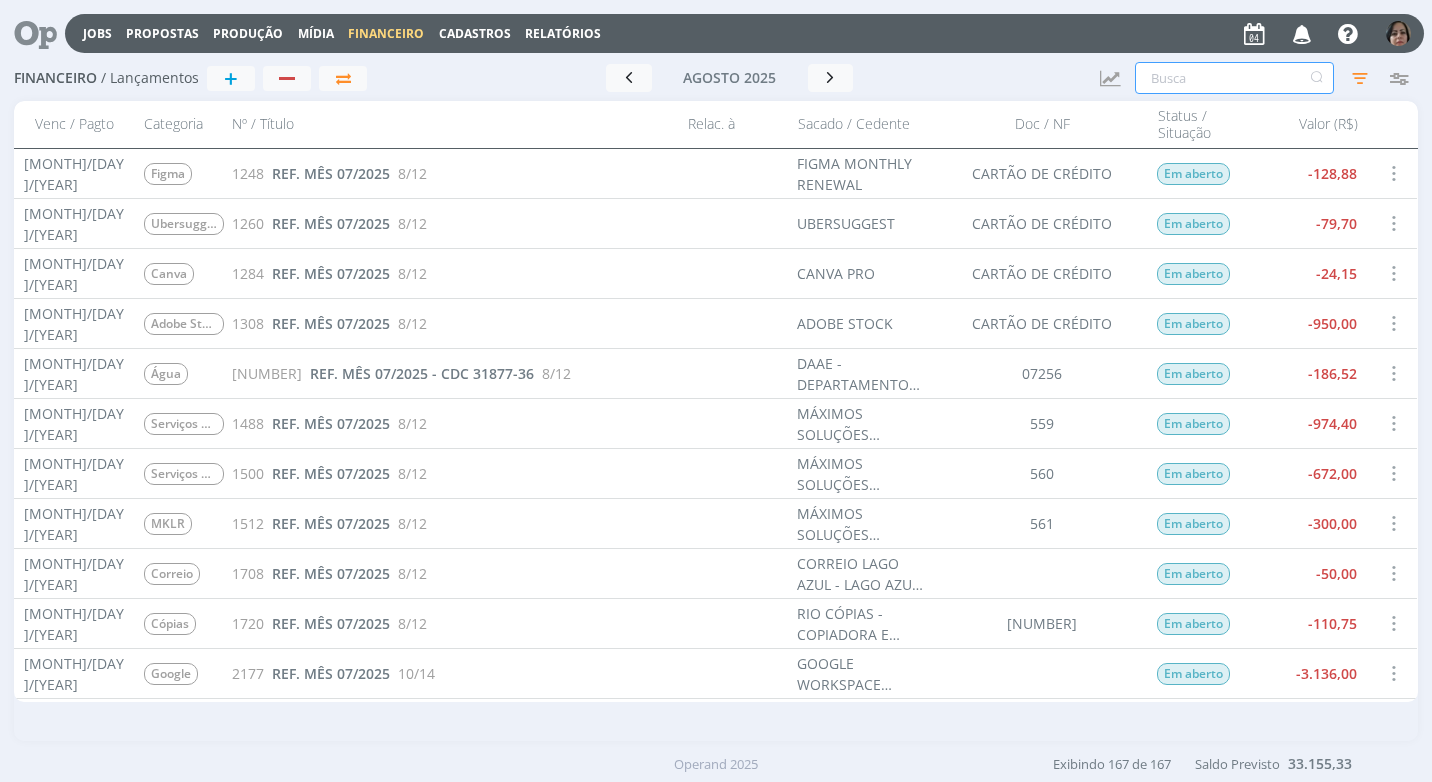 scroll, scrollTop: 3500, scrollLeft: 0, axis: vertical 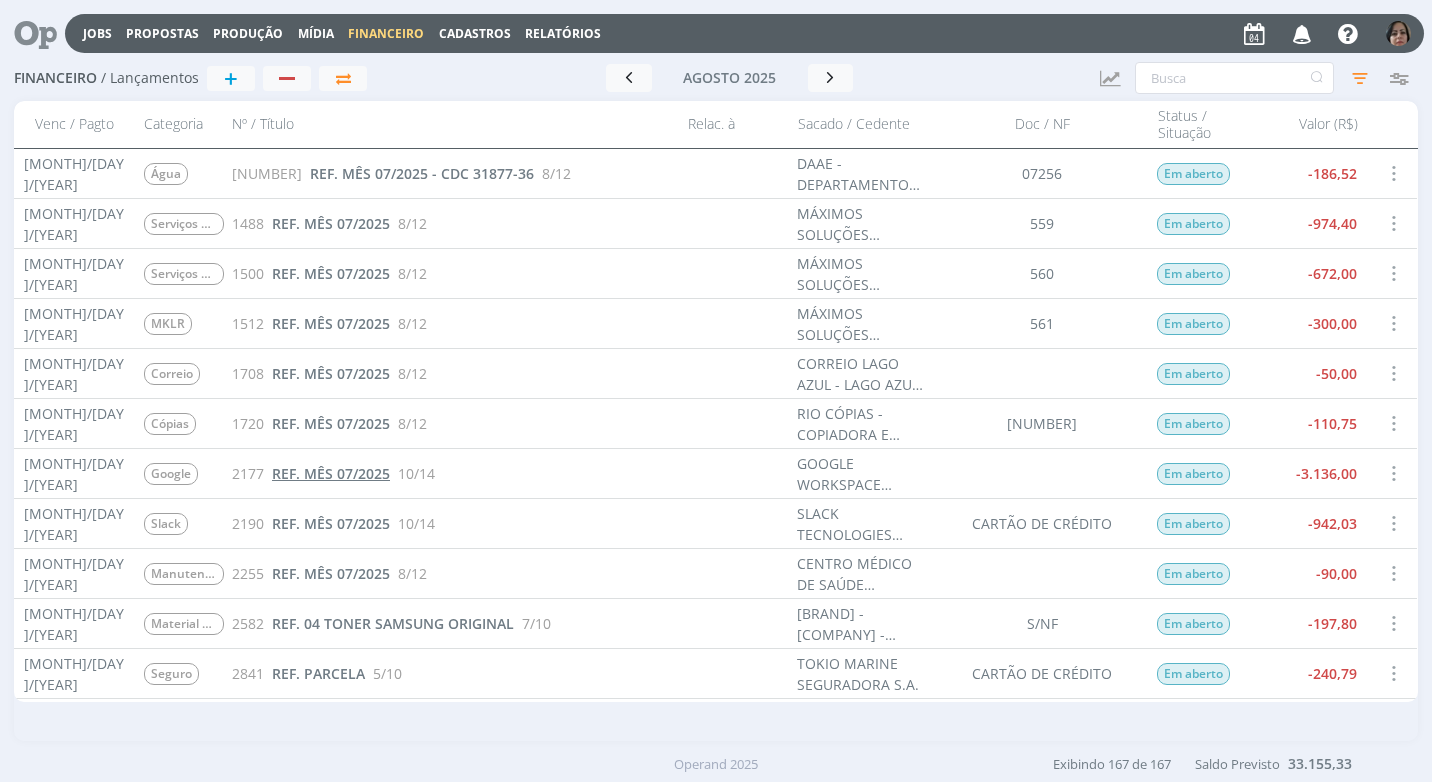 click on "REF. MÊS 07/2025" at bounding box center (331, 473) 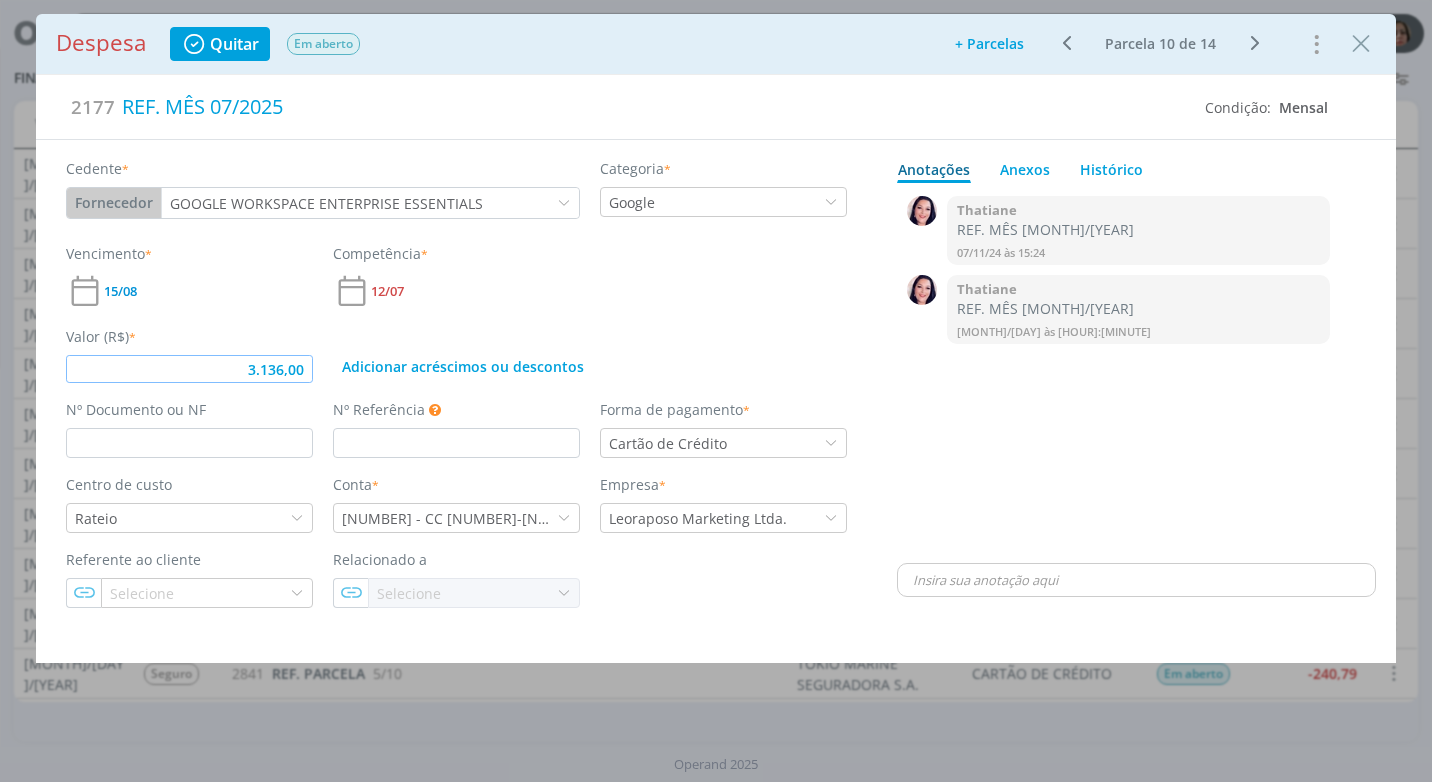 click on "3.136,00" at bounding box center [189, 369] 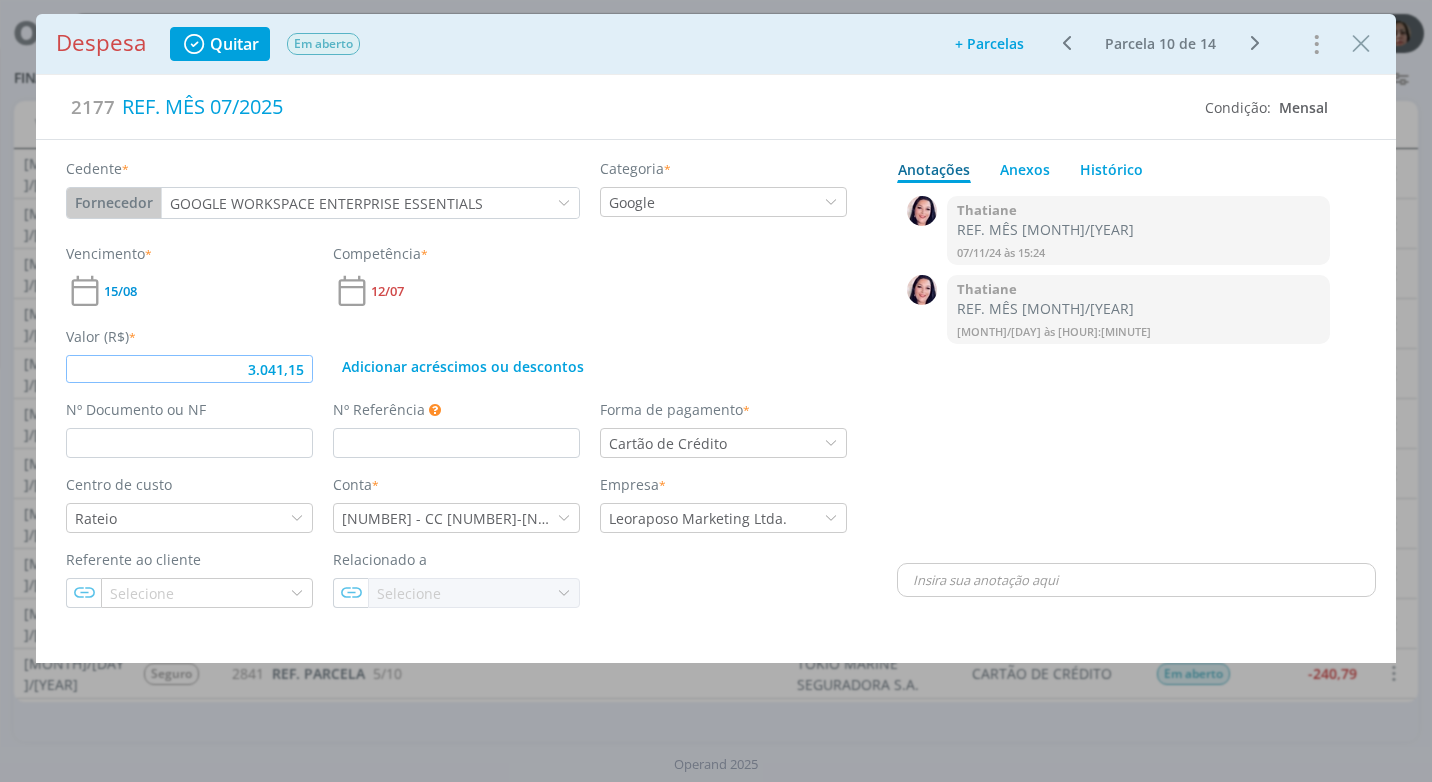 type on "3.041,15" 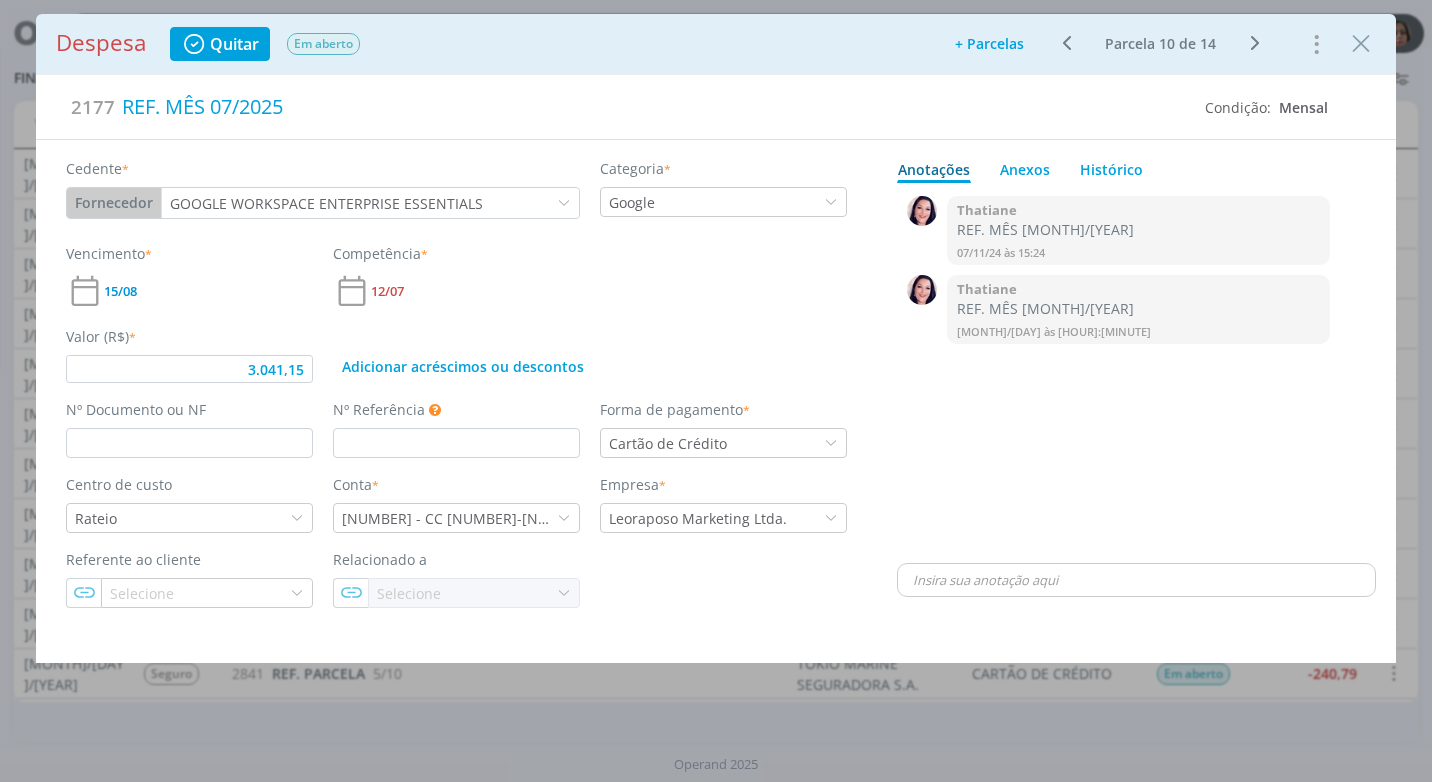 type 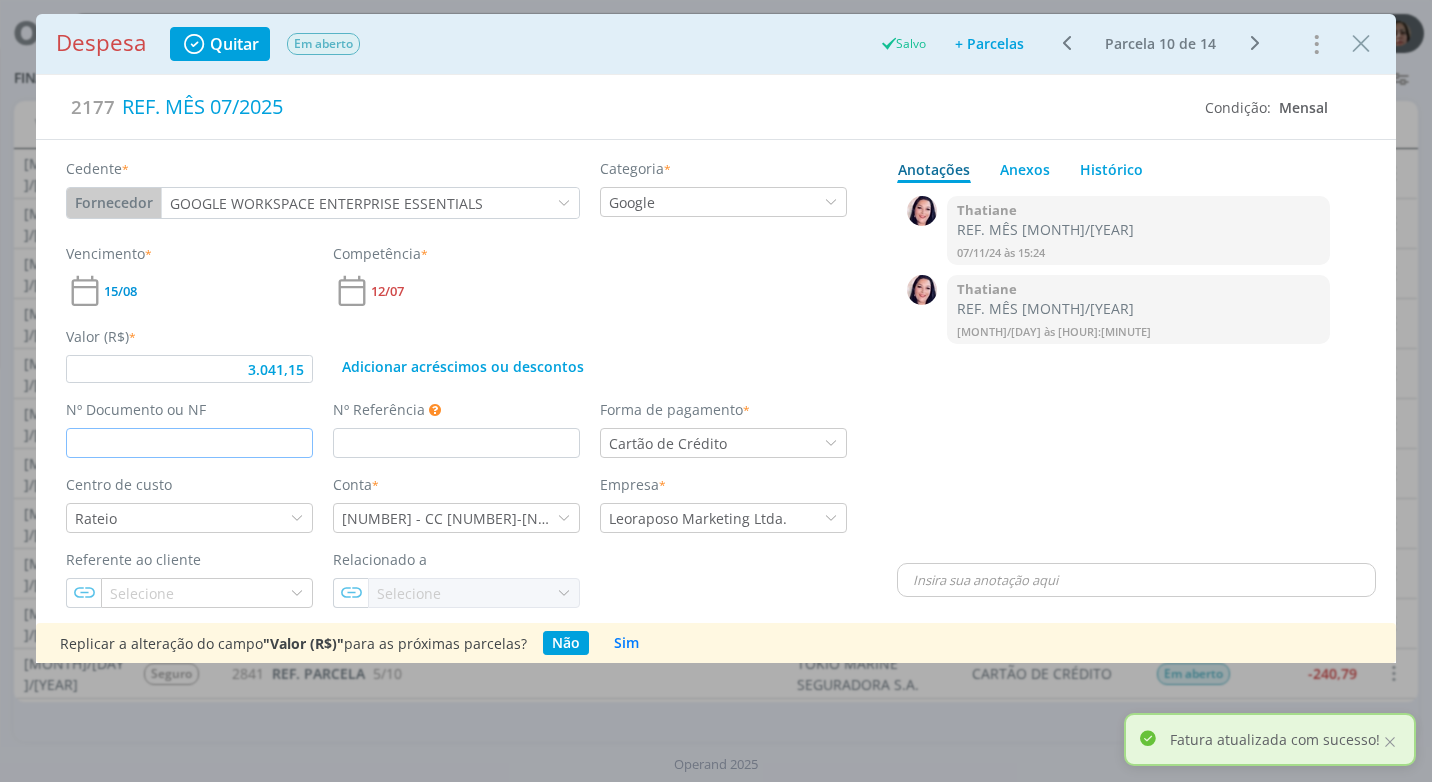 drag, startPoint x: 102, startPoint y: 447, endPoint x: 92, endPoint y: 468, distance: 23.259407 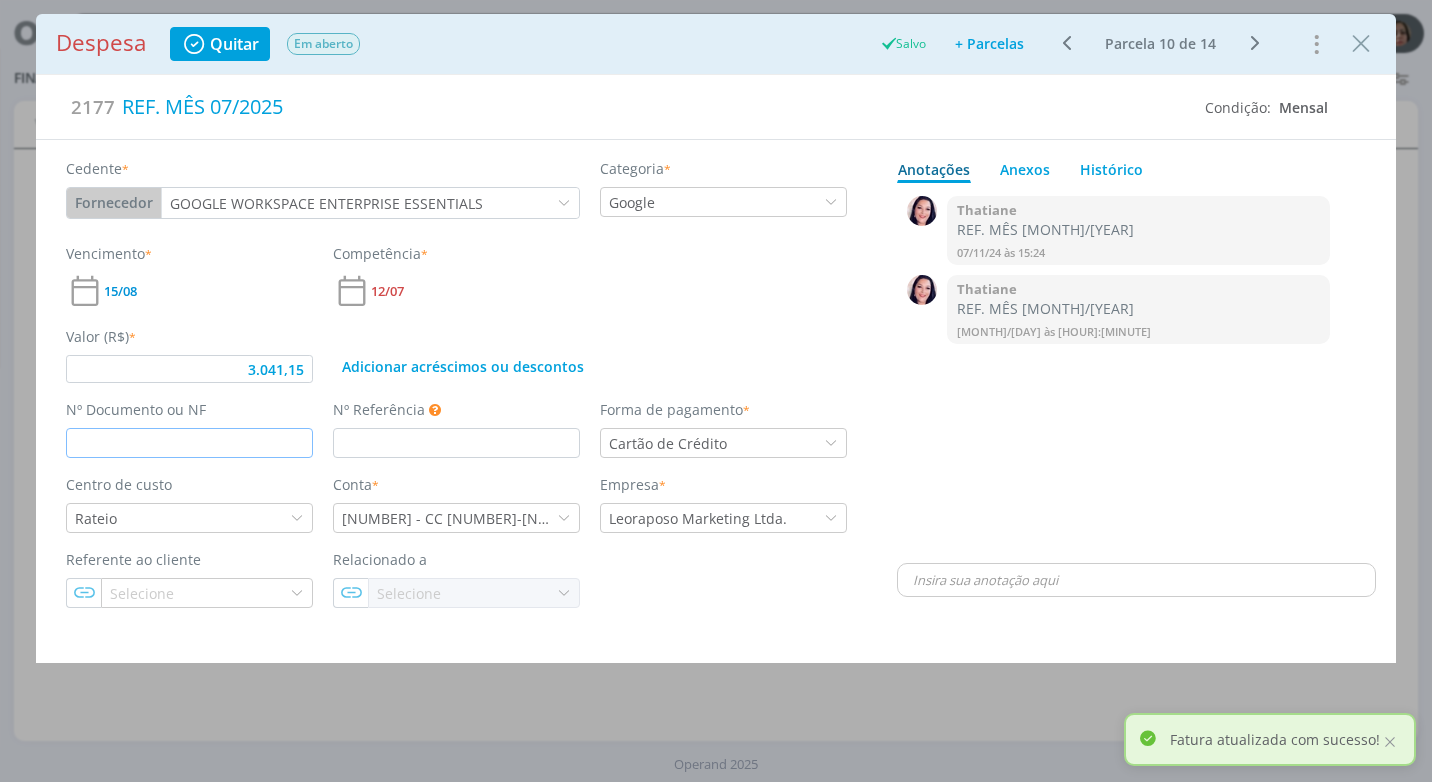type on "3.041,15" 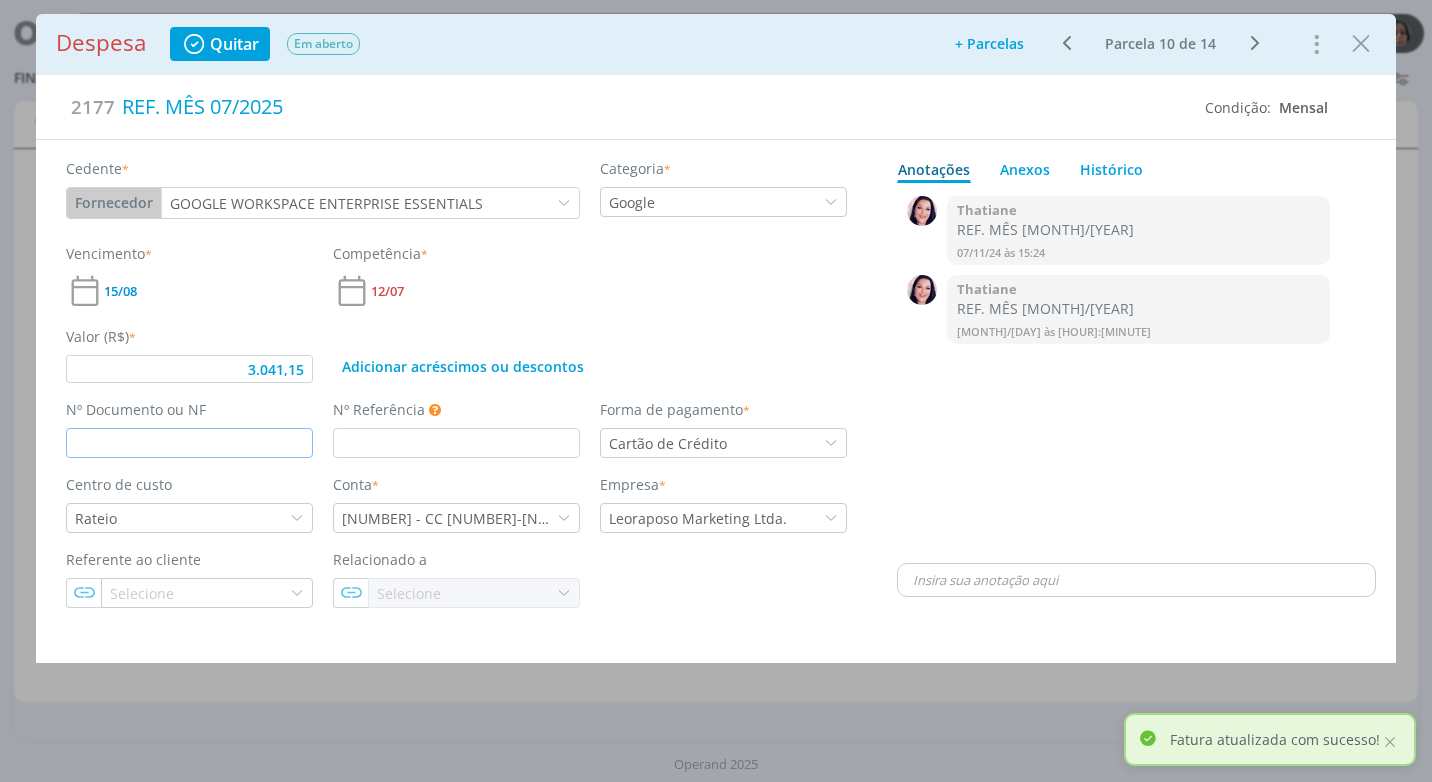 scroll, scrollTop: 0, scrollLeft: 0, axis: both 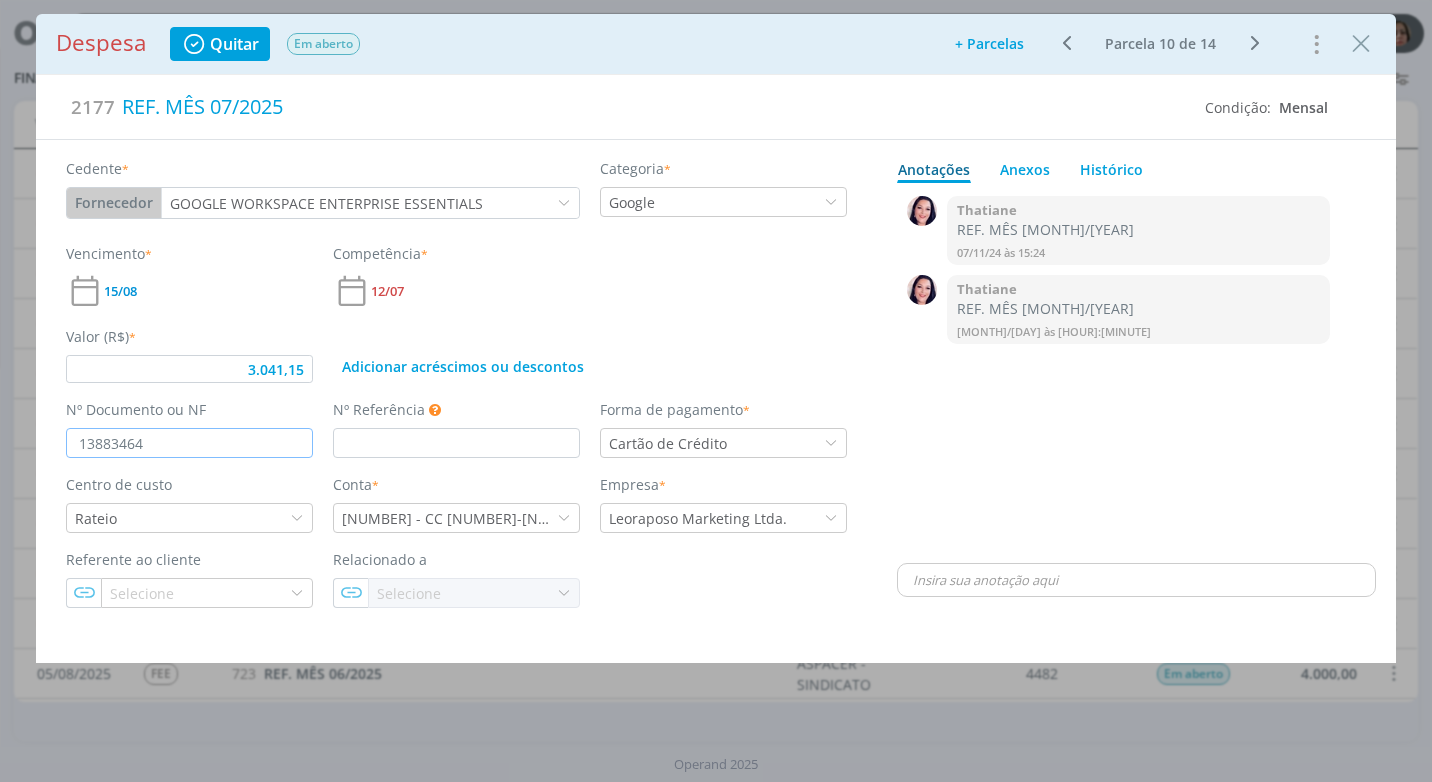 type on "13883464" 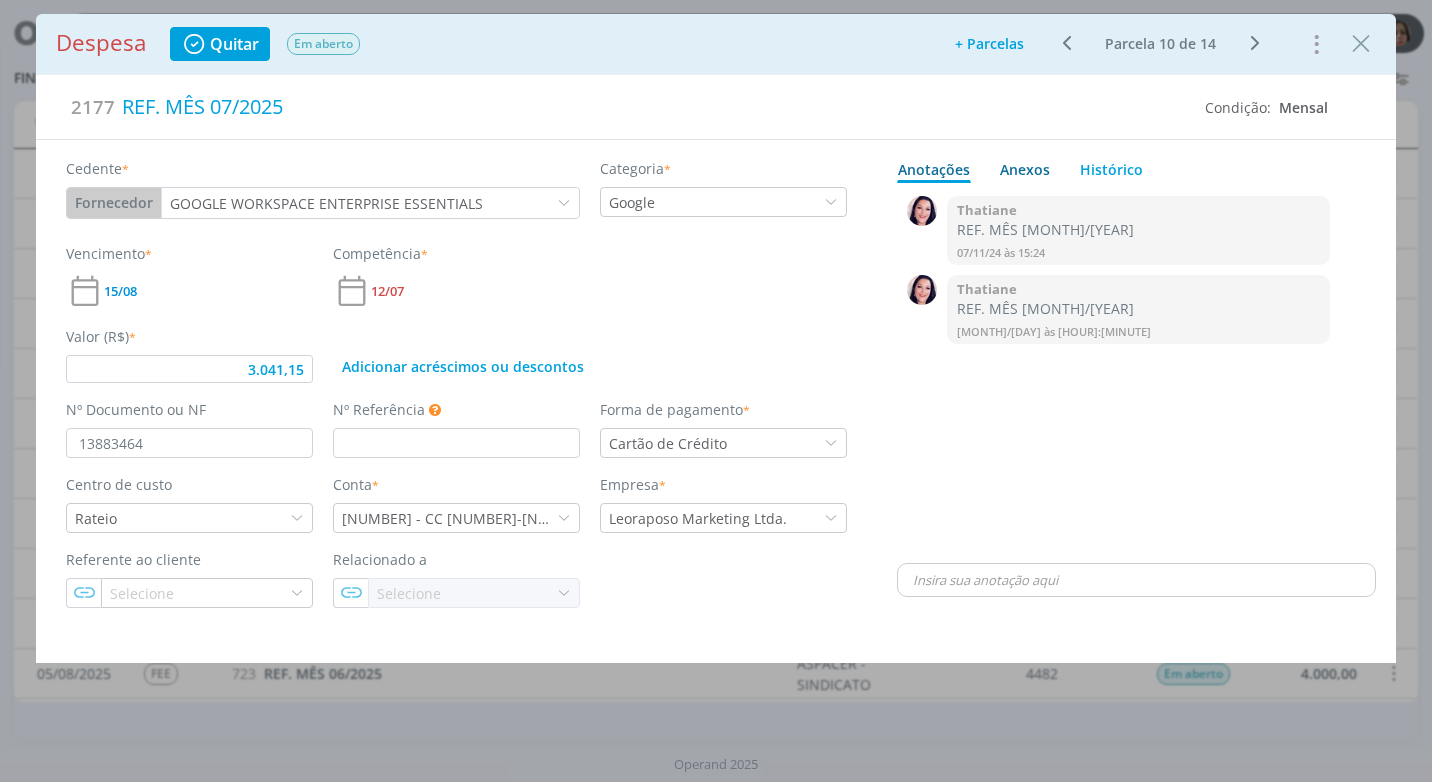 click on "Anexos
0" at bounding box center [1025, 169] 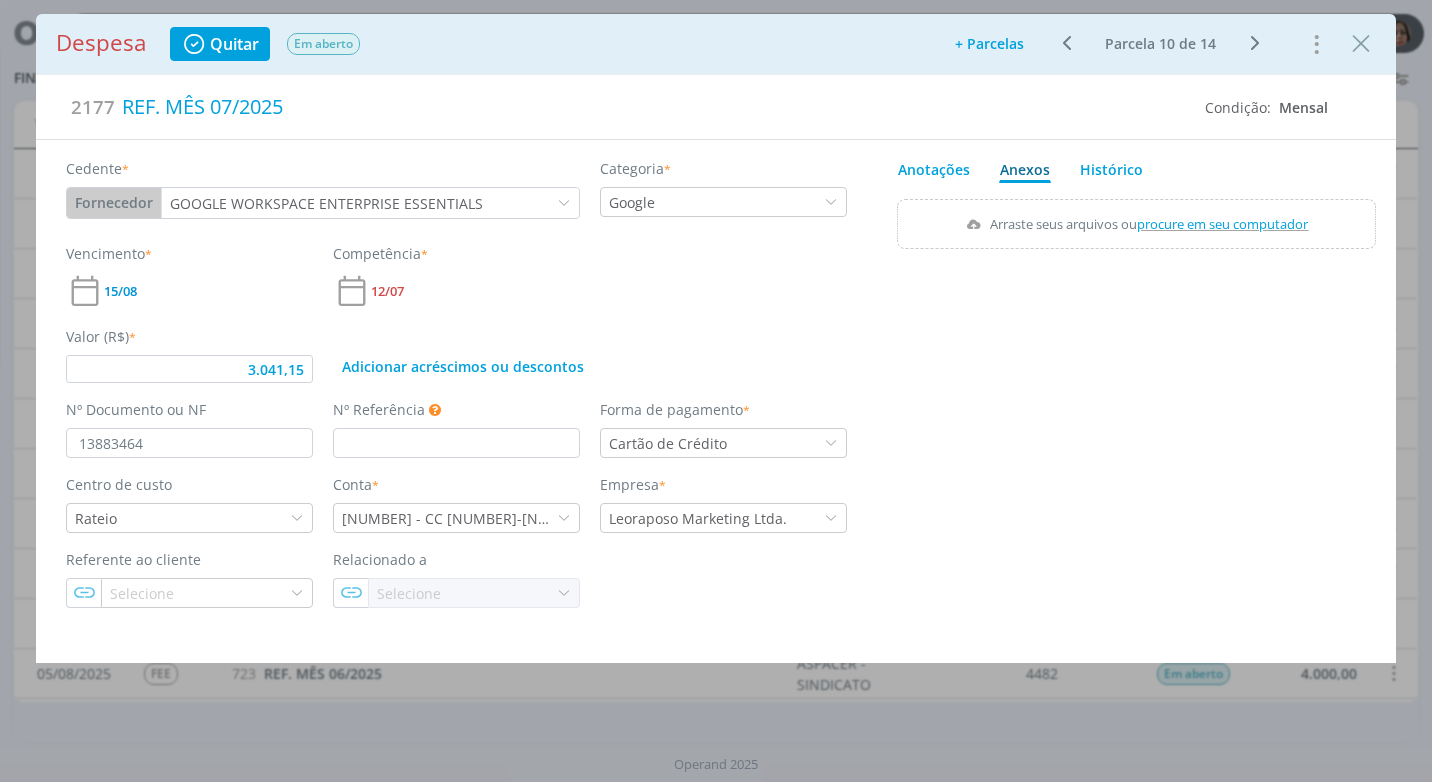 type on "3.041,15" 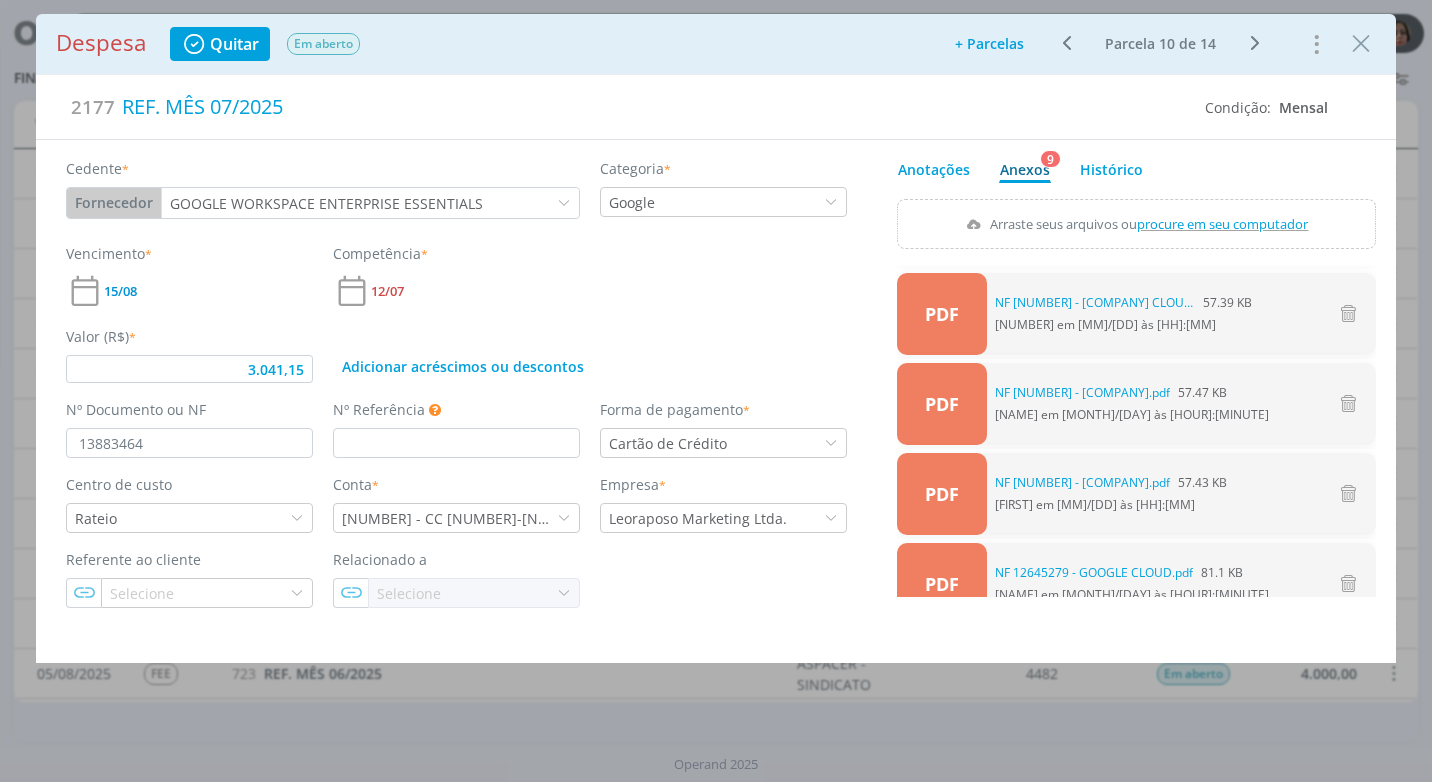 click on "procure em seu computador" at bounding box center (1223, 224) 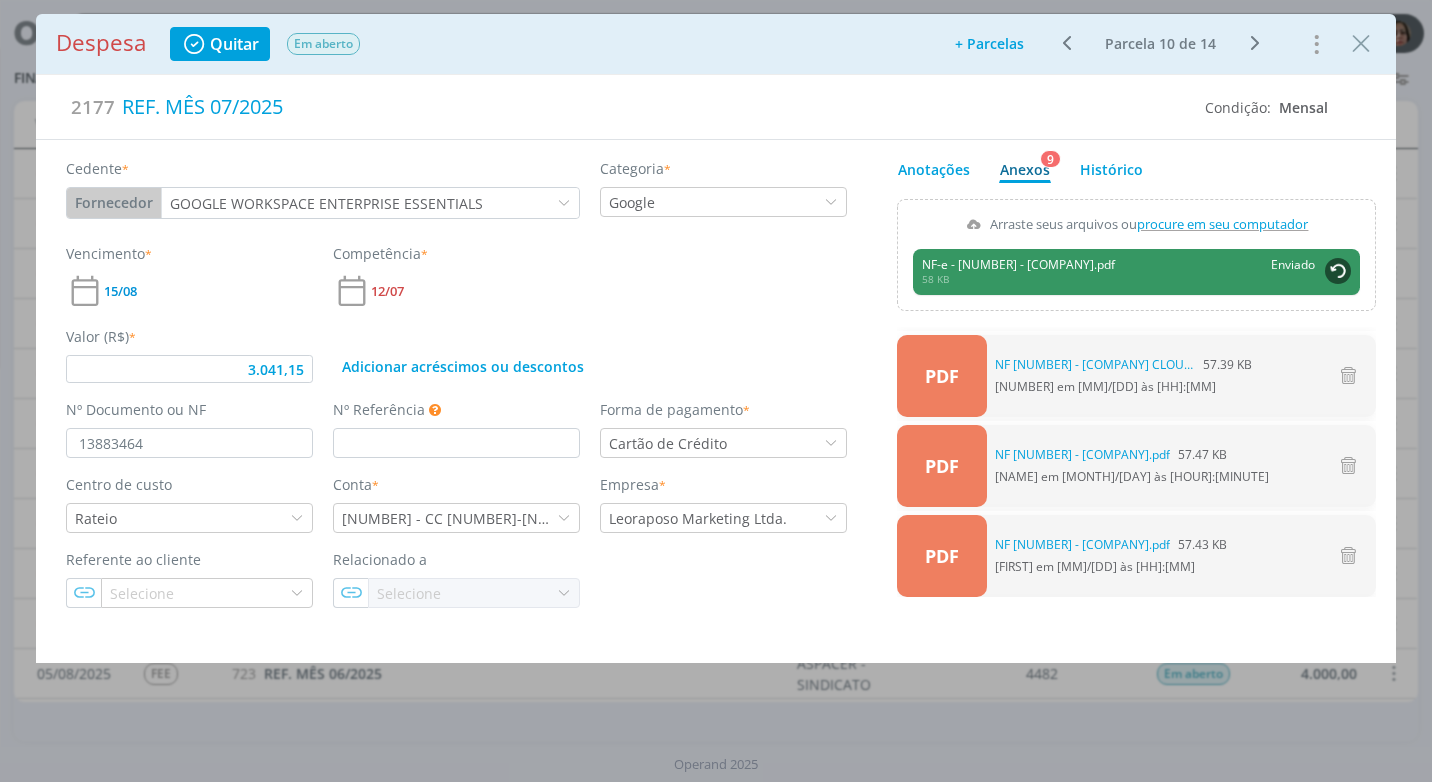 type on "3.041,15" 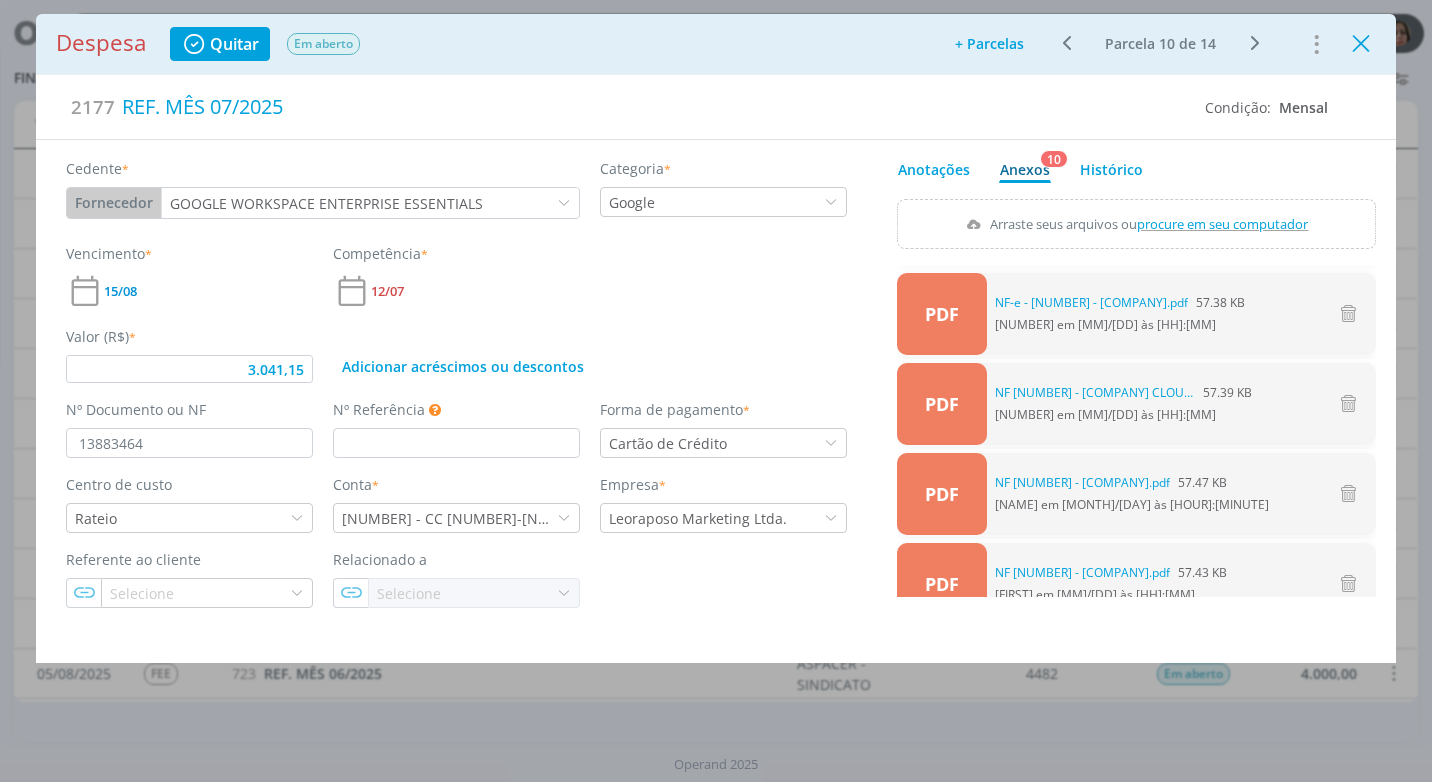 click at bounding box center [1361, 44] 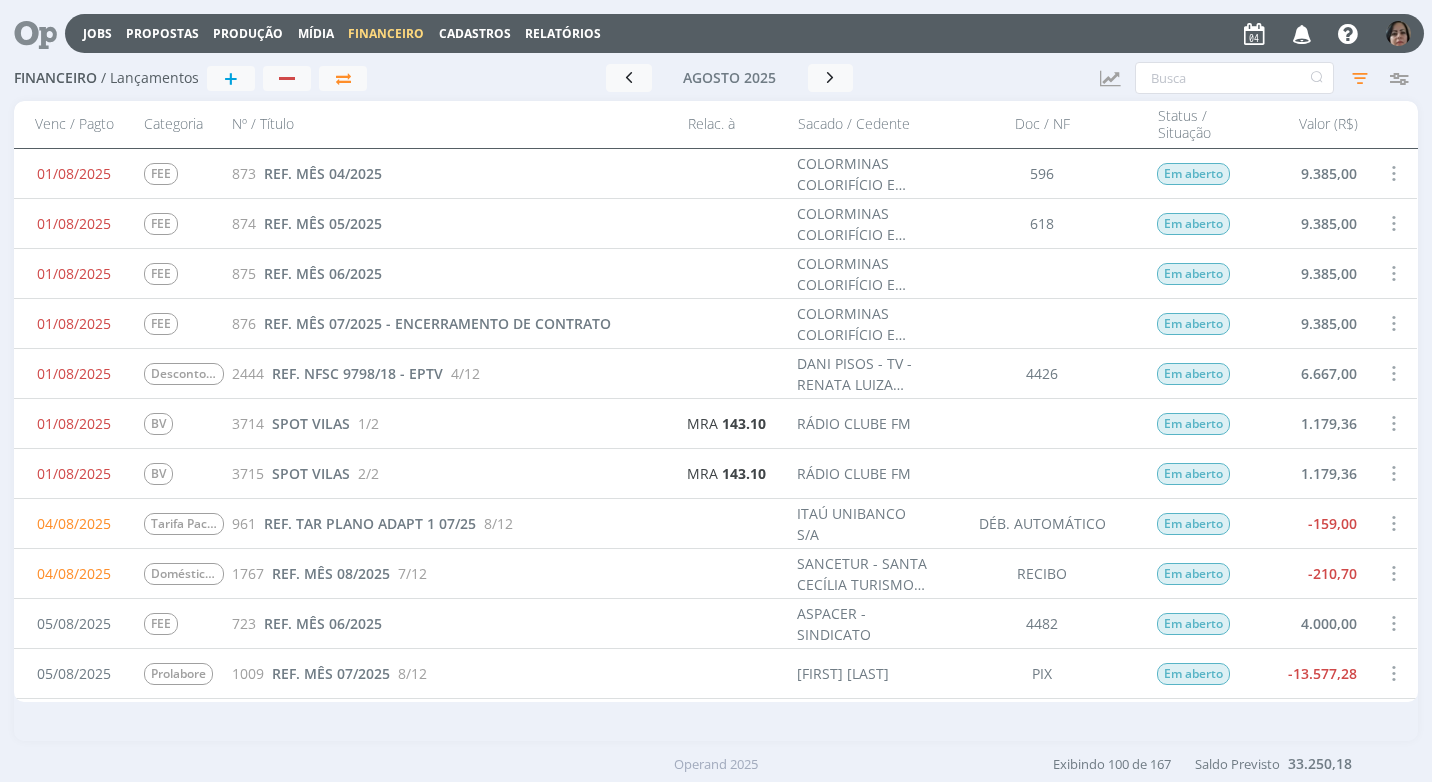 click at bounding box center [1398, 33] 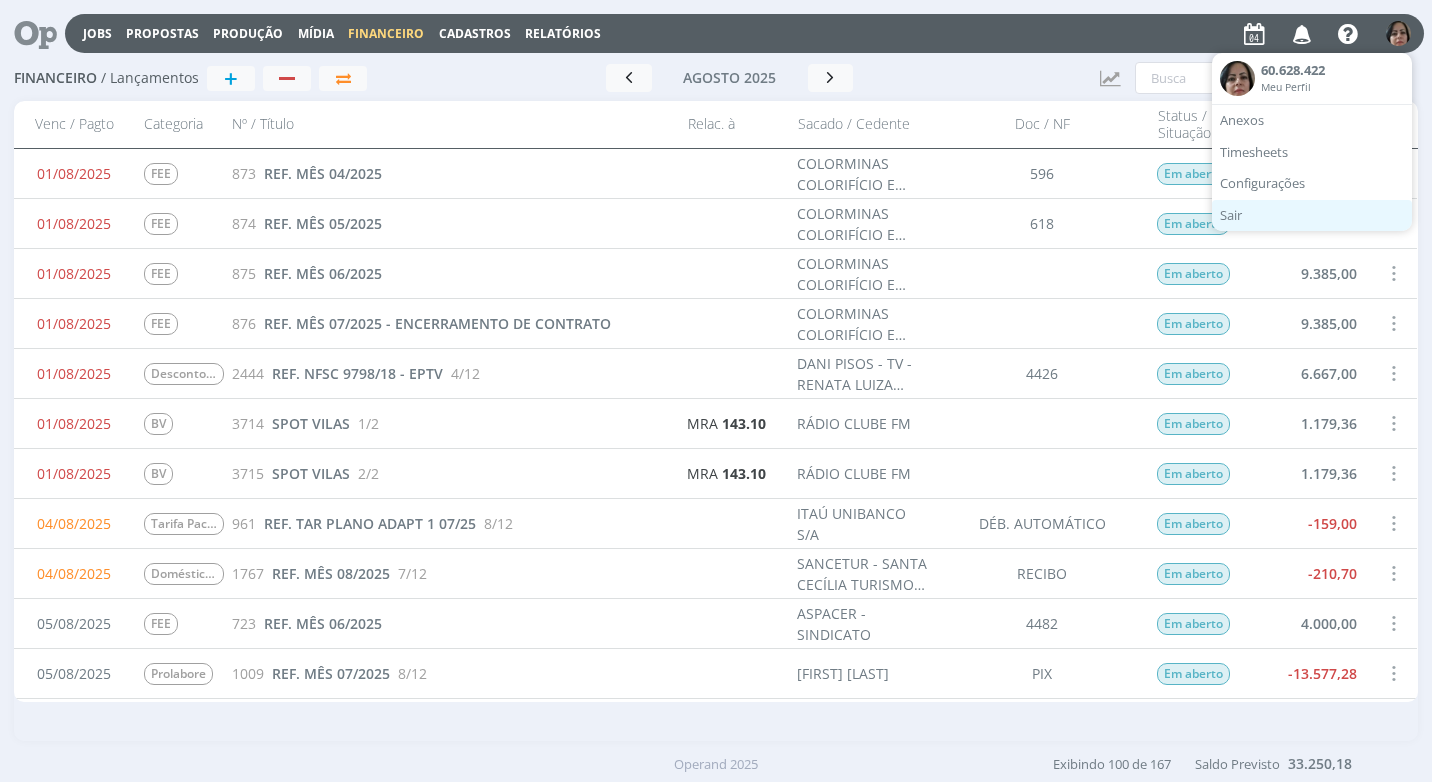 click on "Sair" at bounding box center (1312, 216) 